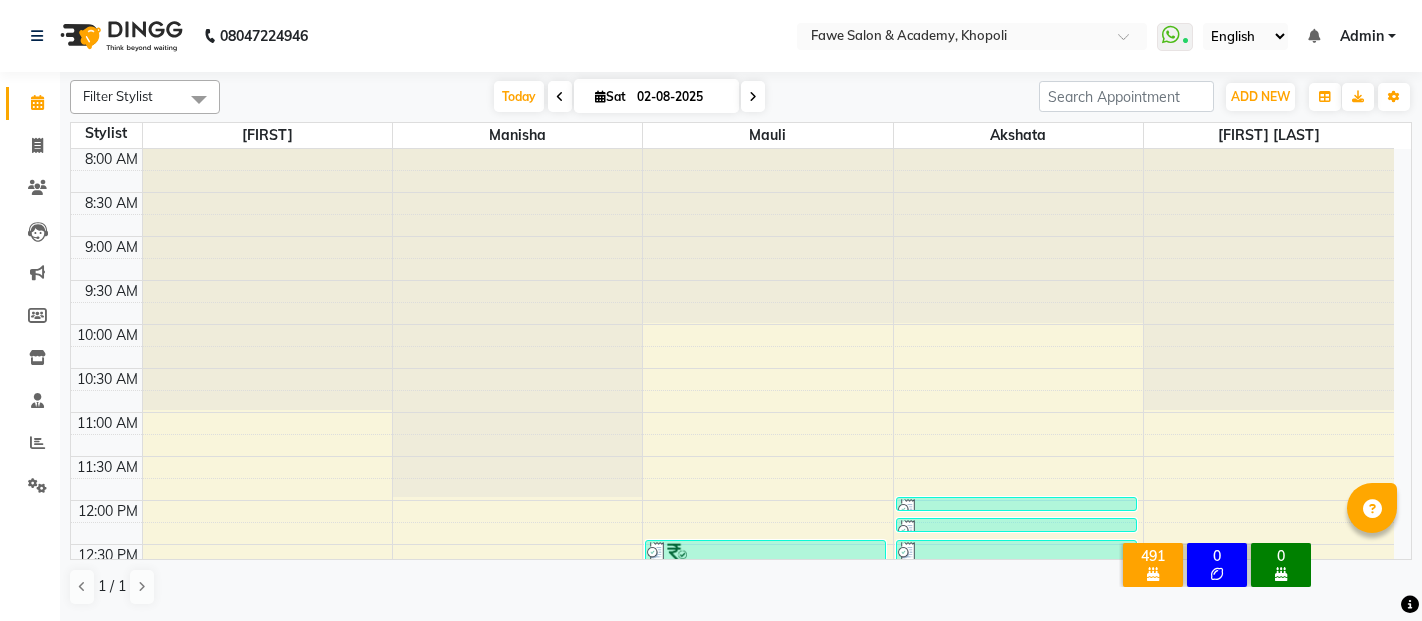 scroll, scrollTop: 0, scrollLeft: 0, axis: both 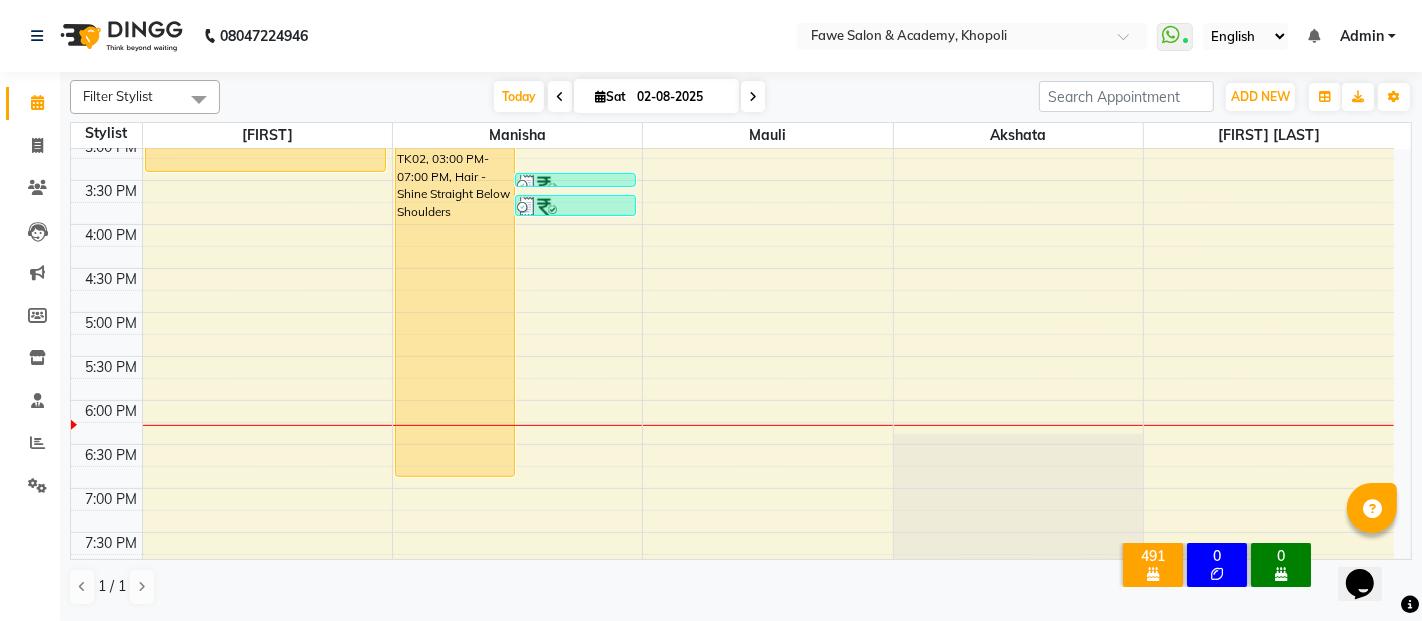 click on "02-08-2025" at bounding box center (681, 97) 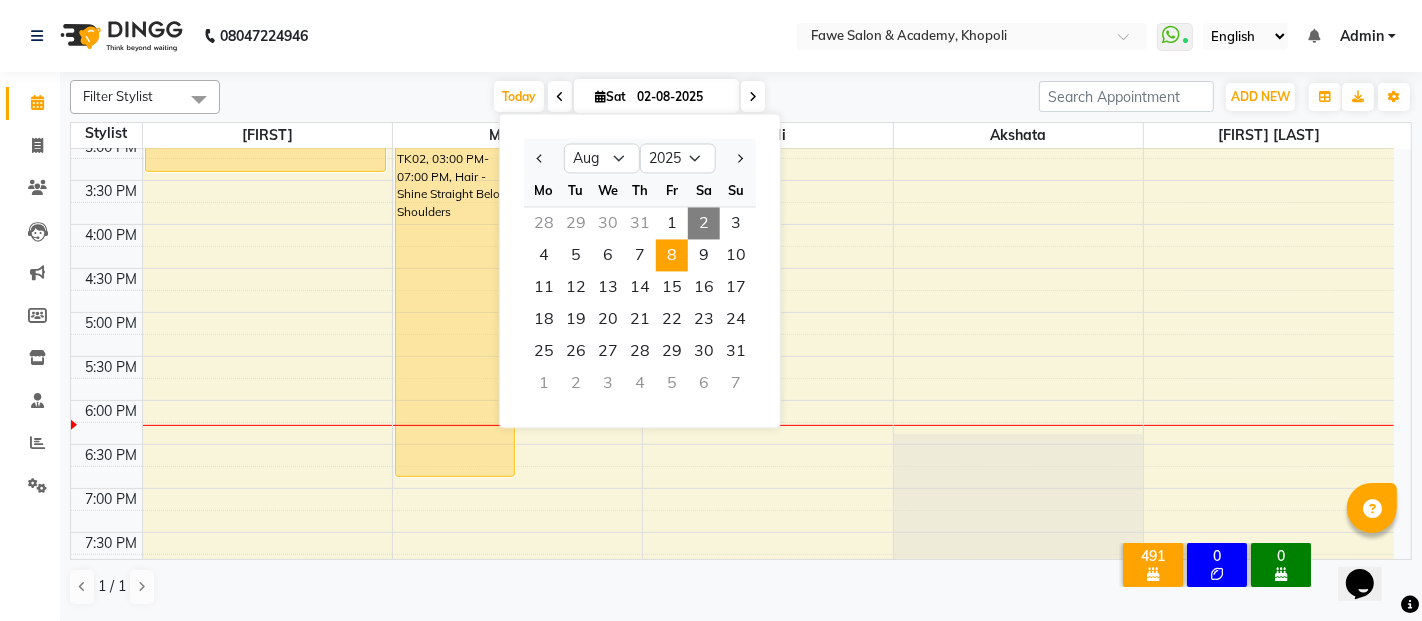 click on "8" at bounding box center [672, 255] 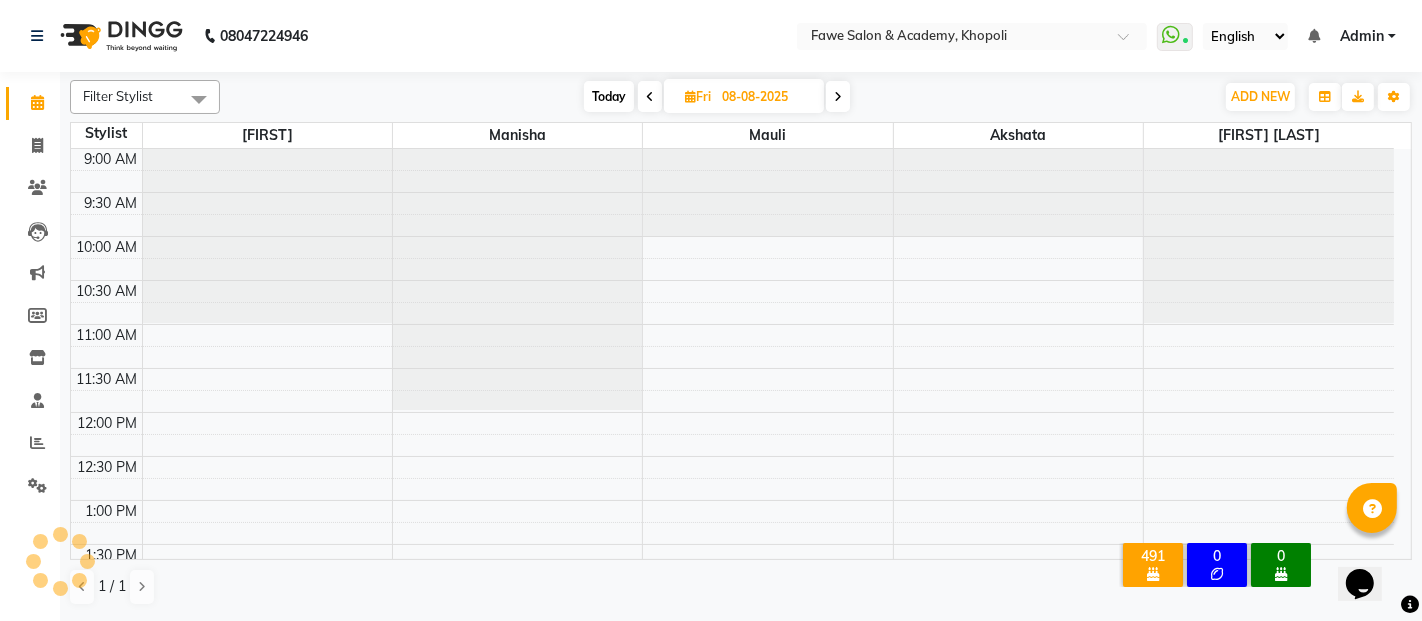 scroll, scrollTop: 783, scrollLeft: 0, axis: vertical 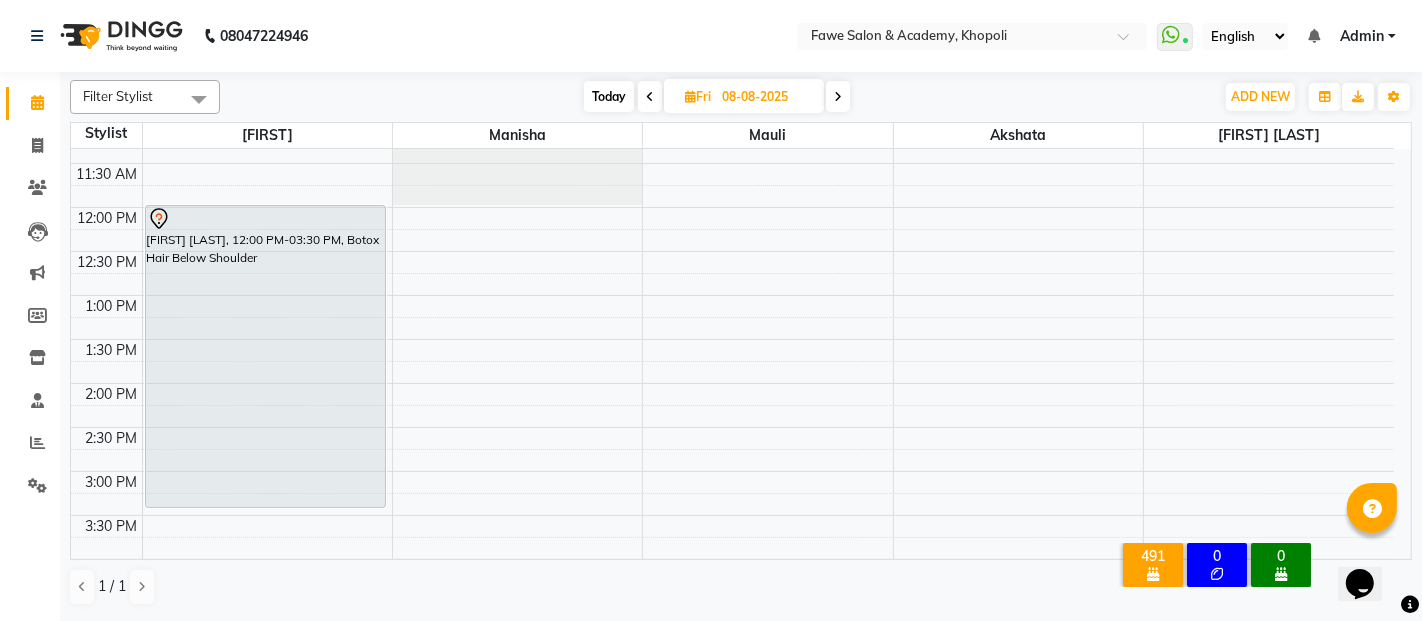 click on "9:00 AM 9:30 AM 10:00 AM 10:30 AM 11:00 AM 11:30 AM 12:00 PM 12:30 PM 1:00 PM 1:30 PM 2:00 PM 2:30 PM 3:00 PM 3:30 PM 4:00 PM 4:30 PM 5:00 PM 5:30 PM 6:00 PM 6:30 PM 7:00 PM 7:30 PM 8:00 PM 8:30 PM 9:00 PM 9:30 PM 10:00 PM 10:30 PM [FIRST] [LAST], 12:00 PM-03:30 PM, Botox Hair Below Shoulder" at bounding box center (732, 559) 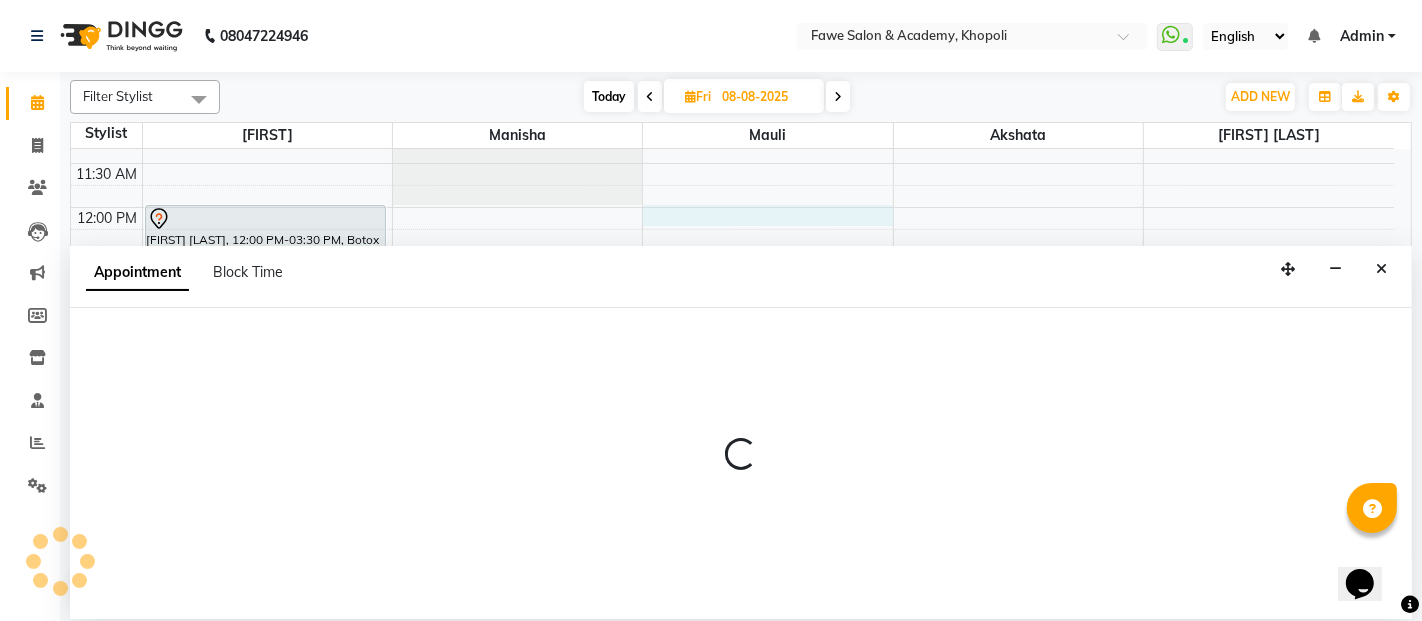 select on "14305" 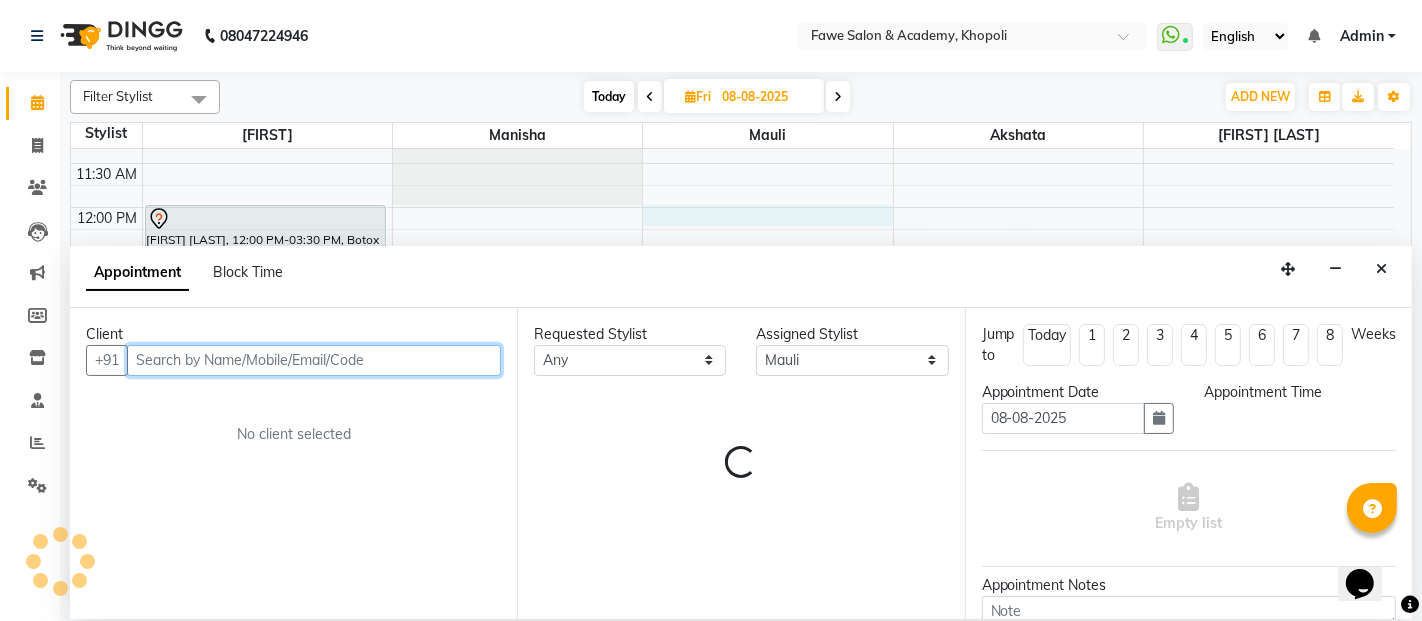 select on "720" 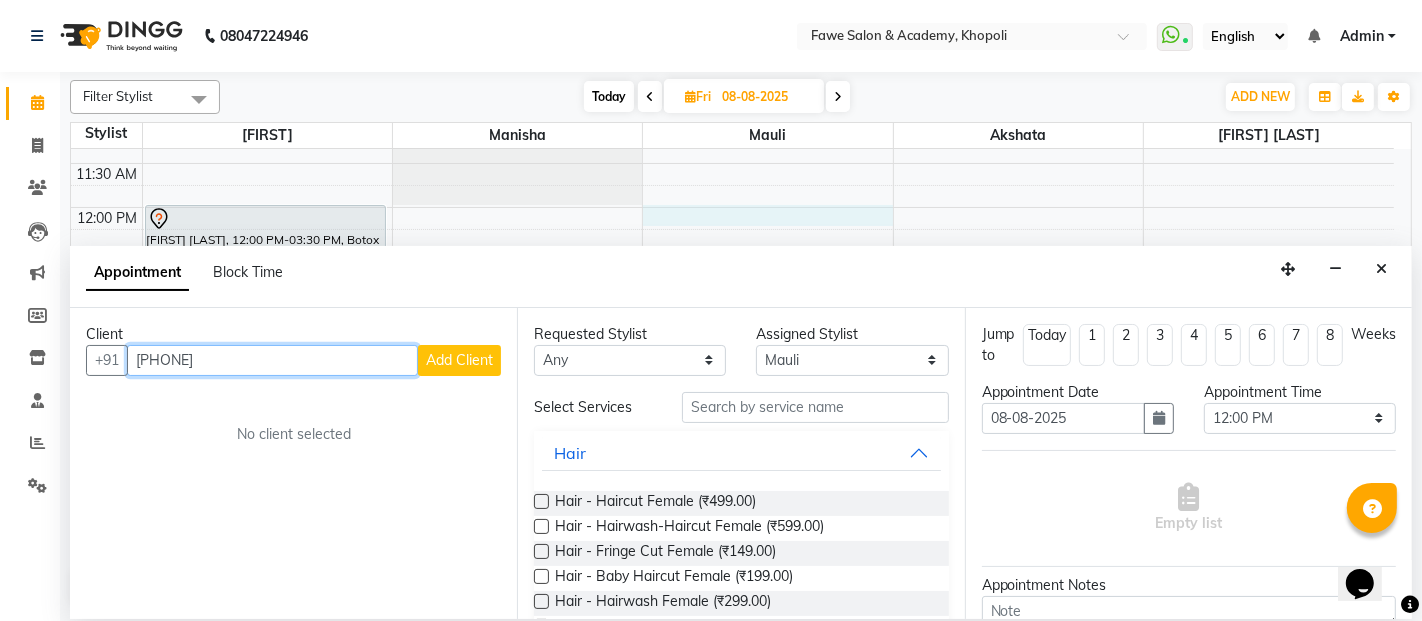 type on "[PHONE]" 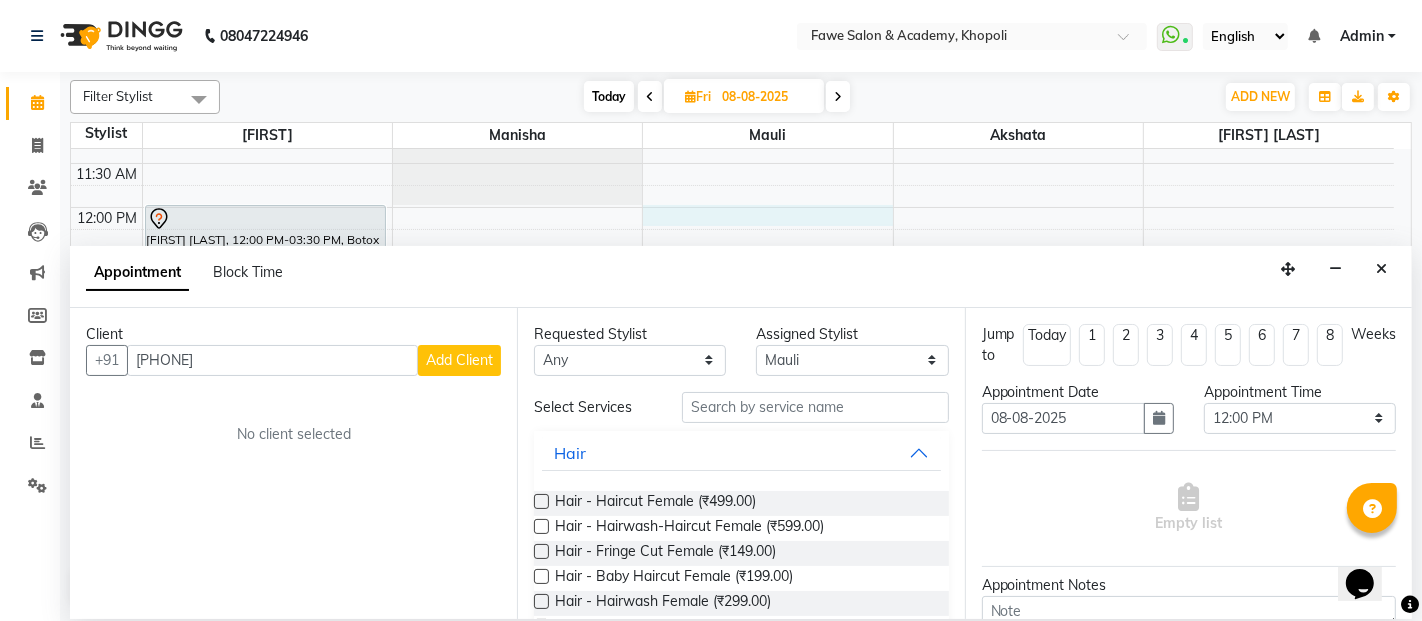 click on "Add Client" at bounding box center (459, 360) 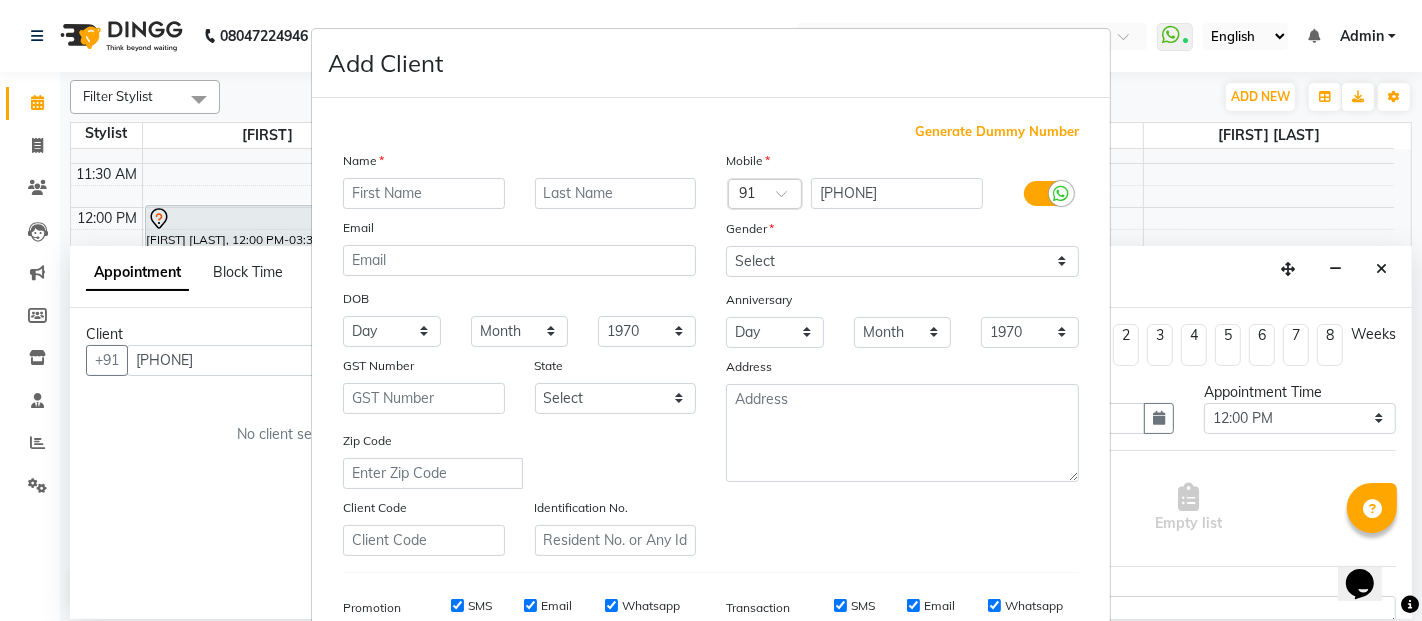 click at bounding box center [424, 193] 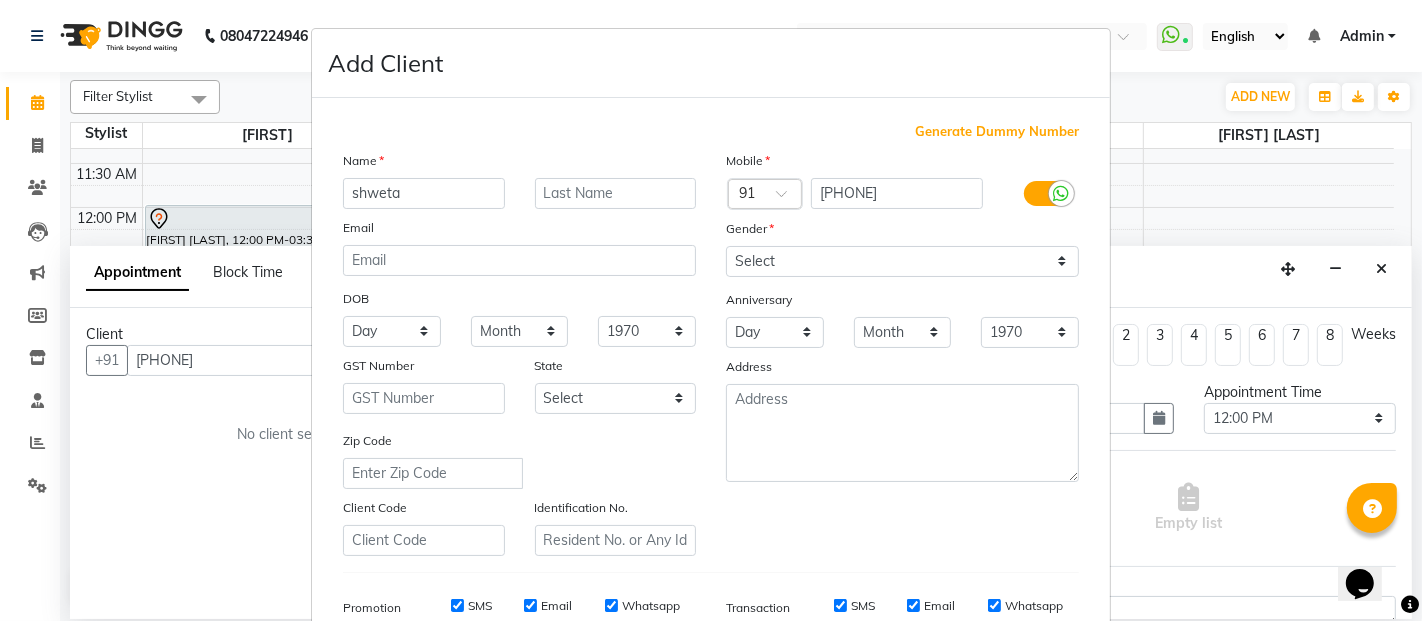 type on "shweta" 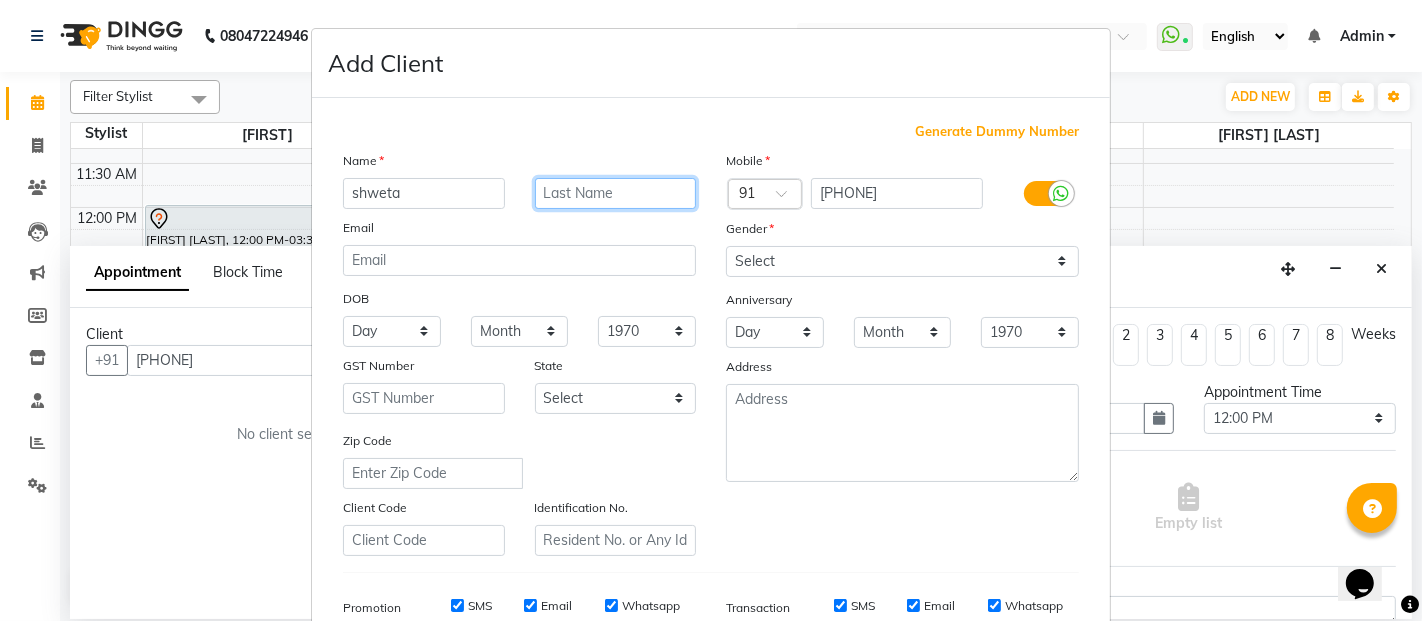 click at bounding box center [616, 193] 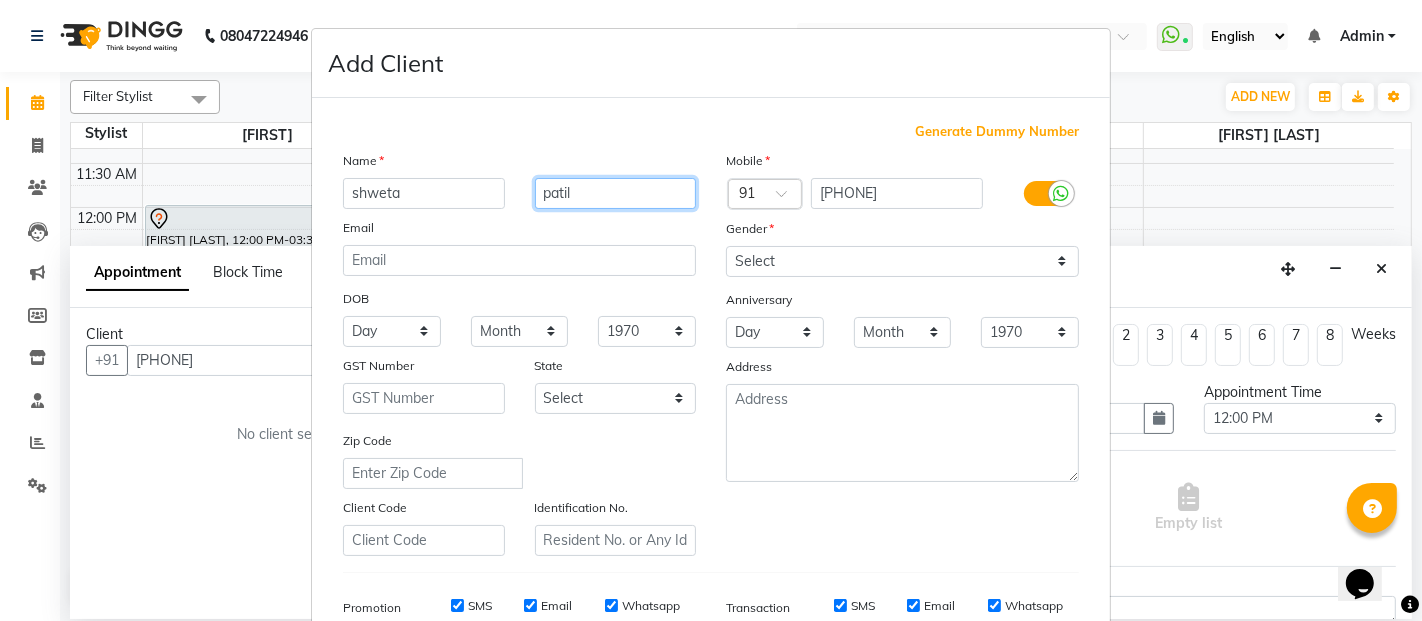 type on "patil" 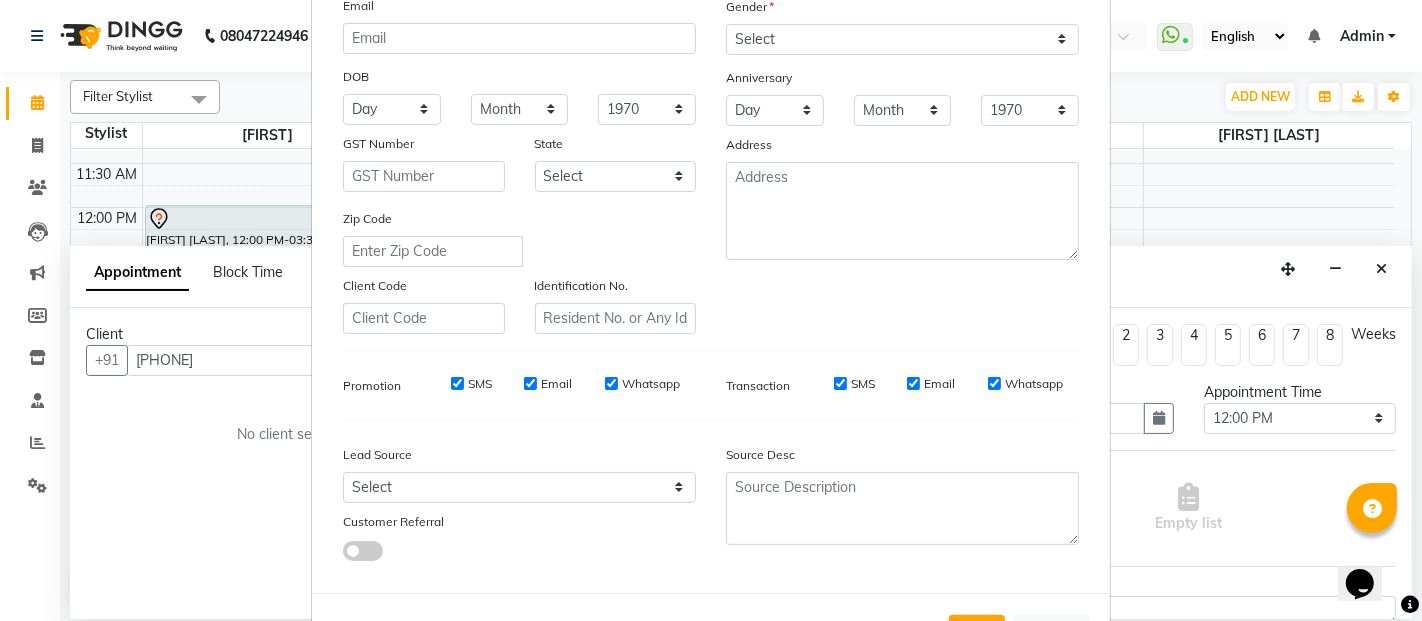 scroll, scrollTop: 300, scrollLeft: 0, axis: vertical 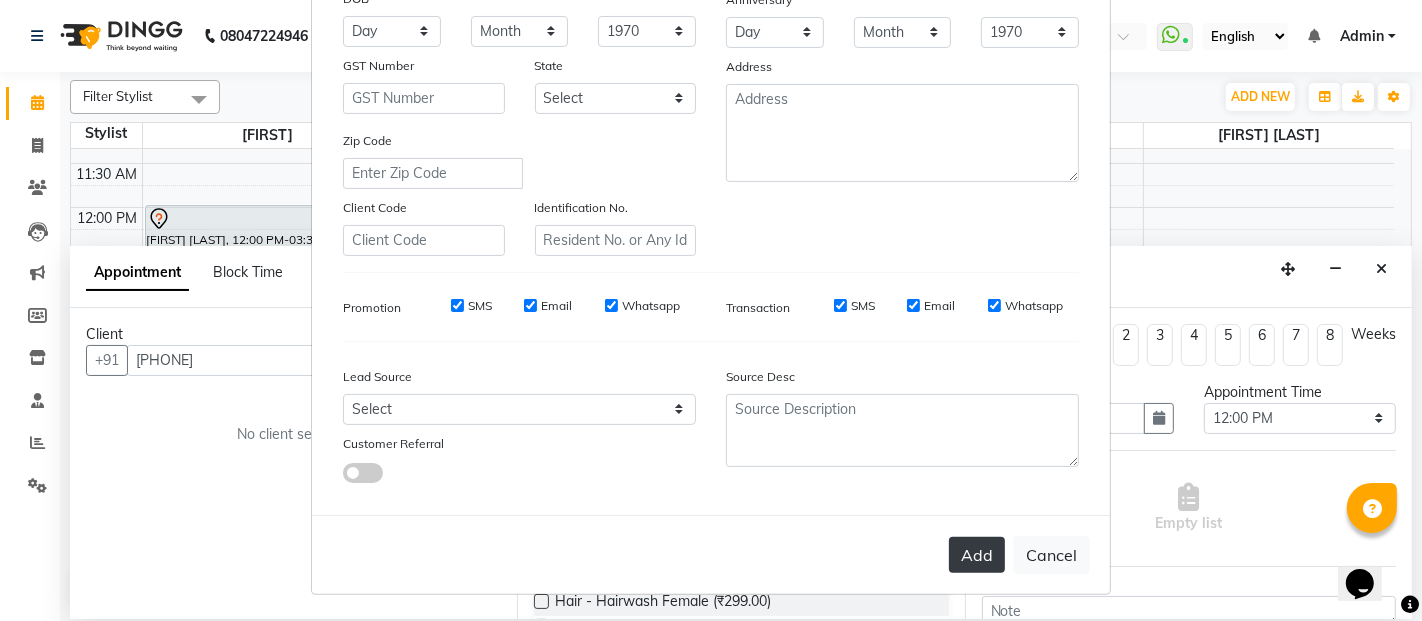 click on "Add" at bounding box center [977, 555] 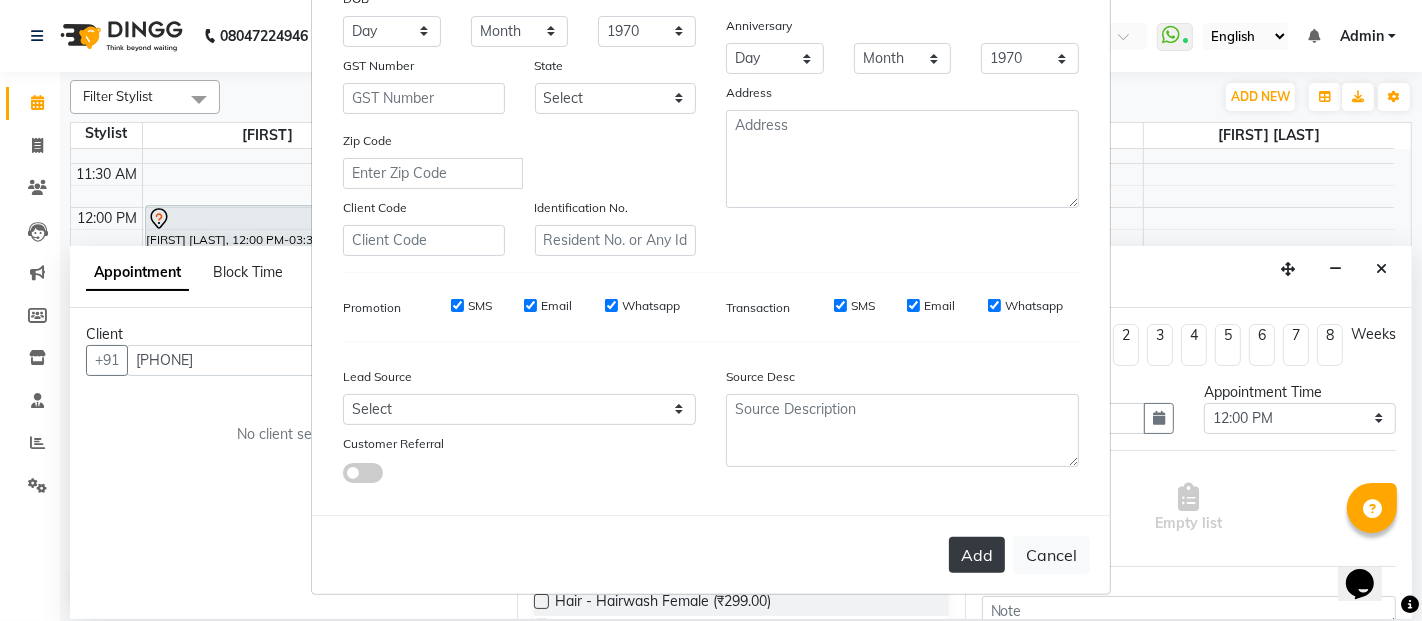 click on "Add" at bounding box center [977, 555] 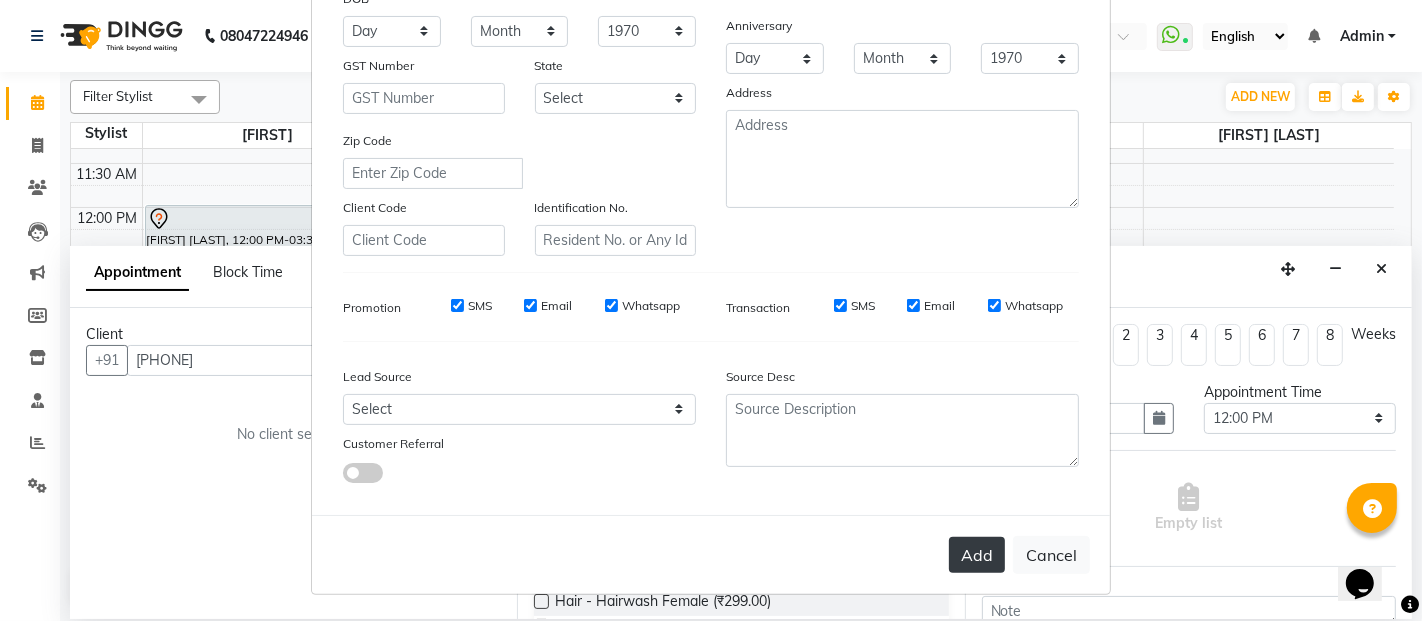 click on "Add" at bounding box center (977, 555) 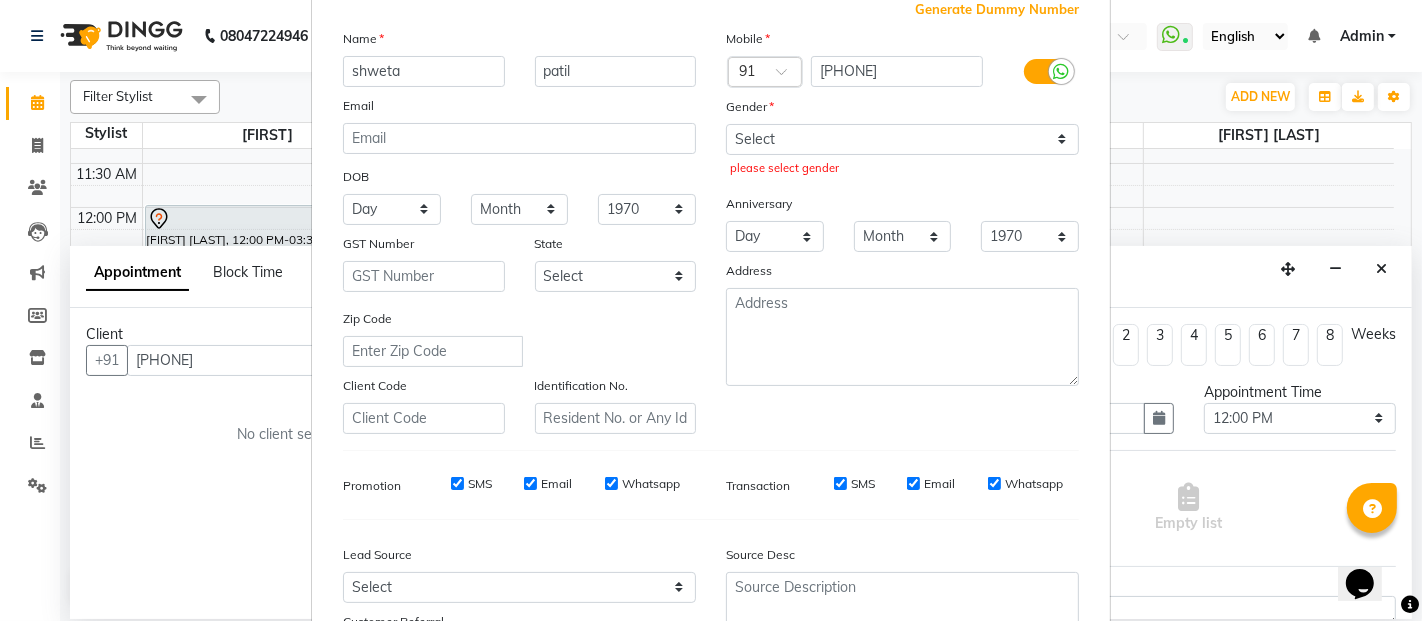 scroll, scrollTop: 34, scrollLeft: 0, axis: vertical 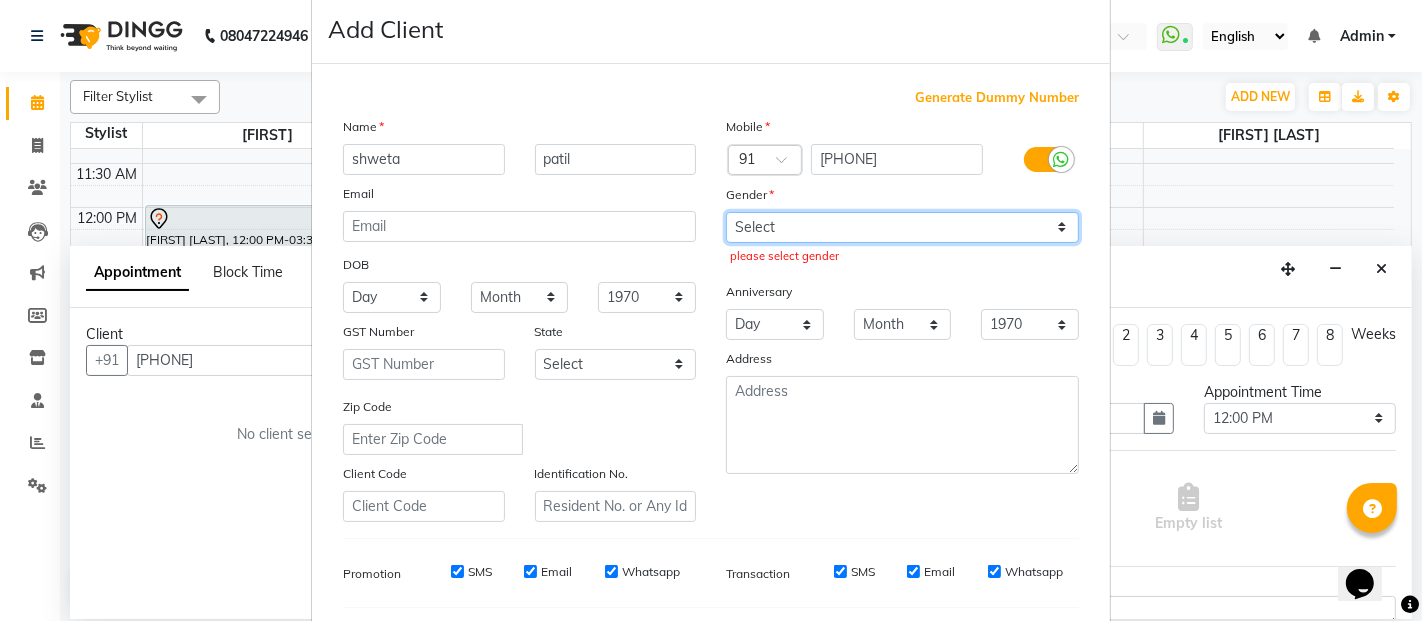 click on "Select Male Female Other Prefer Not To Say" at bounding box center [902, 227] 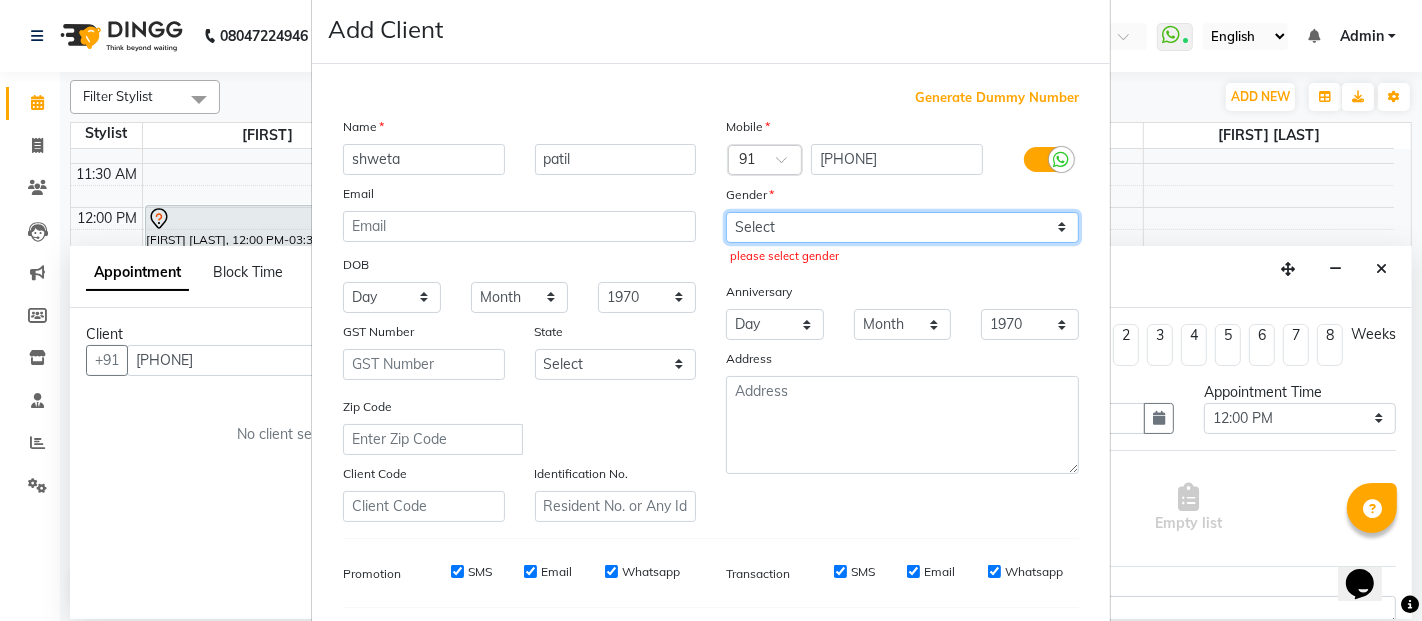select on "female" 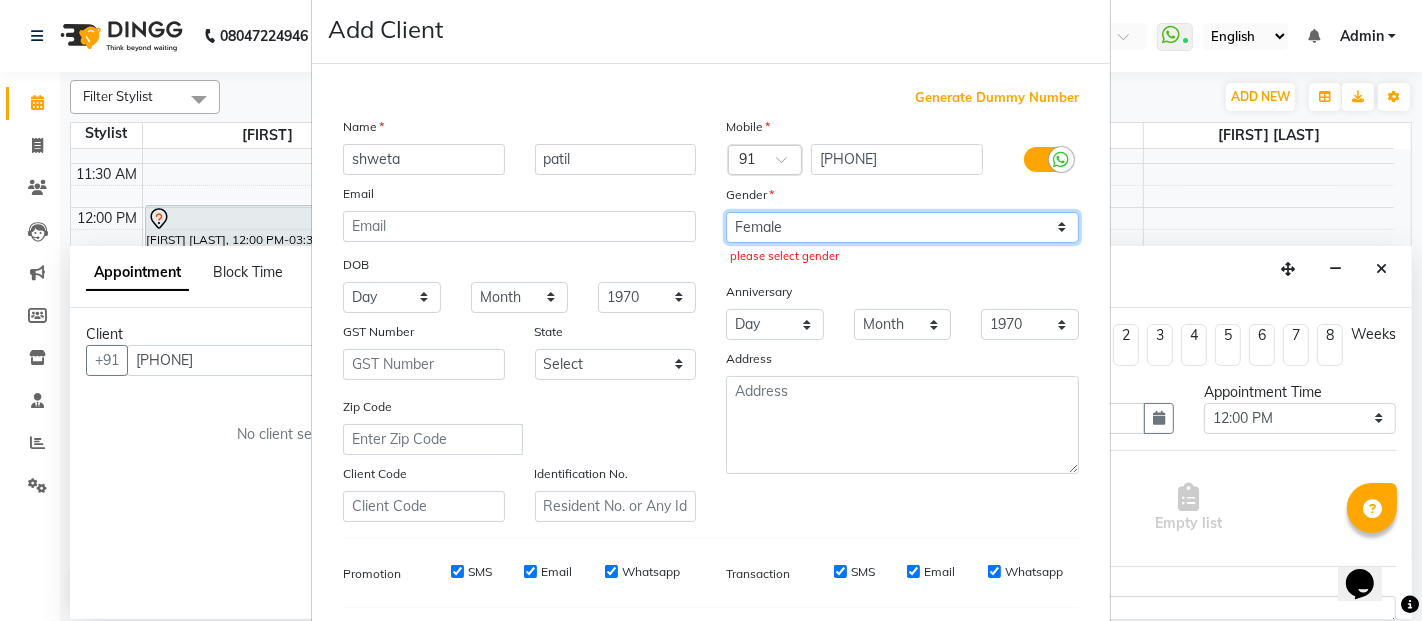 click on "Select Male Female Other Prefer Not To Say" at bounding box center (902, 227) 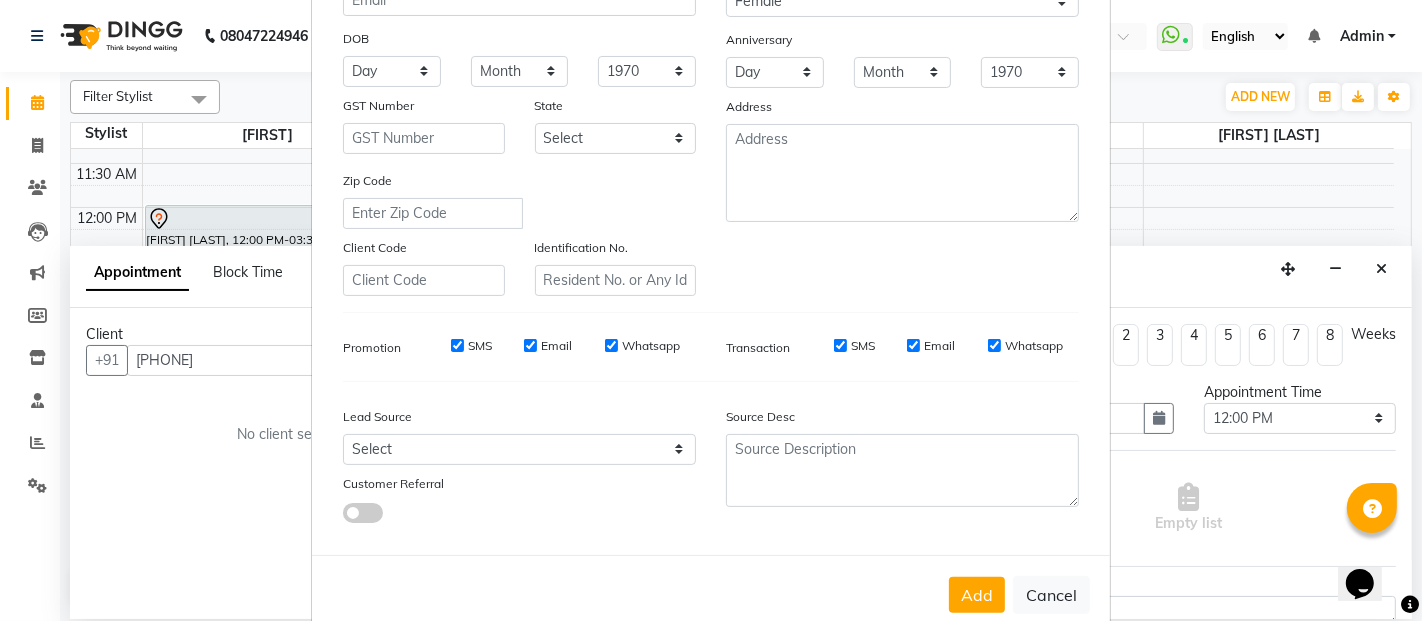 scroll, scrollTop: 300, scrollLeft: 0, axis: vertical 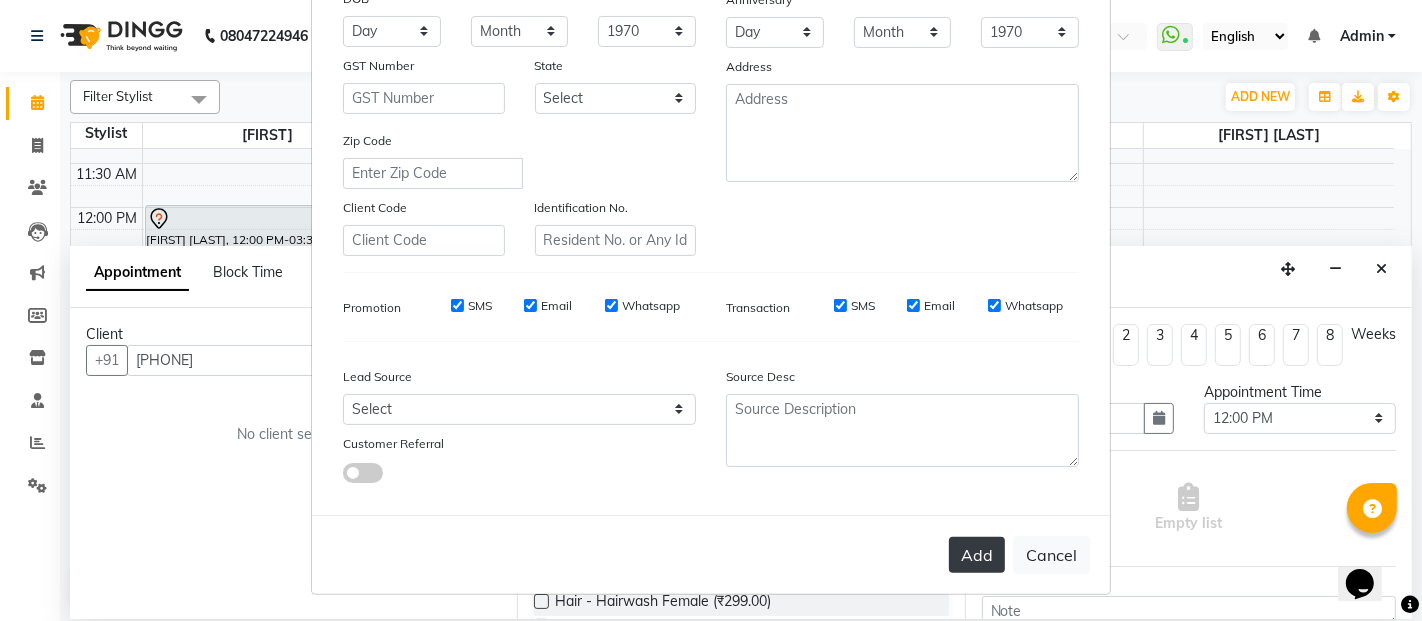 click on "Add" at bounding box center [977, 555] 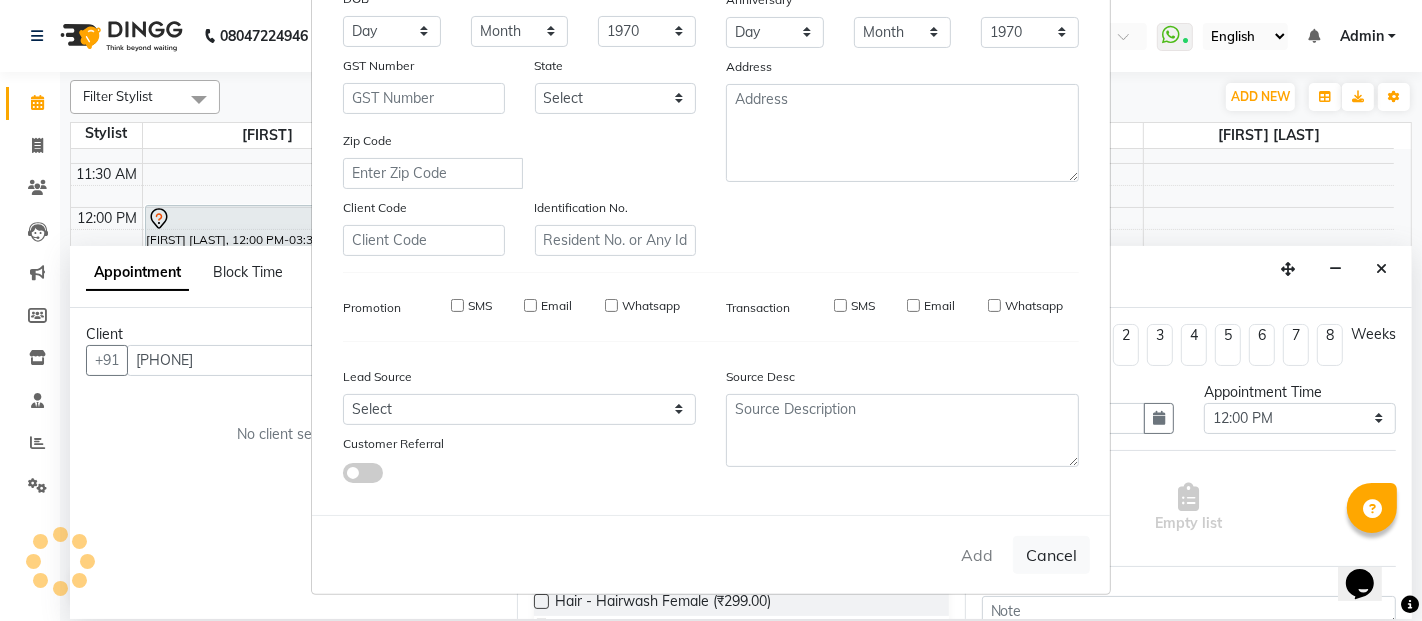 type 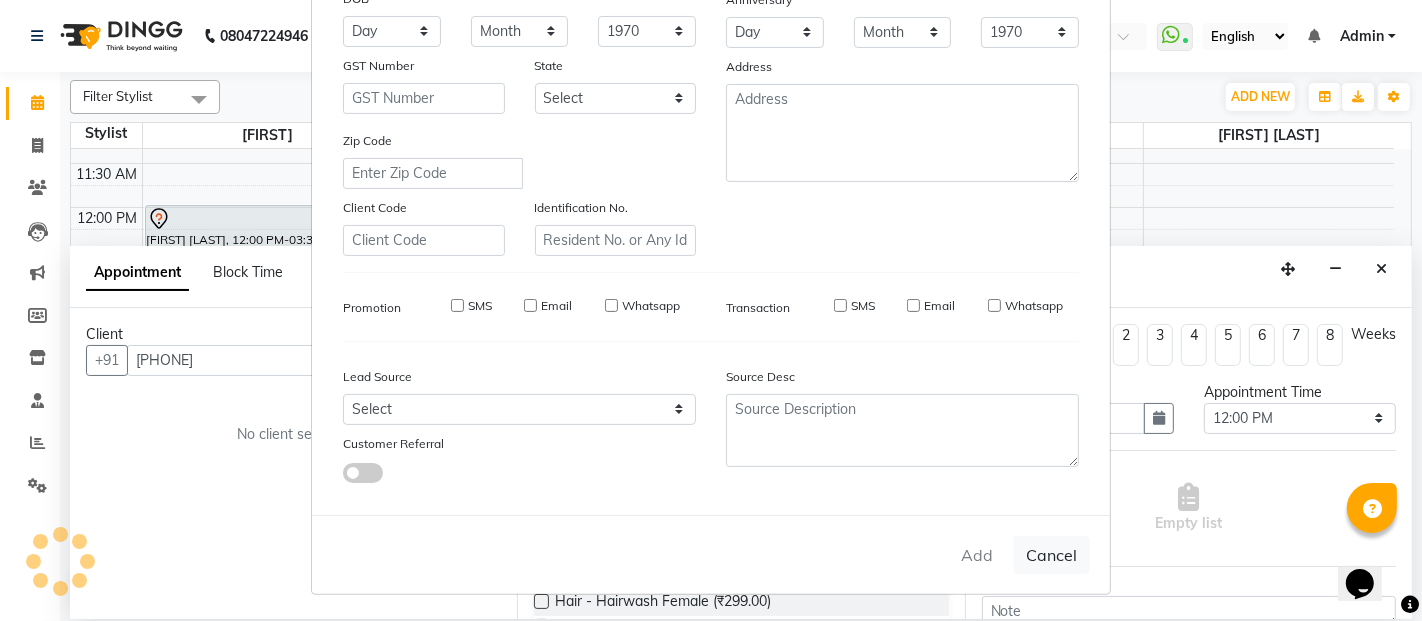 type 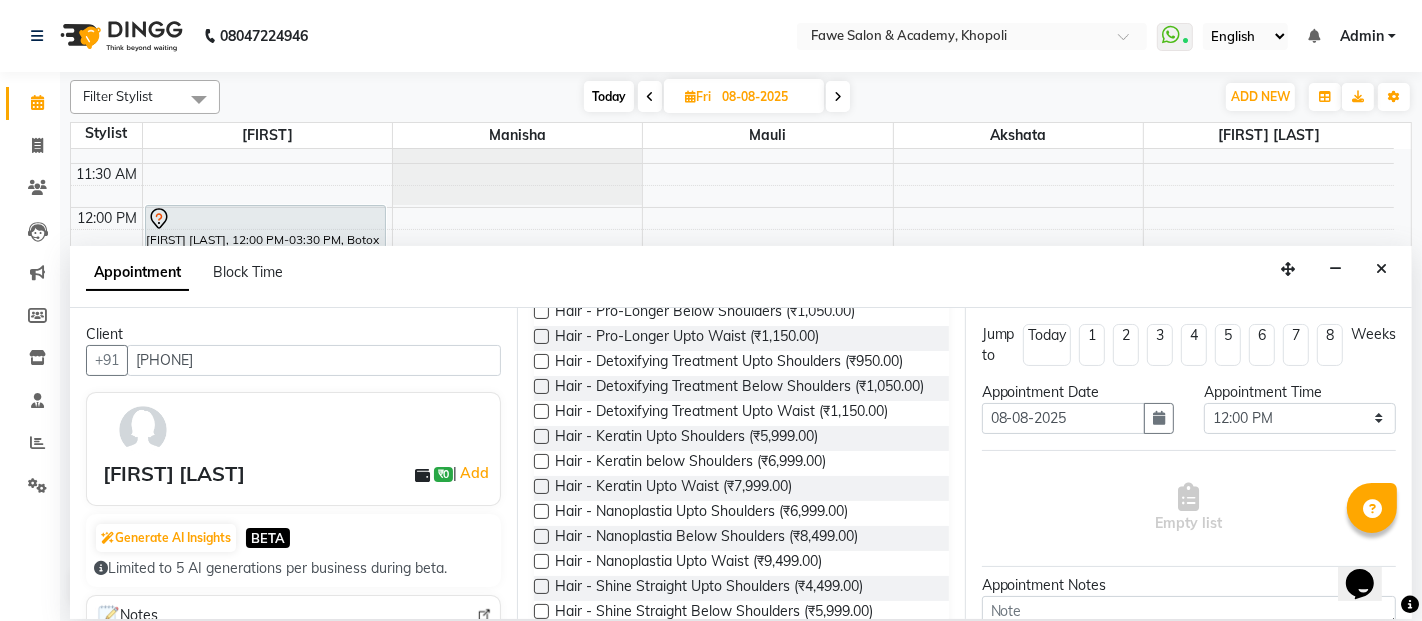 scroll, scrollTop: 1155, scrollLeft: 0, axis: vertical 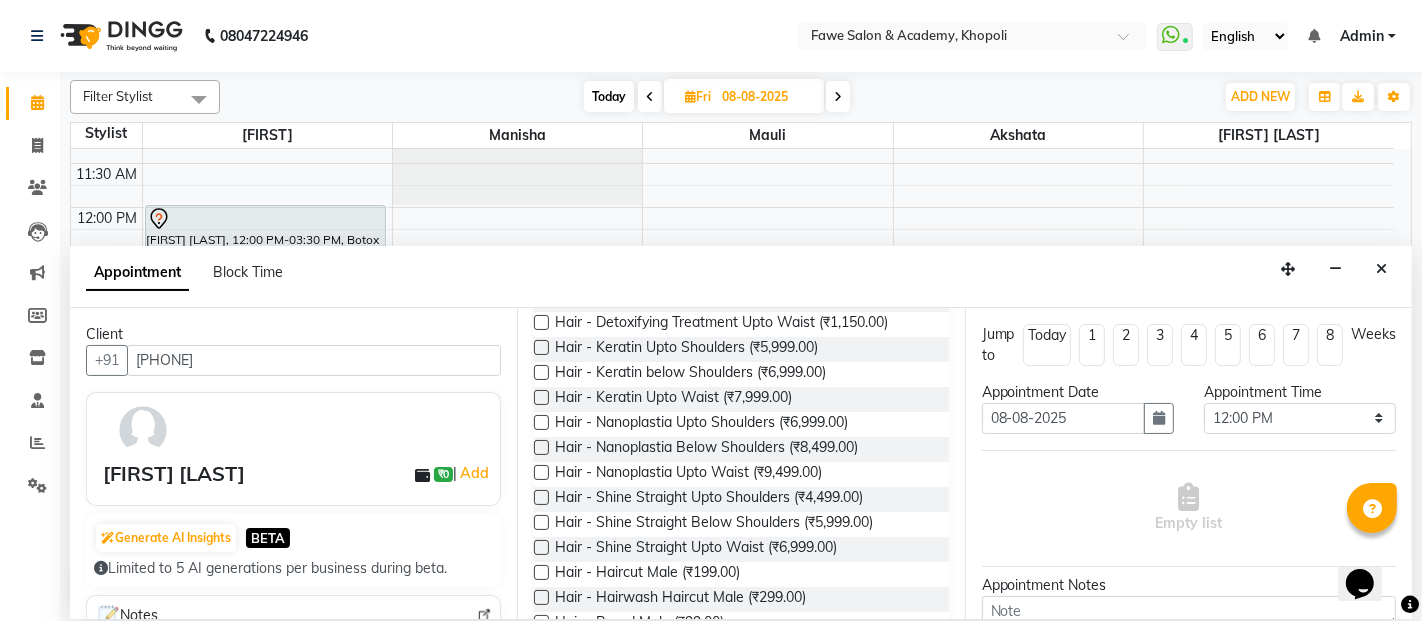 click at bounding box center [541, 447] 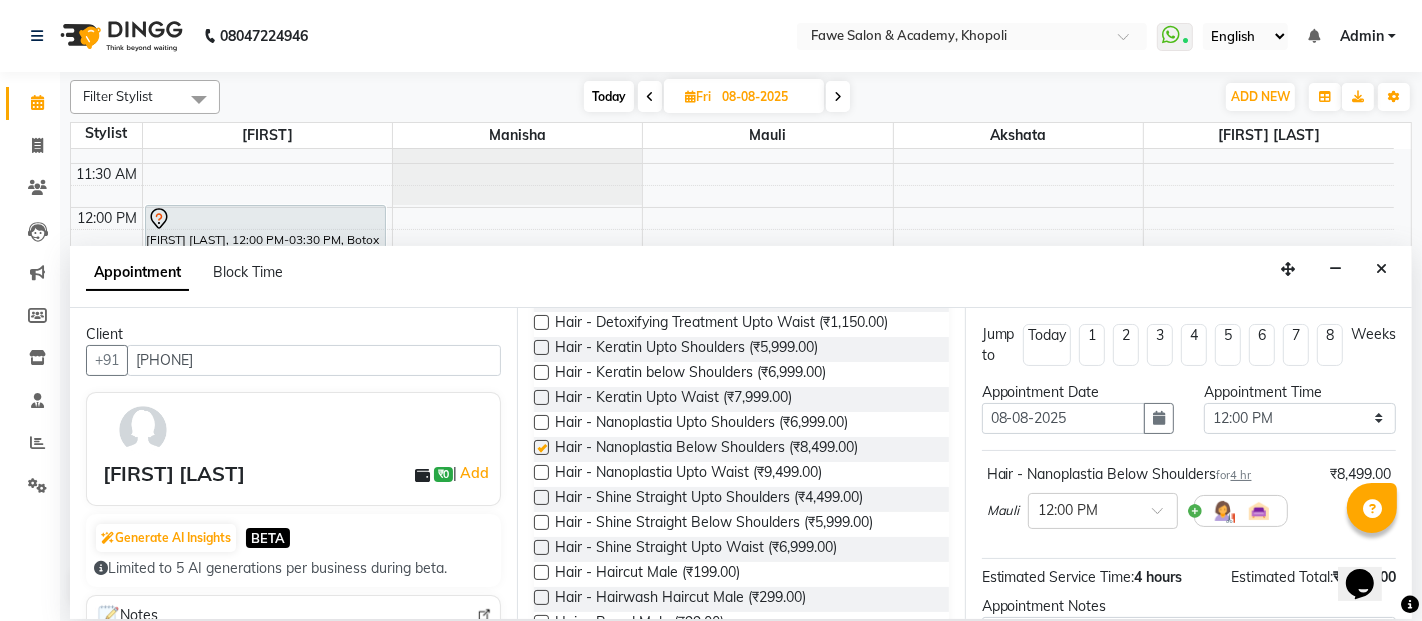 checkbox on "false" 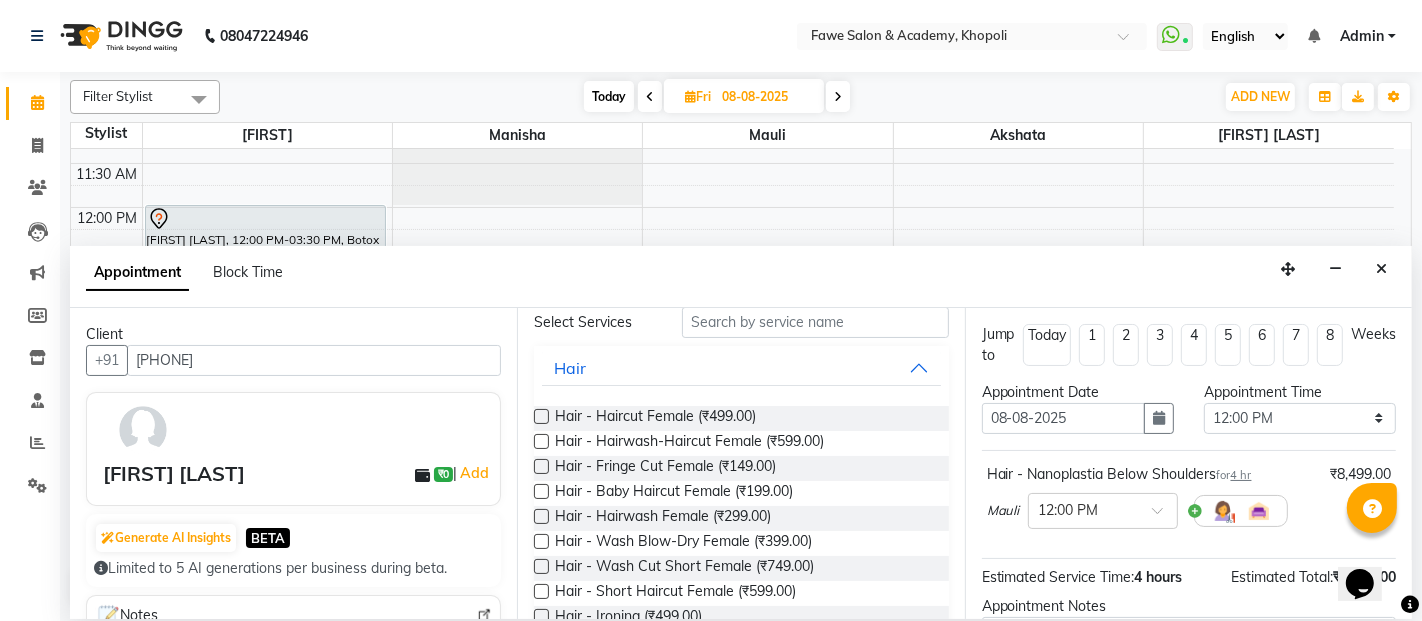 scroll, scrollTop: 44, scrollLeft: 0, axis: vertical 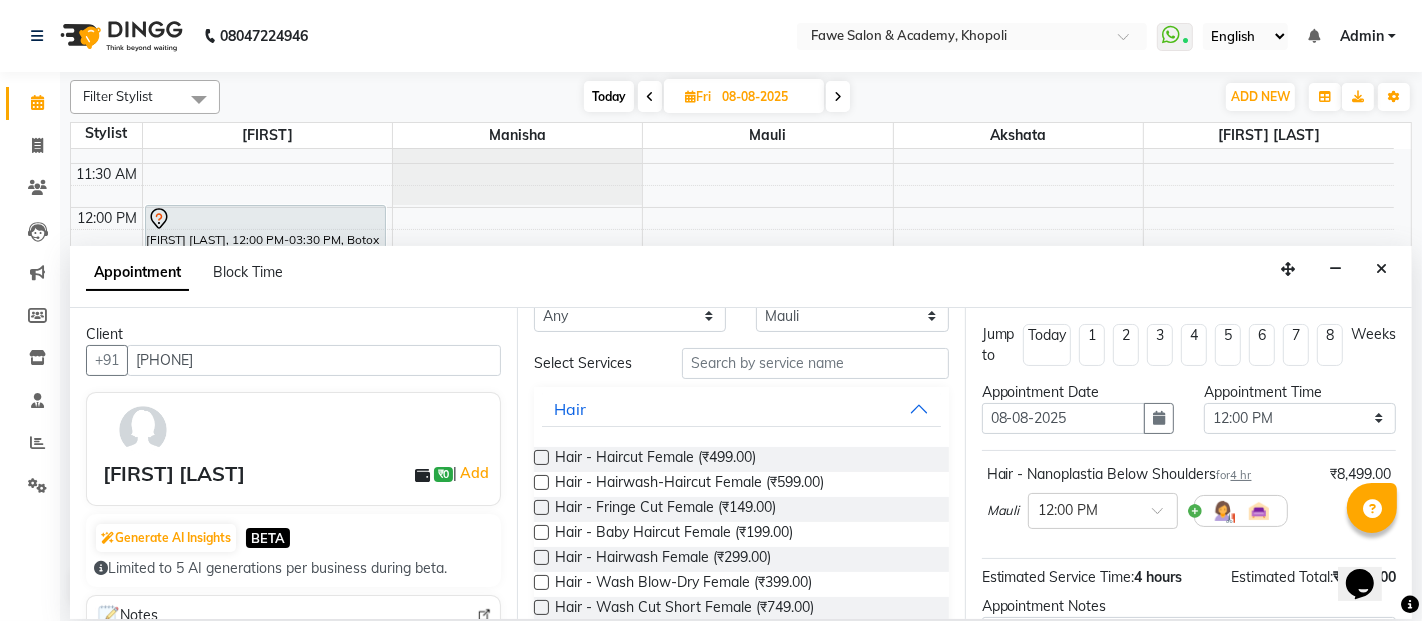 click at bounding box center [541, 457] 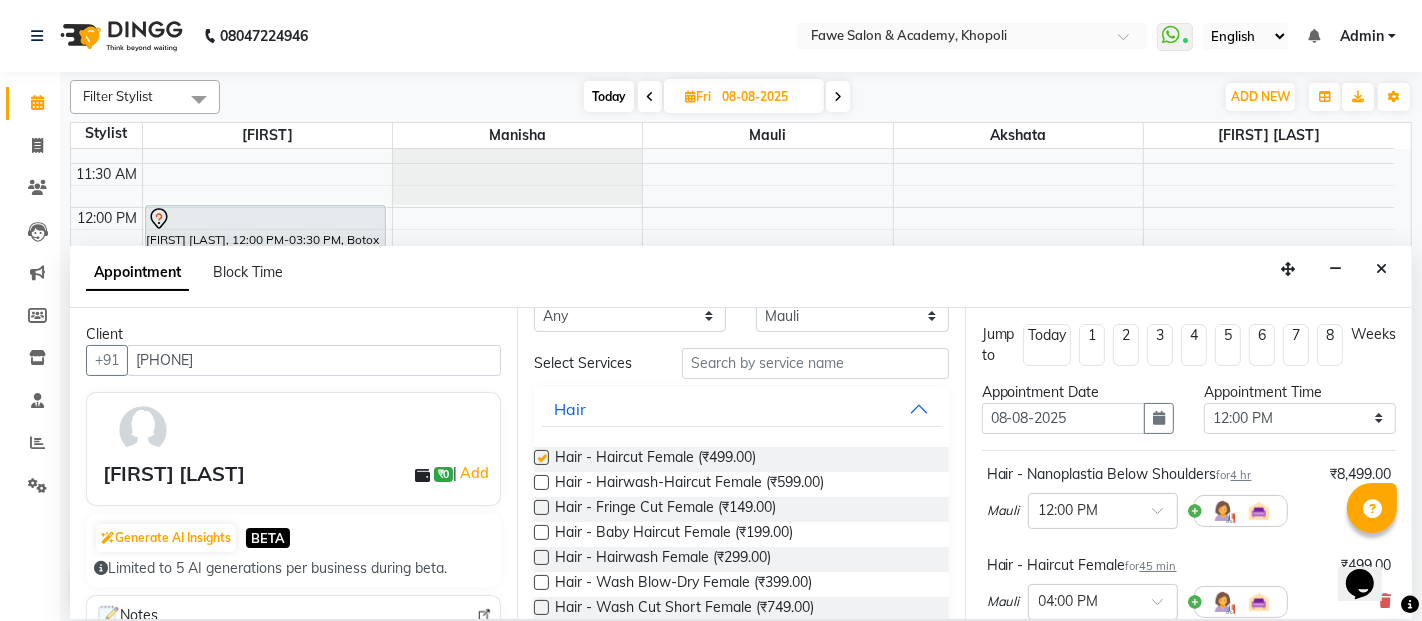 checkbox on "false" 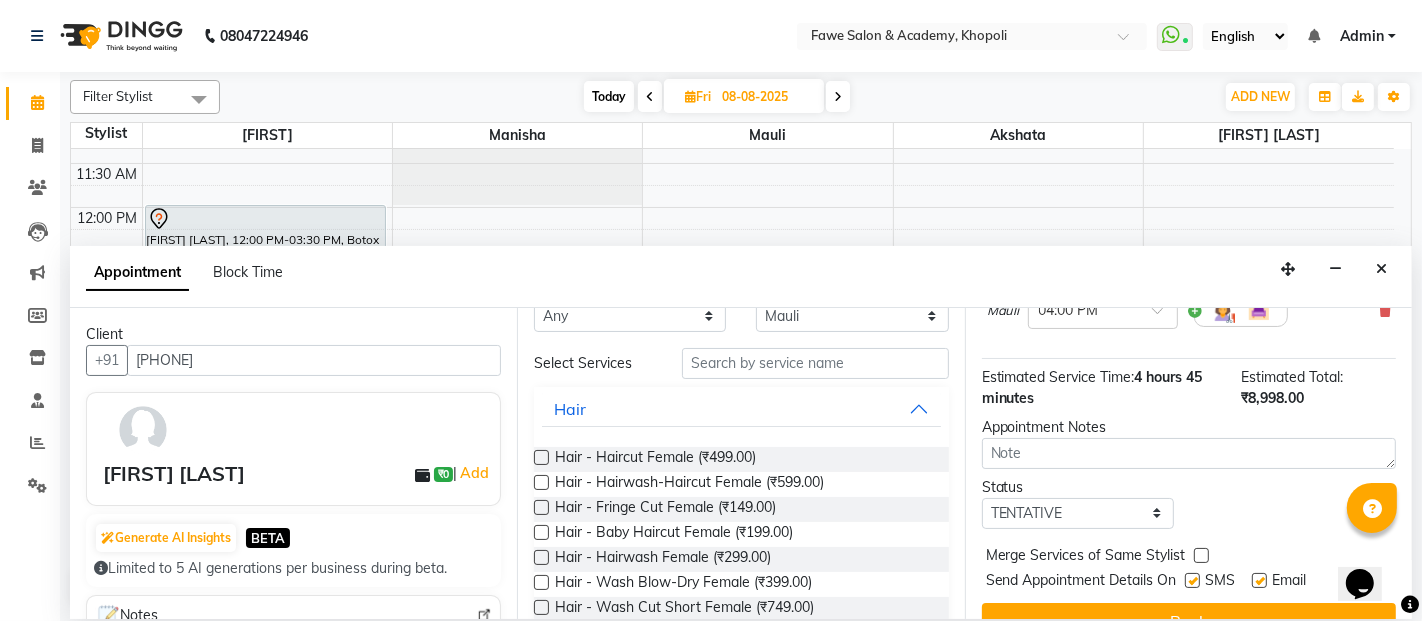 scroll, scrollTop: 311, scrollLeft: 0, axis: vertical 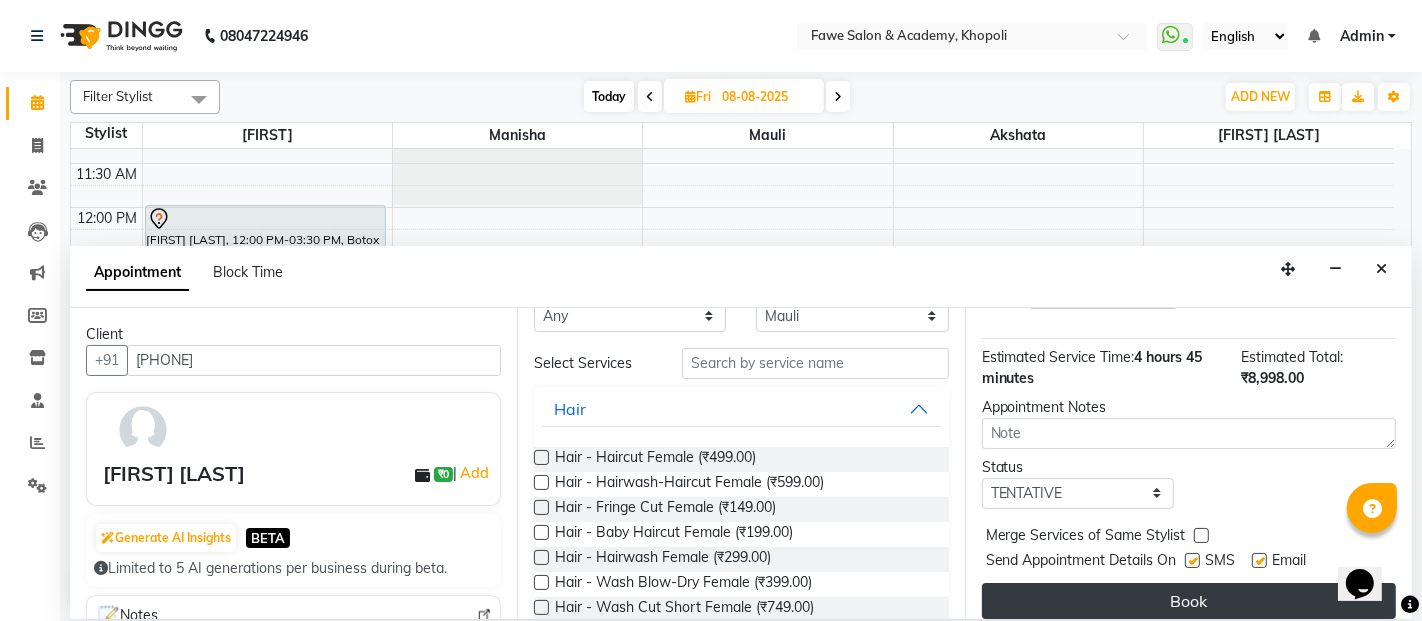 click on "Book" at bounding box center [1189, 601] 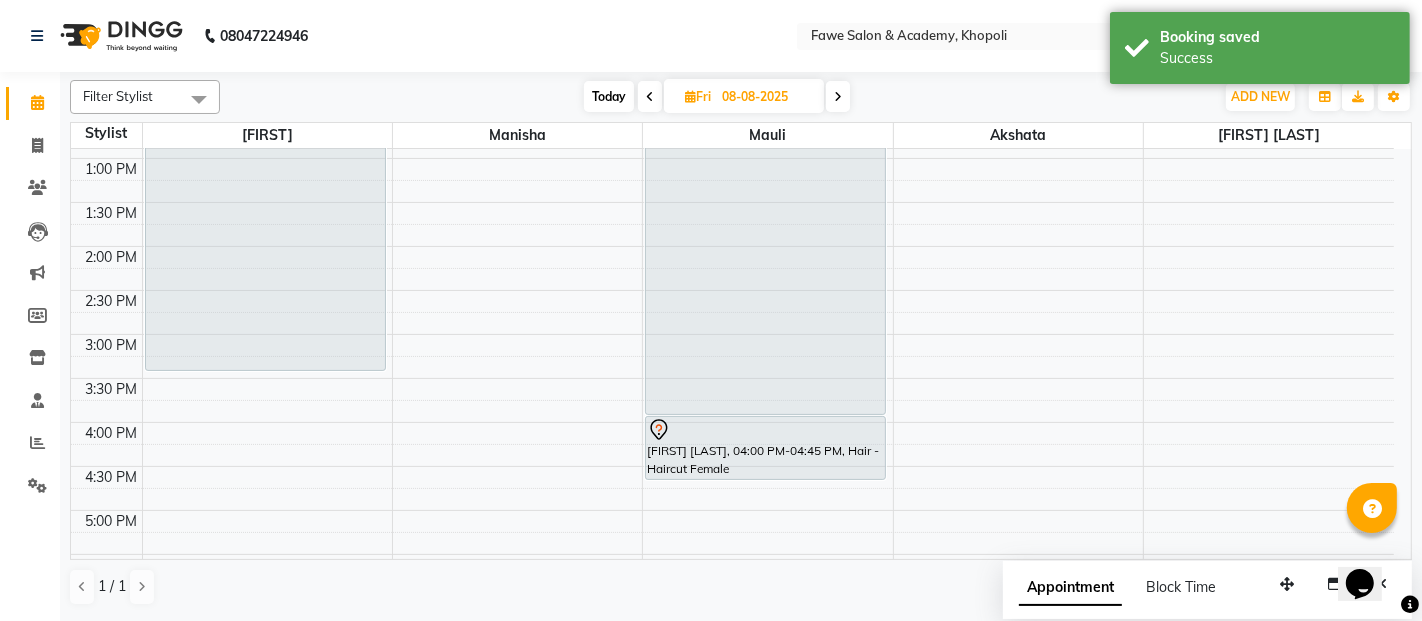 scroll, scrollTop: 383, scrollLeft: 0, axis: vertical 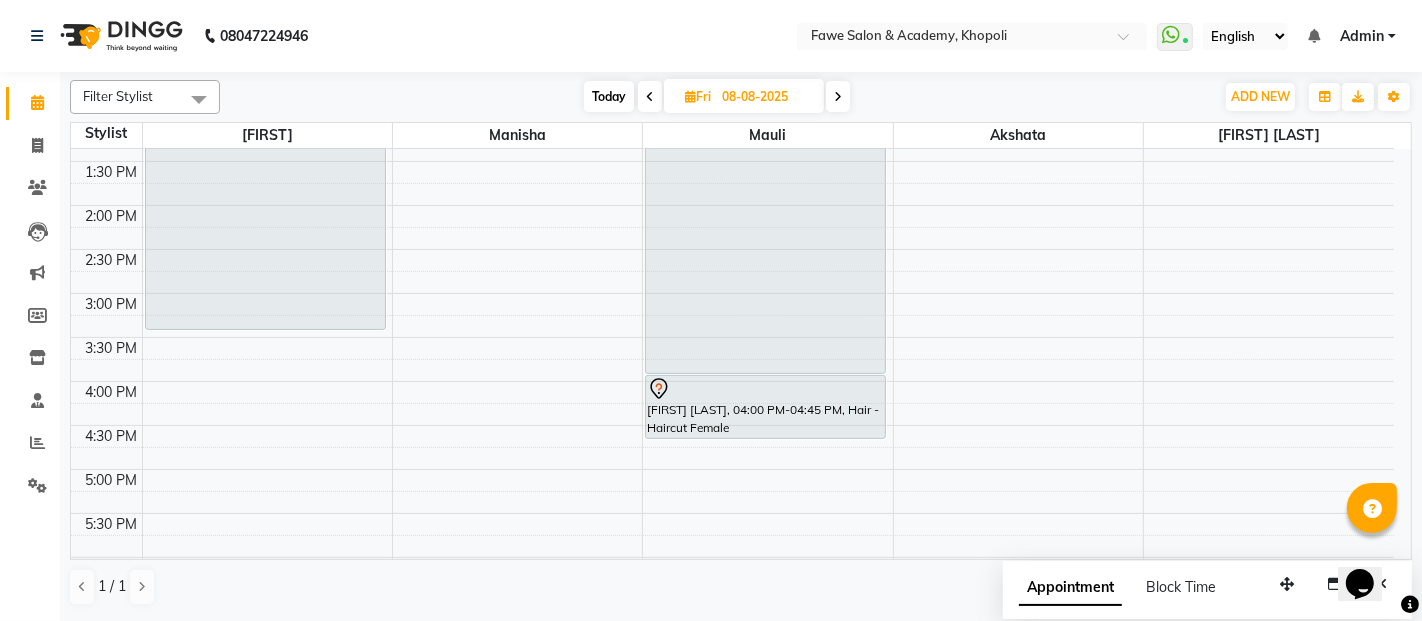 click on "Today" at bounding box center [609, 96] 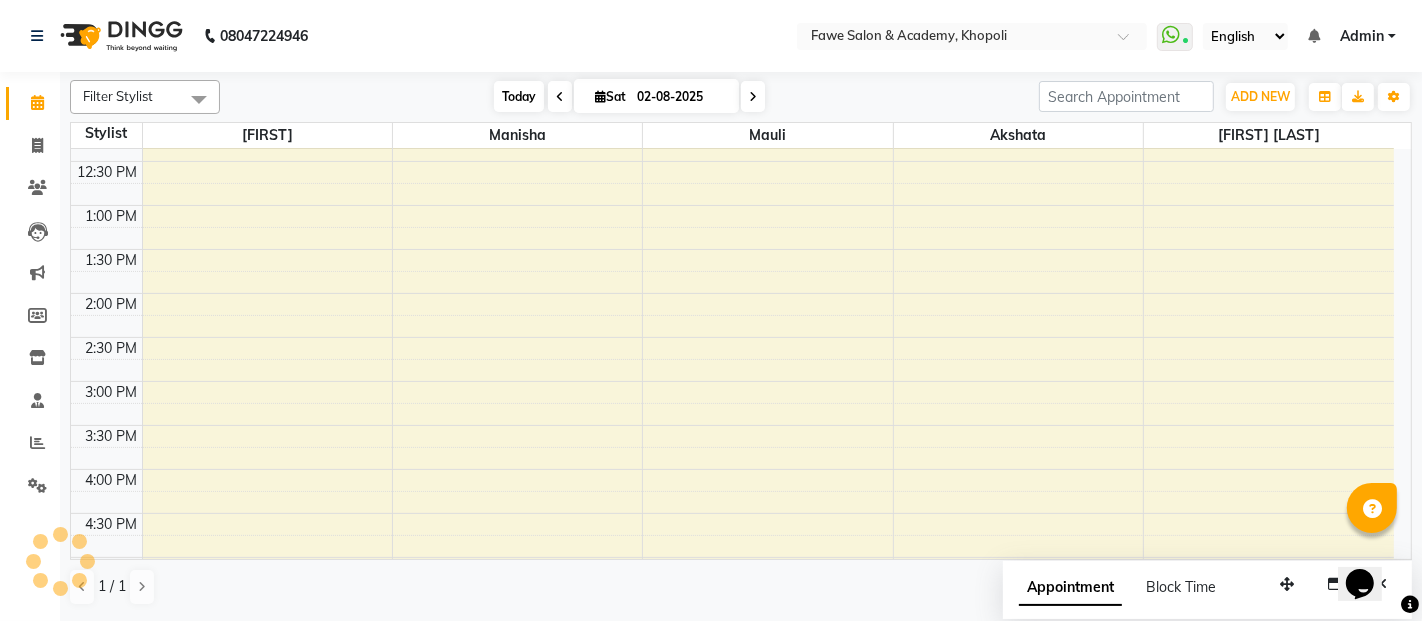 scroll, scrollTop: 871, scrollLeft: 0, axis: vertical 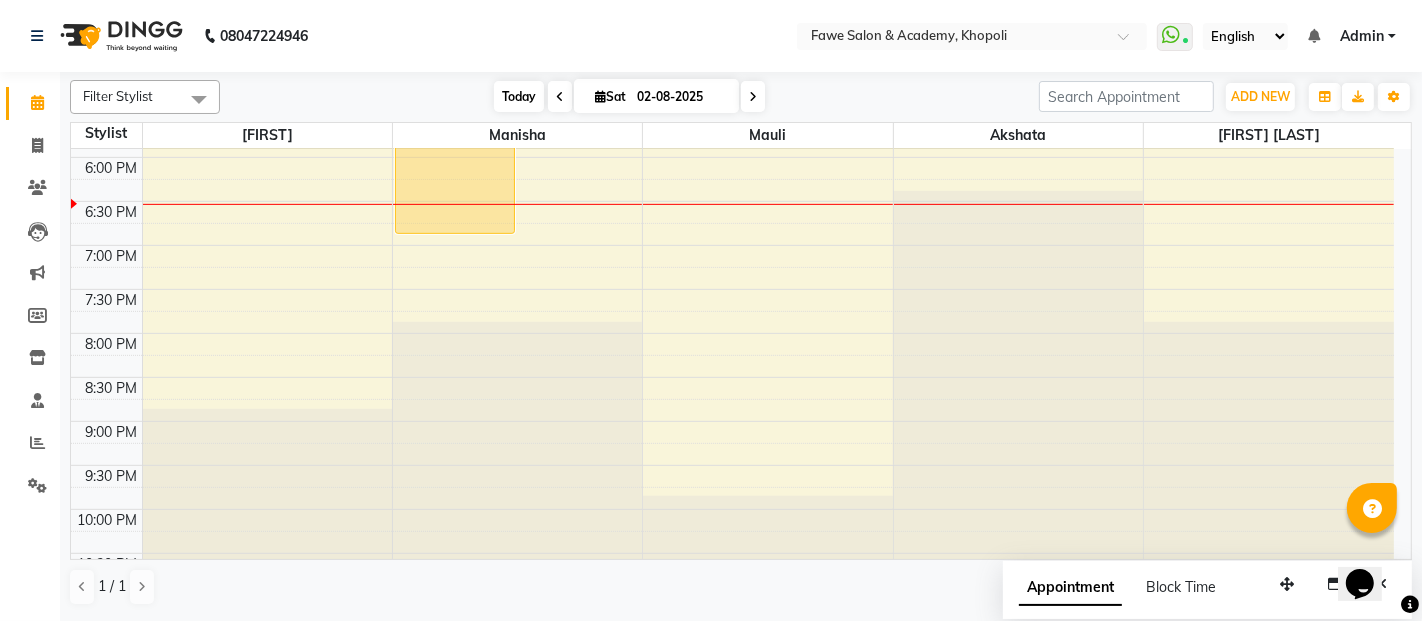 click on "Sat" at bounding box center (610, 96) 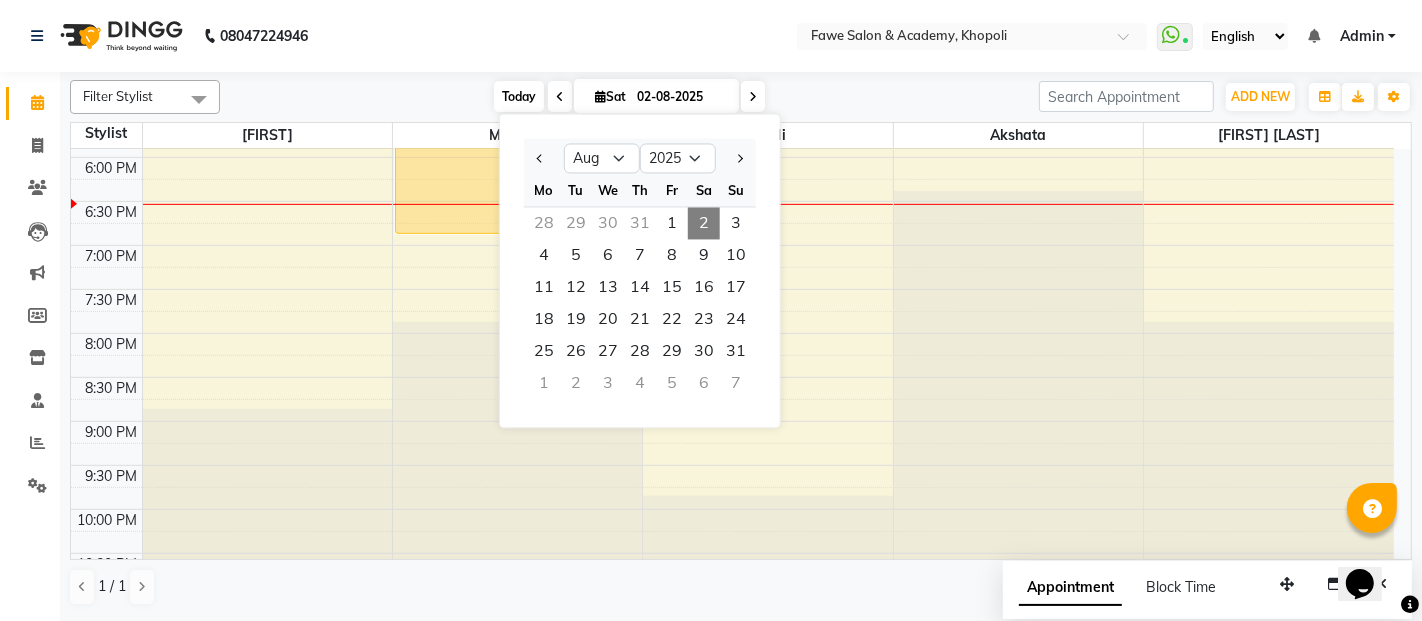 click on "Today" at bounding box center (519, 96) 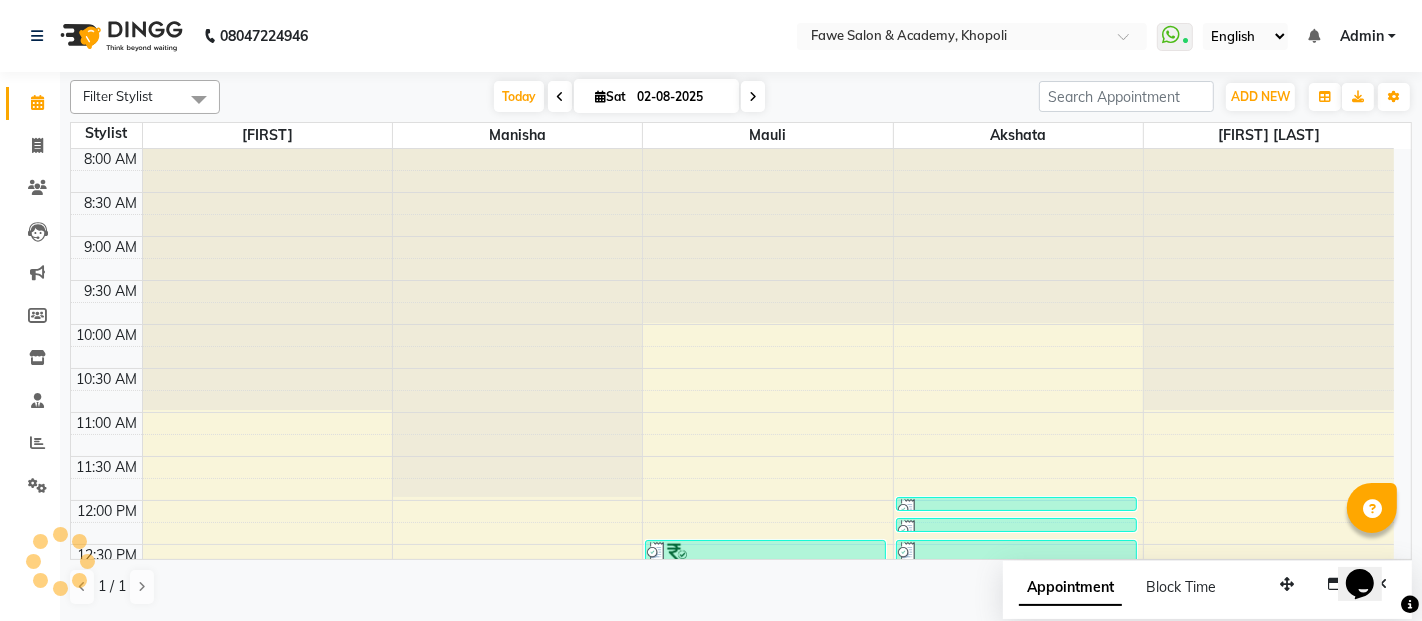 scroll, scrollTop: 871, scrollLeft: 0, axis: vertical 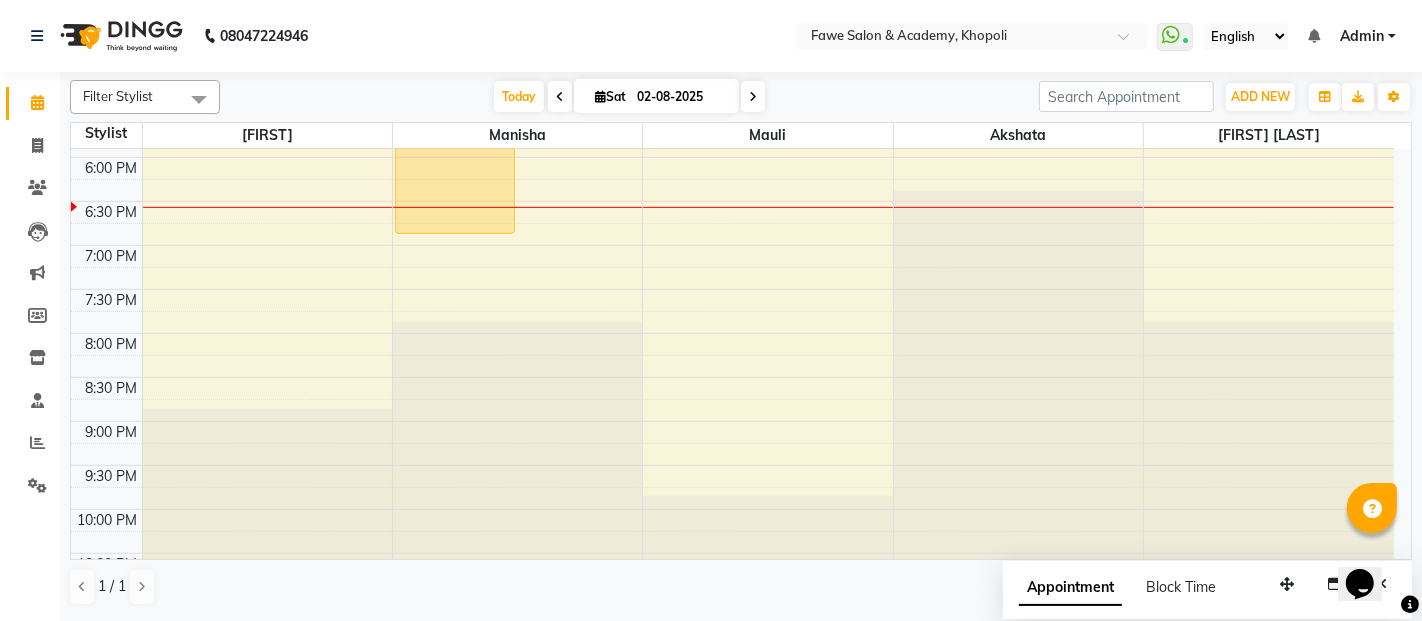 click on "02-08-2025" at bounding box center [681, 97] 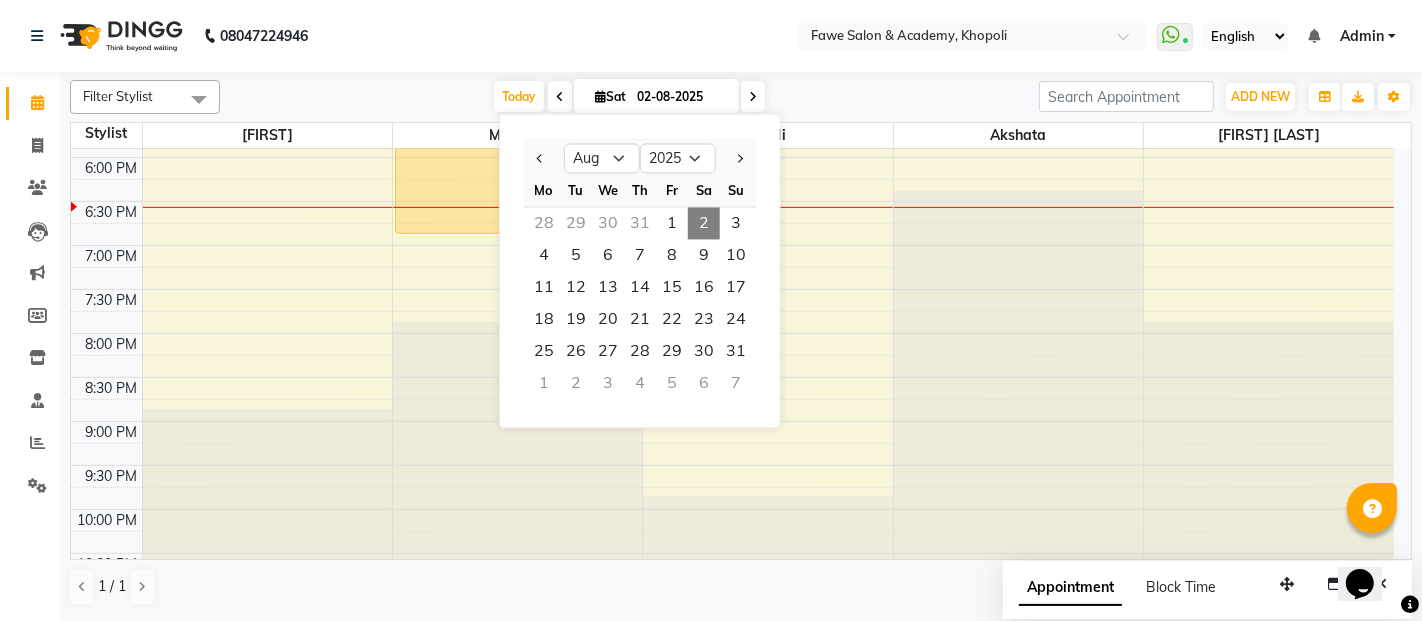 click on "Today  Sat 02-08-2025 Jan Feb Mar Apr May Jun Jul Aug Sep Oct Nov Dec 2015 2016 2017 2018 2019 2020 2021 2022 2023 2024 2025 2026 2027 2028 2029 2030 2031 2032 2033 2034 2035 Mo Tu We Th Fr Sa Su  28   29   30   31   1   2   3   4   5   6   7   8   9   10   11   12   13   14   15   16   17   18   19   20   21   22   23   24   25   26   27   28   29   30   31   1   2   3   4   5   6   7" at bounding box center [629, 97] 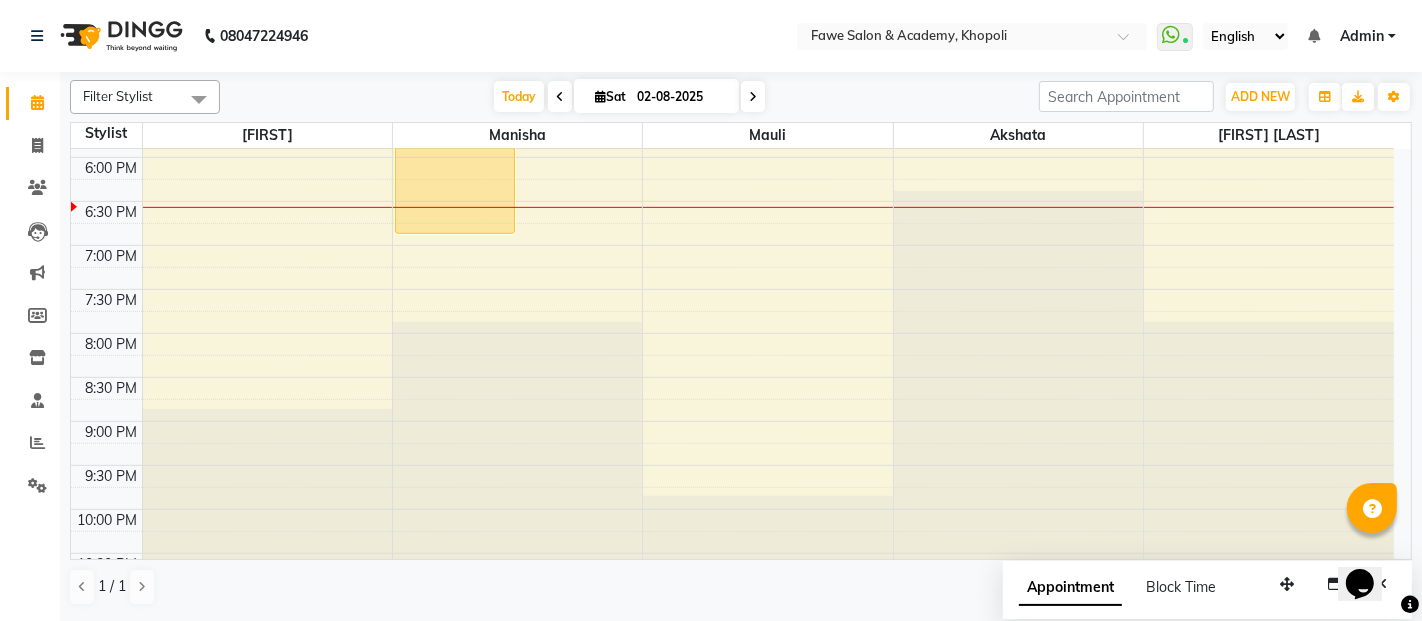 click on "02-08-2025" at bounding box center (681, 97) 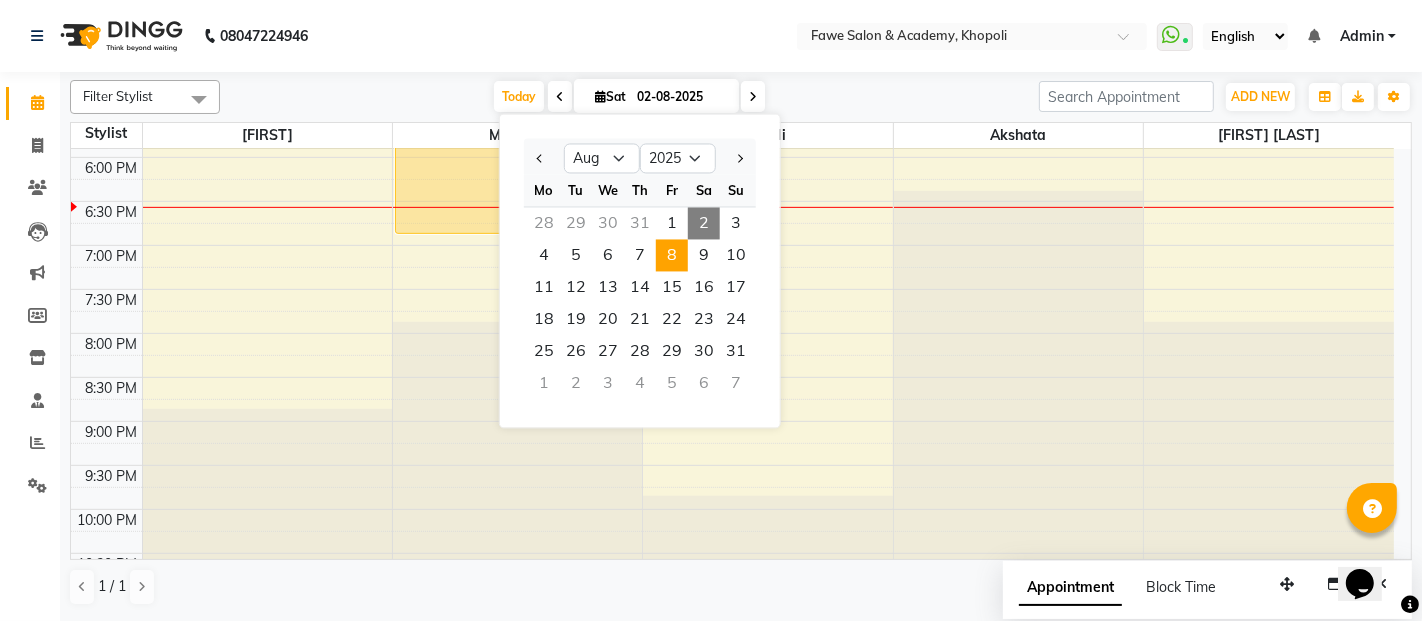 click on "8" at bounding box center (672, 255) 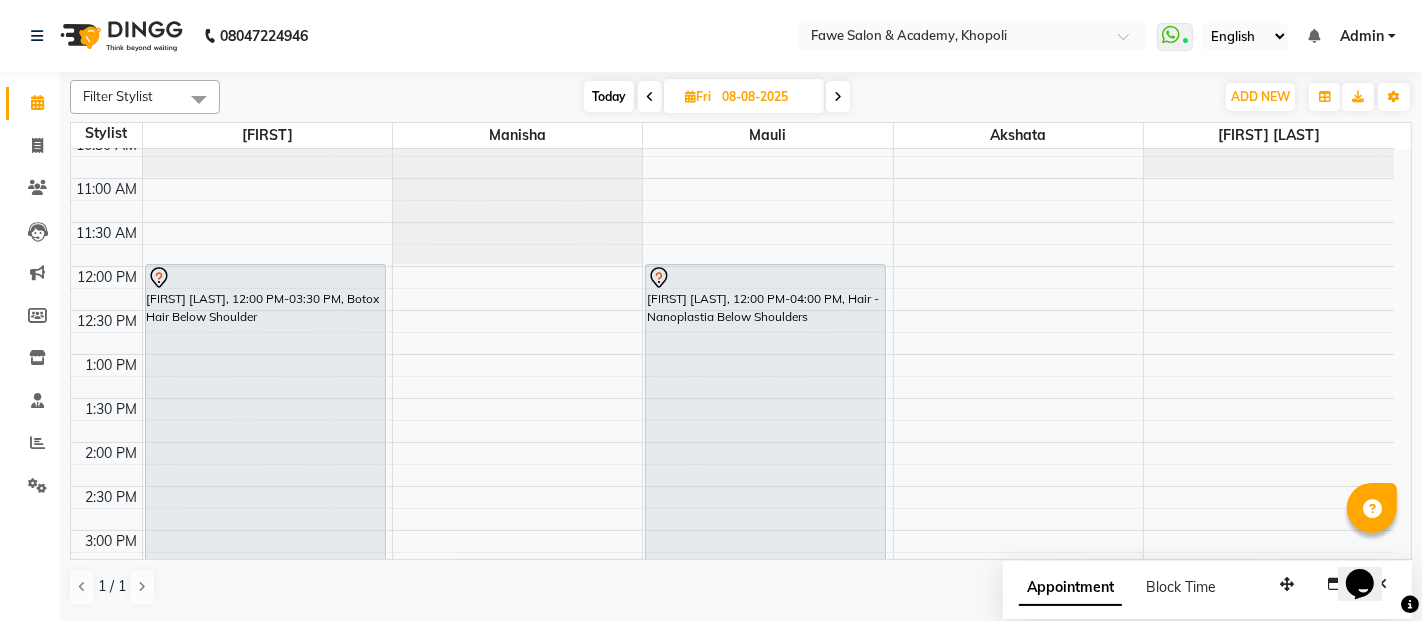 scroll, scrollTop: 166, scrollLeft: 0, axis: vertical 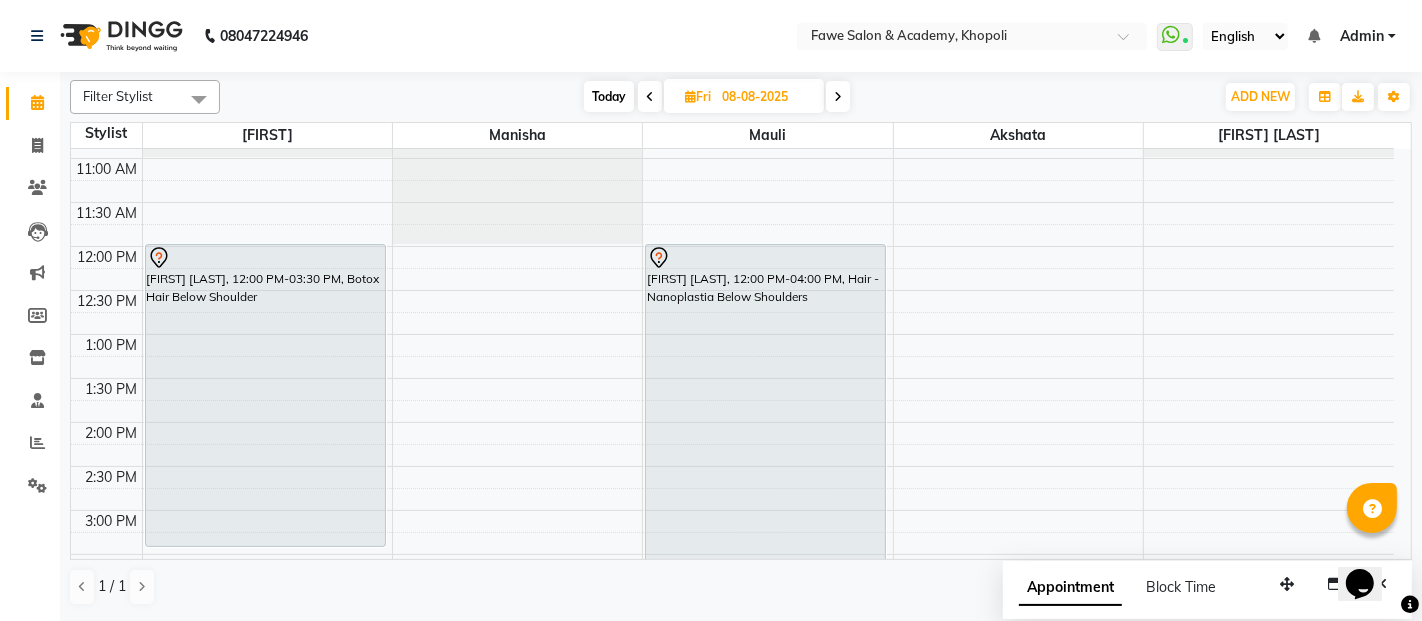 click on "Today" at bounding box center [609, 96] 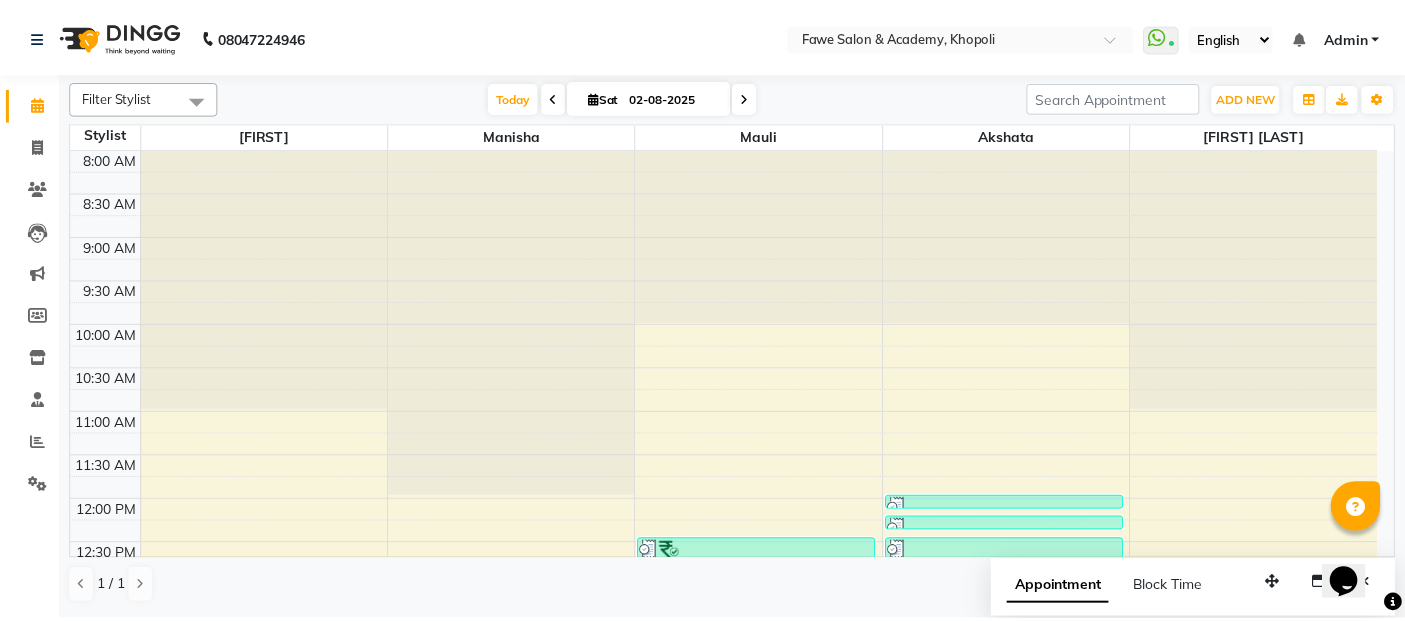 scroll, scrollTop: 537, scrollLeft: 0, axis: vertical 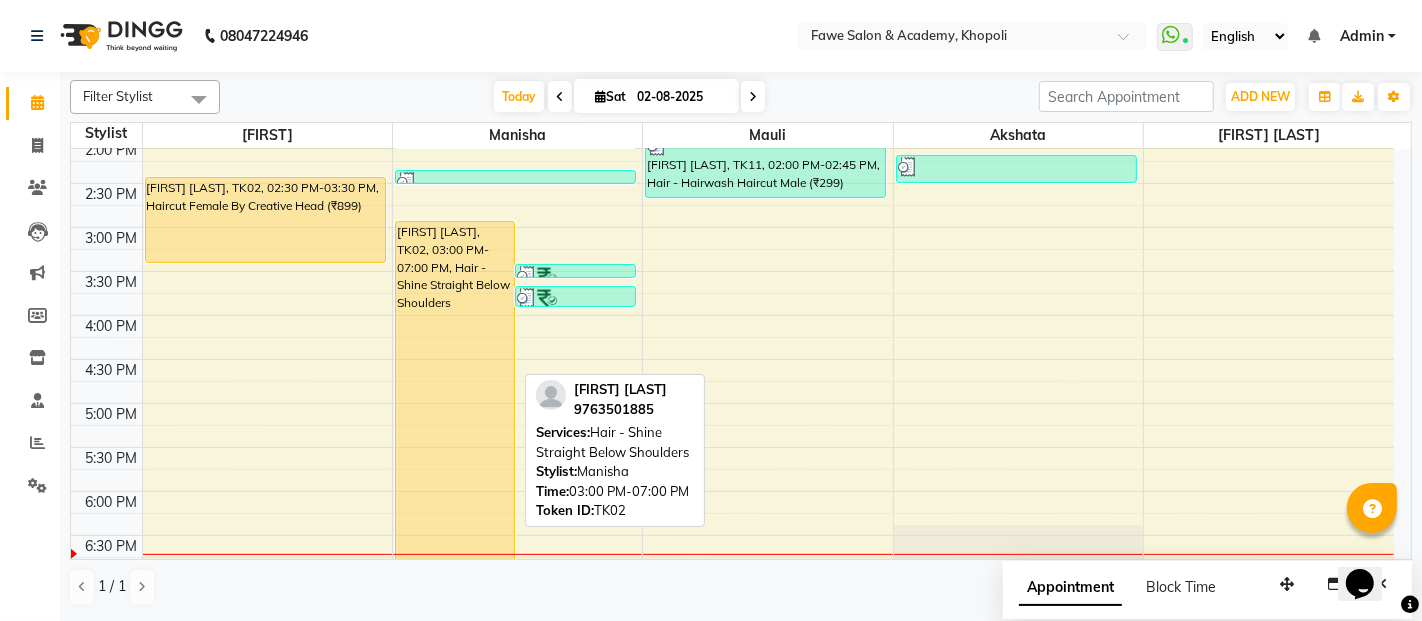 click on "[FIRST] [LAST], TK02, 03:00 PM-07:00 PM, Hair - Shine Straight Below Shoulders" at bounding box center (455, 394) 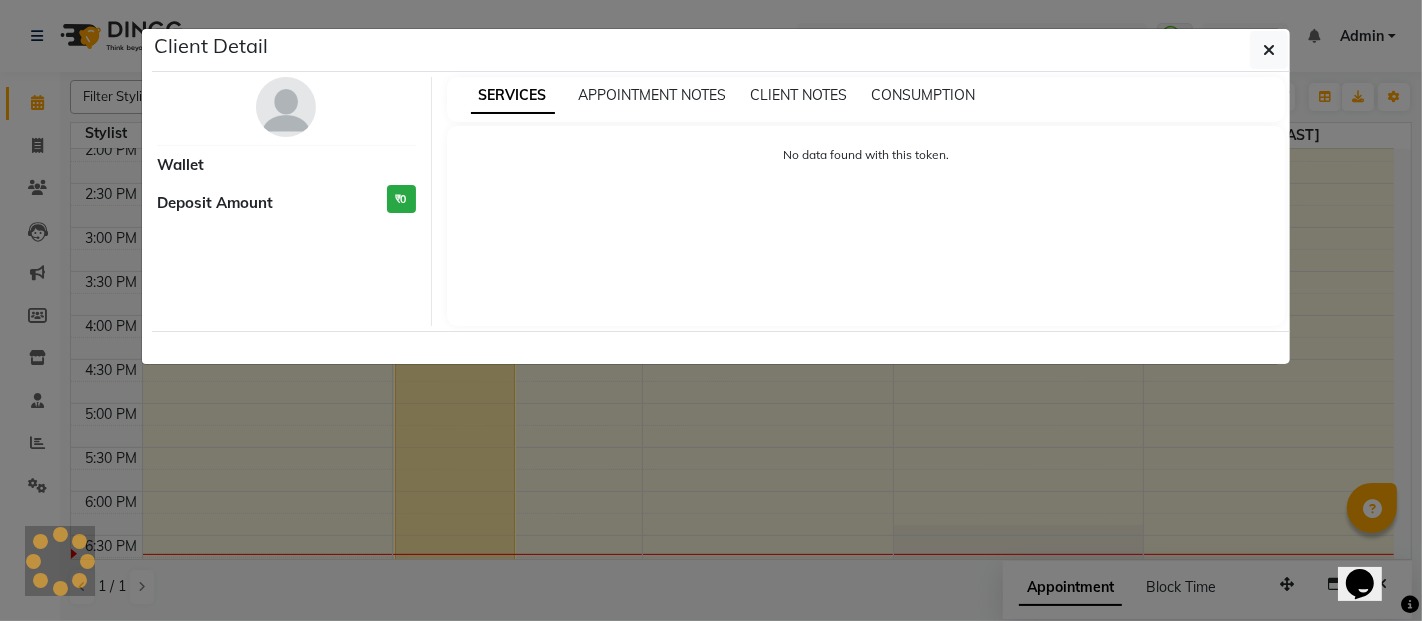 select on "1" 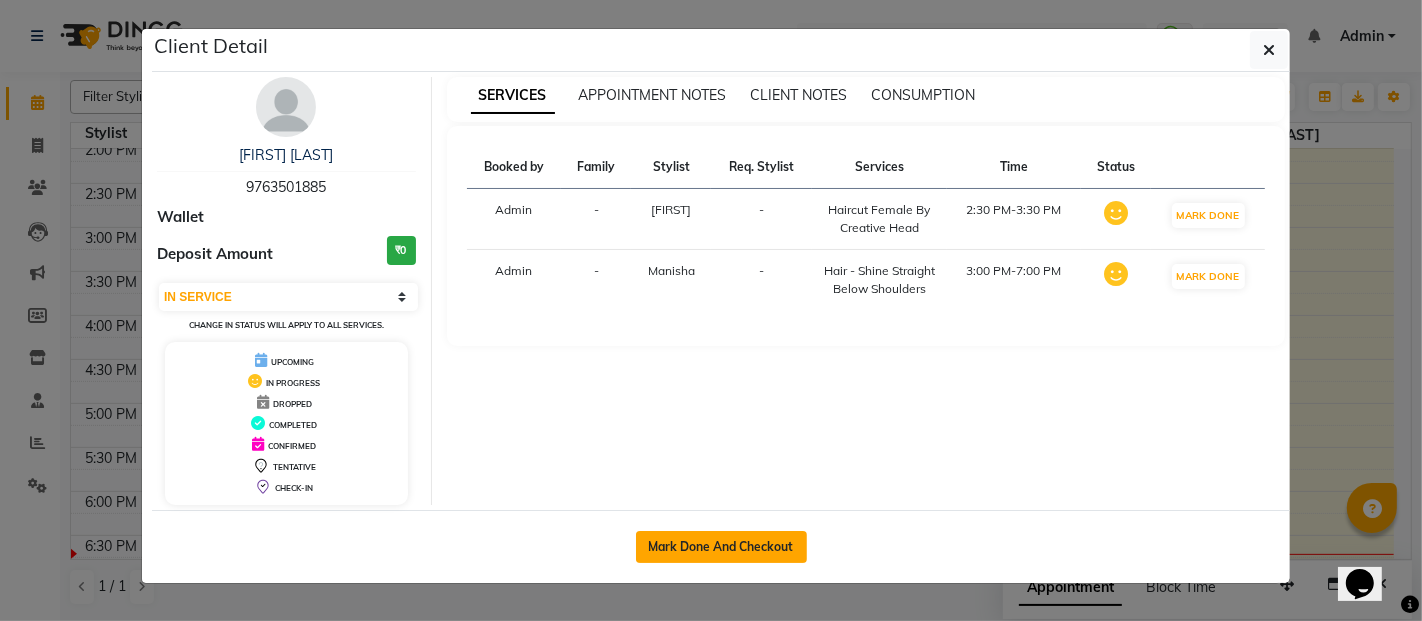 click on "Mark Done And Checkout" 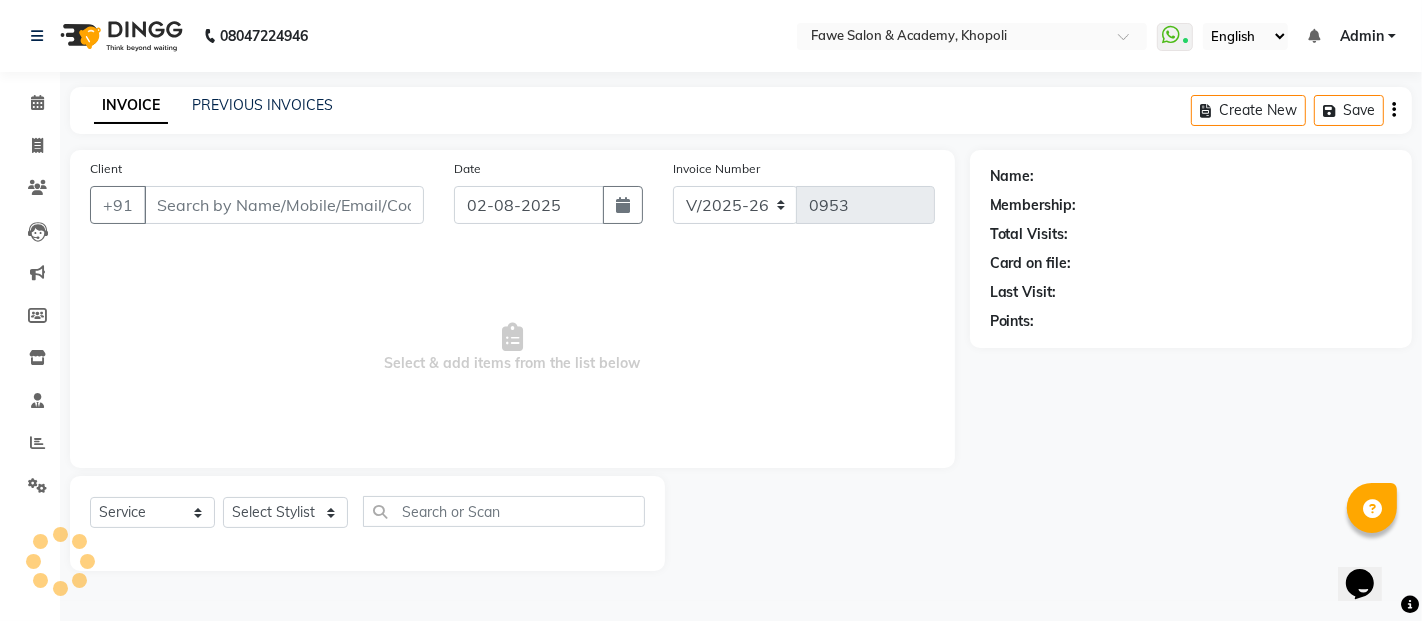 type on "9763501885" 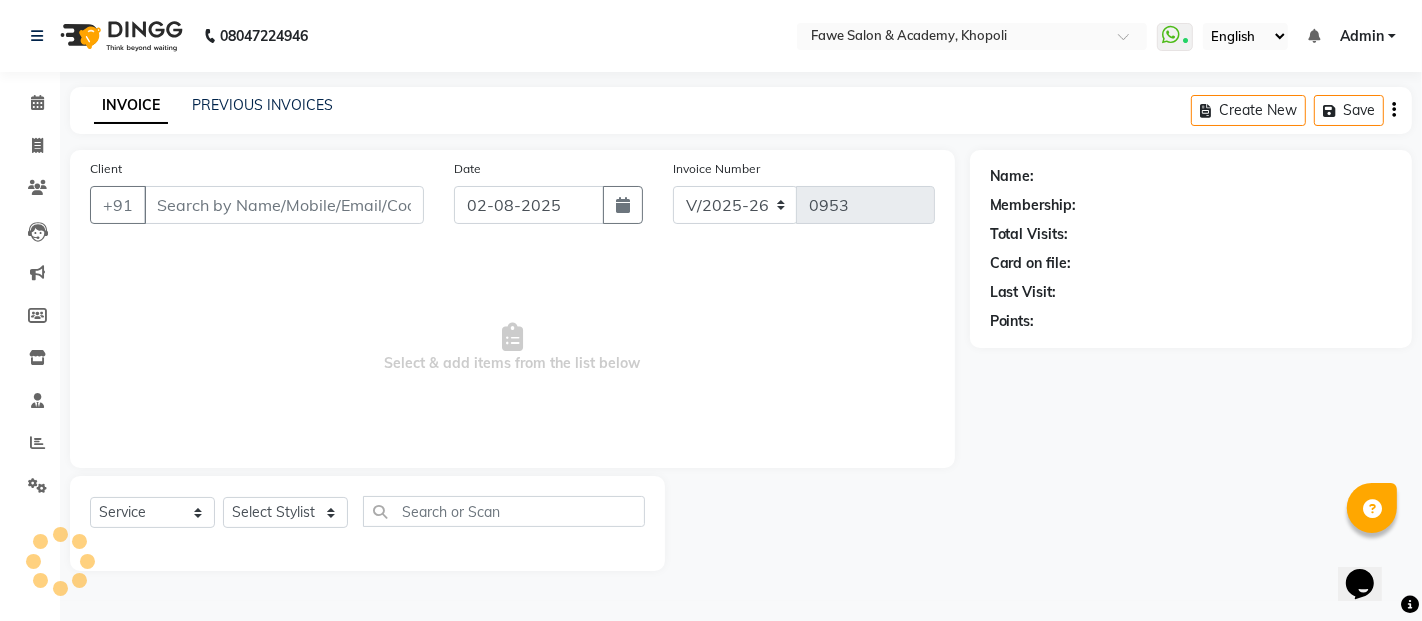 select on "14303" 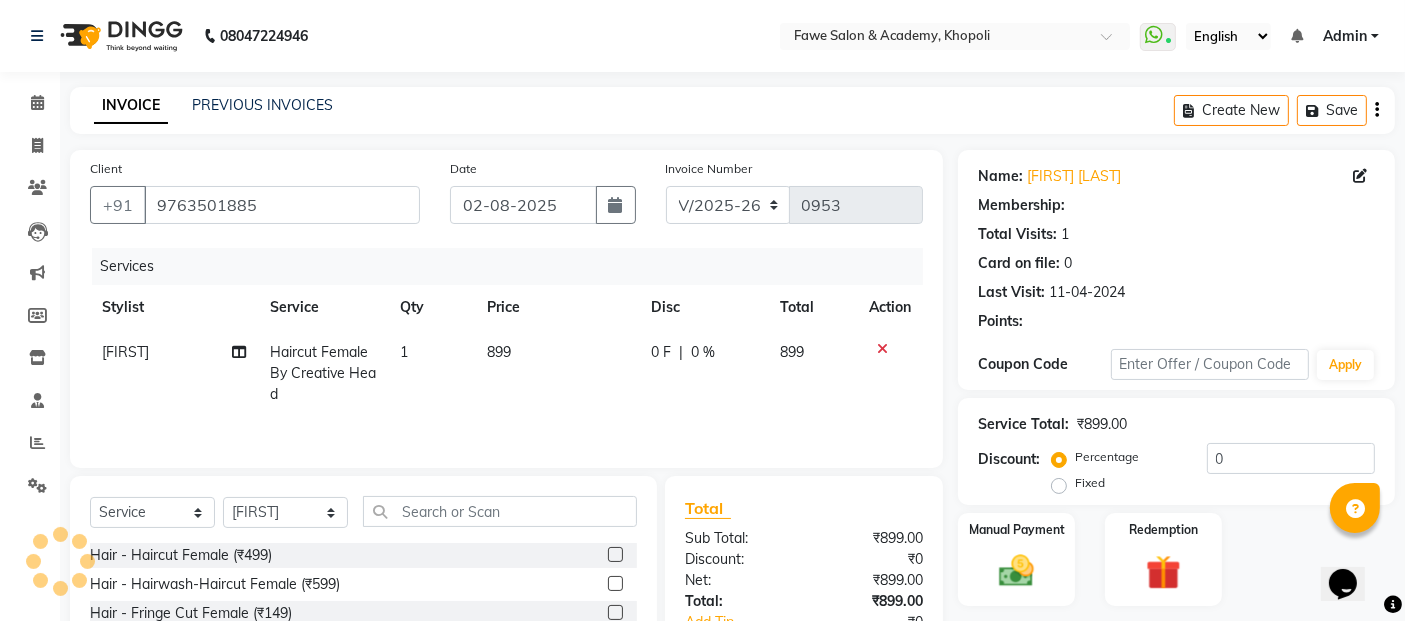 select on "1: Object" 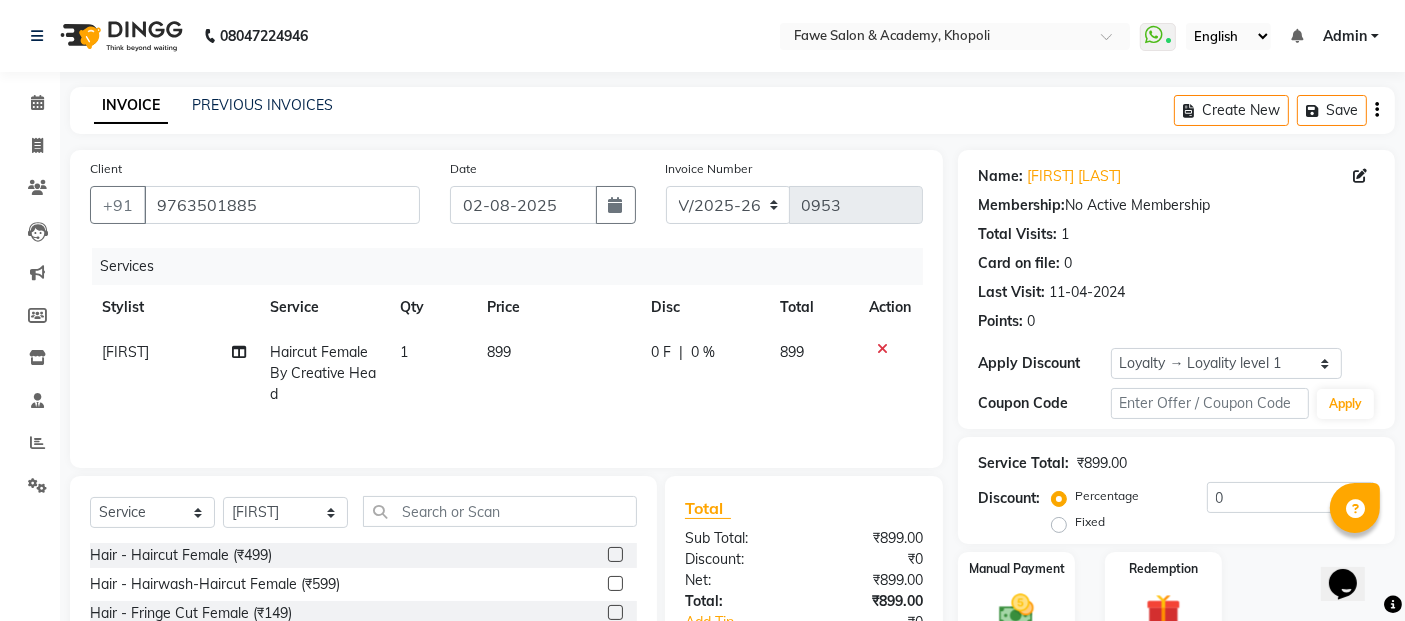 scroll, scrollTop: 181, scrollLeft: 0, axis: vertical 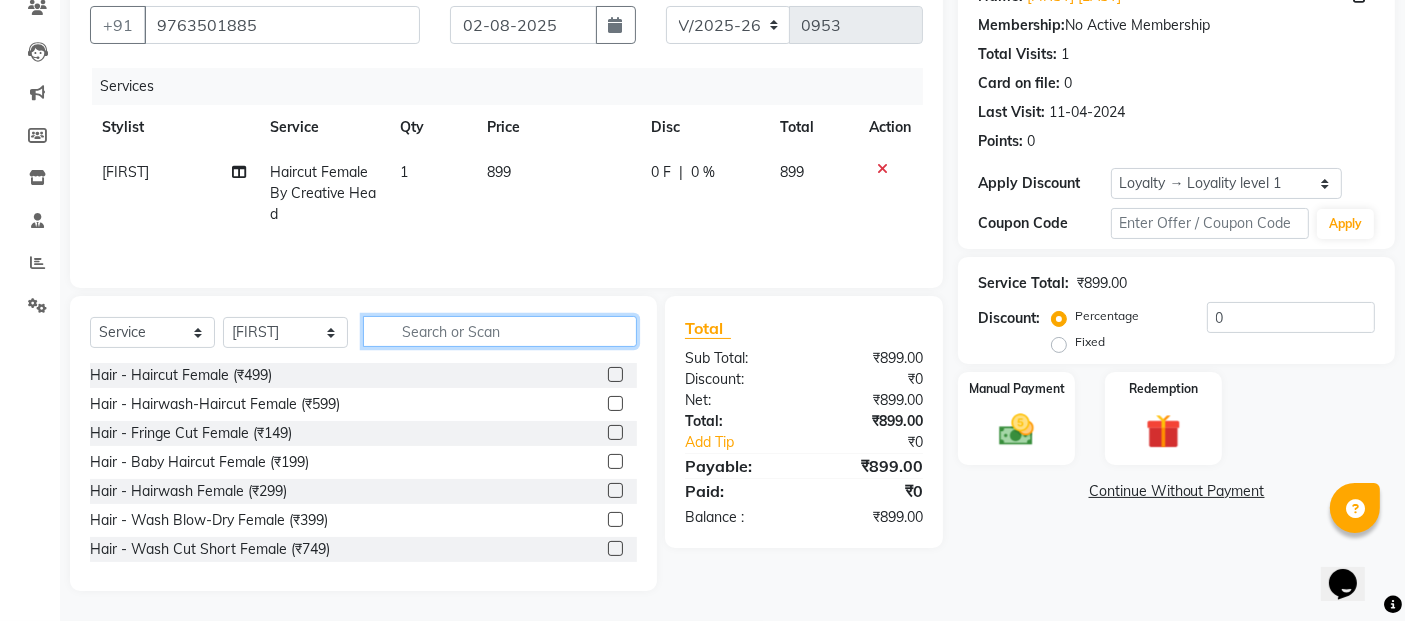 click 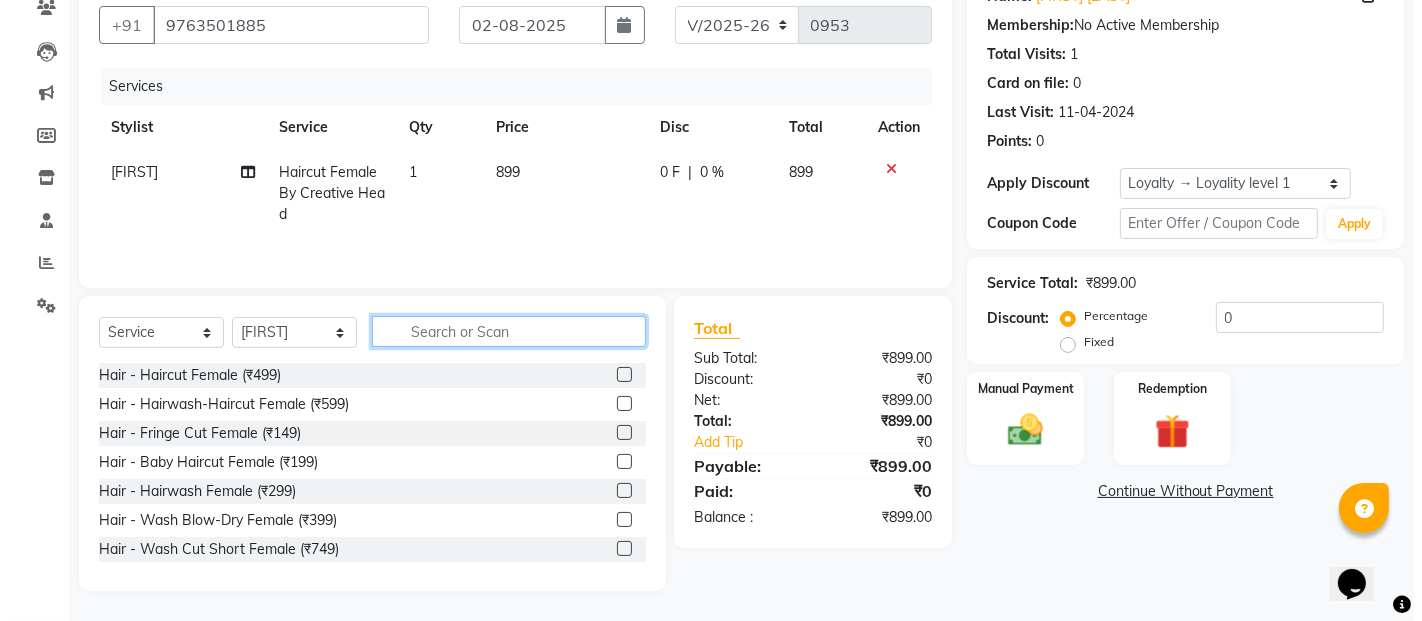 scroll, scrollTop: 0, scrollLeft: 0, axis: both 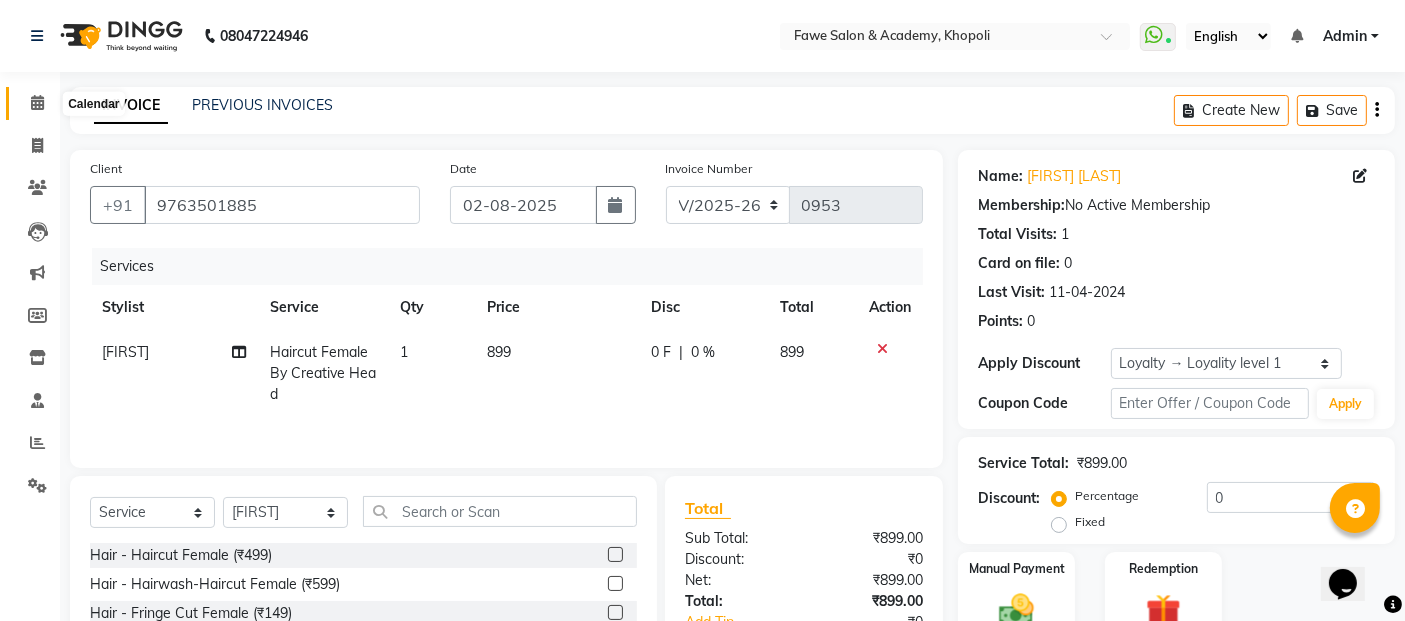 click 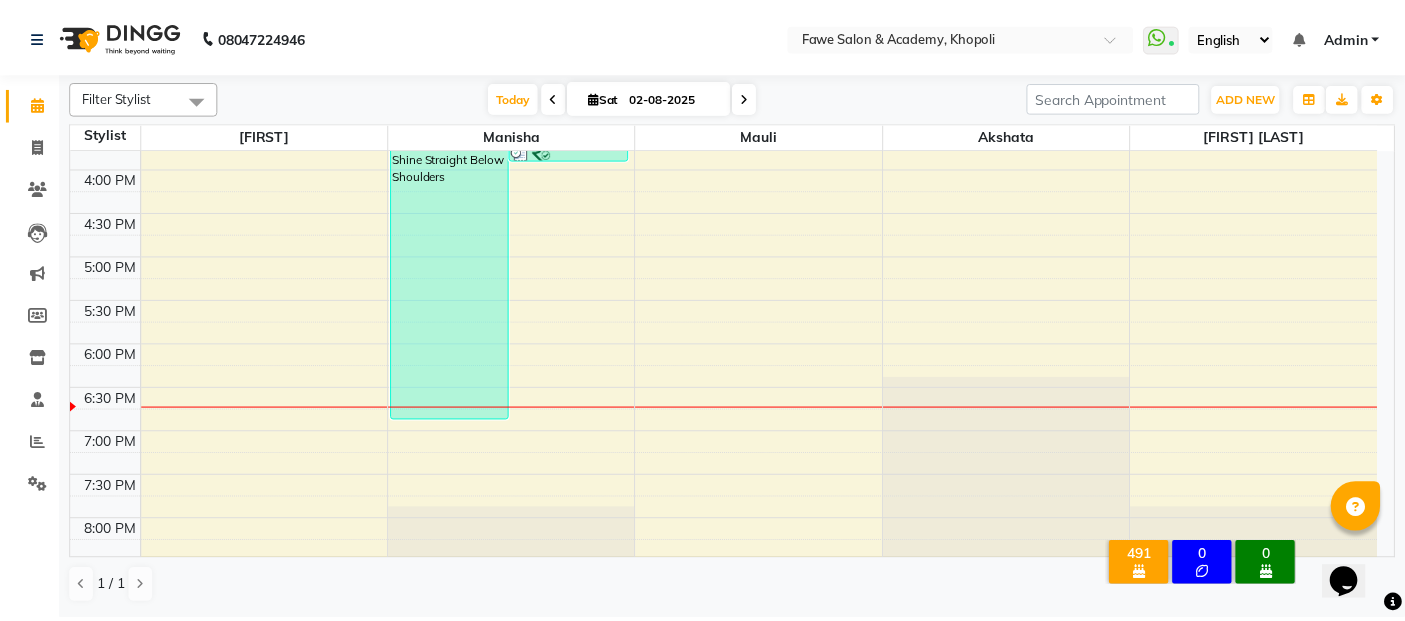 scroll, scrollTop: 722, scrollLeft: 0, axis: vertical 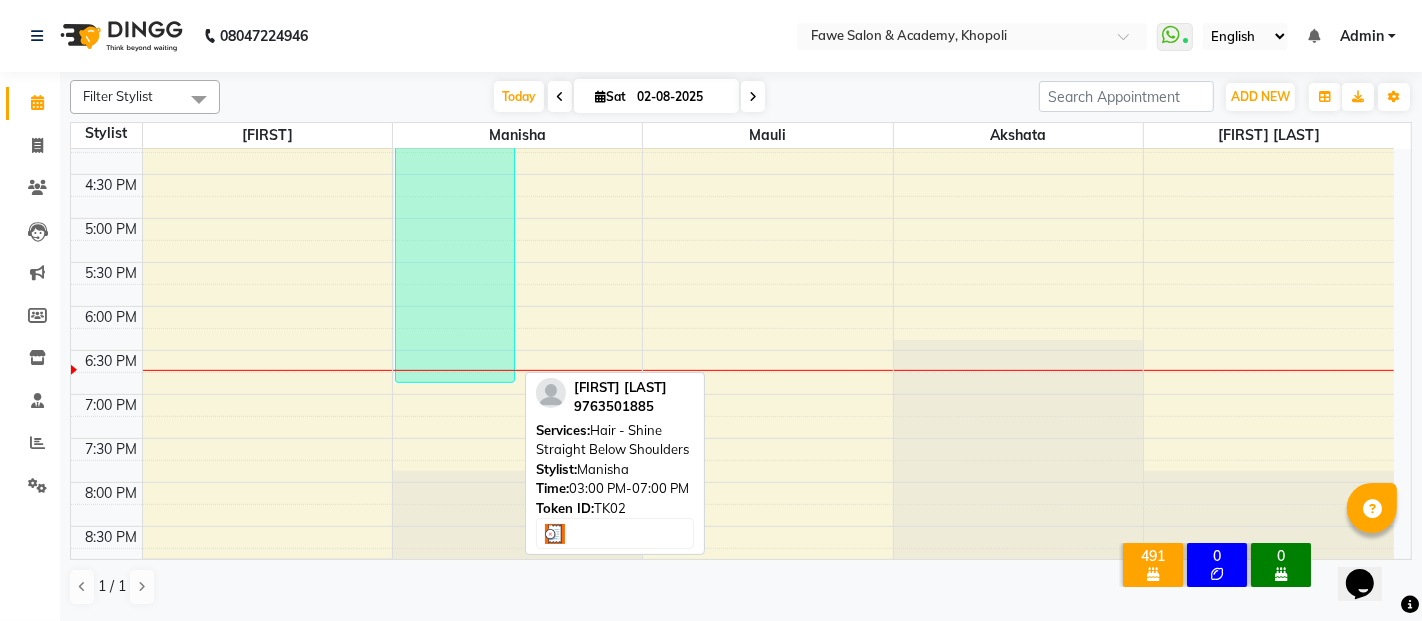 click on "[FIRST] [LAST], TK02, 03:00 PM-07:00 PM, Hair - Shine Straight Below Shoulders" at bounding box center (455, 209) 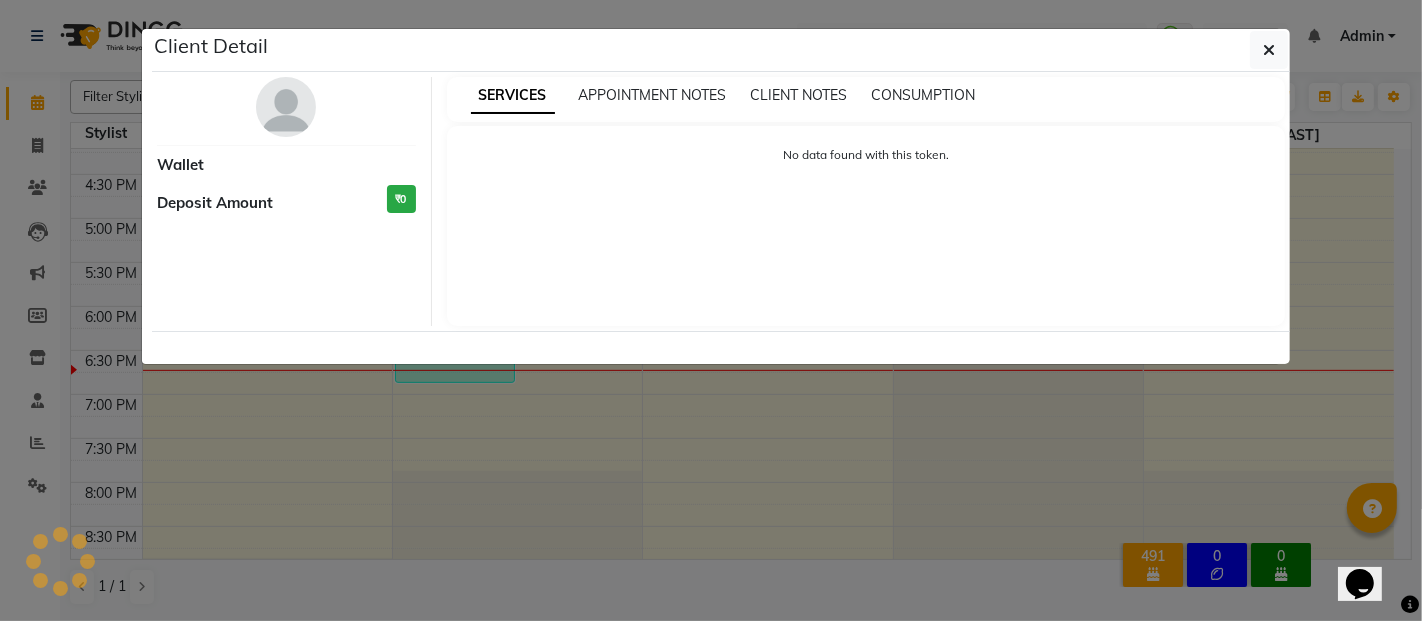 select on "3" 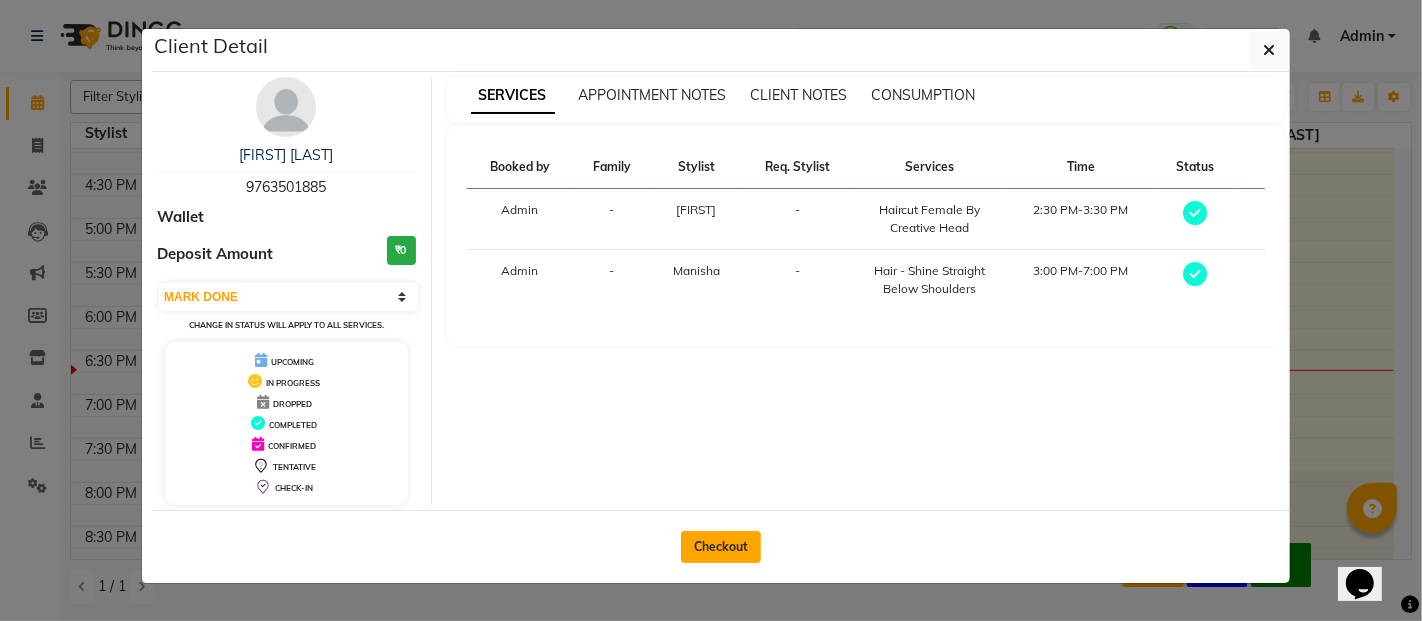 click on "Checkout" 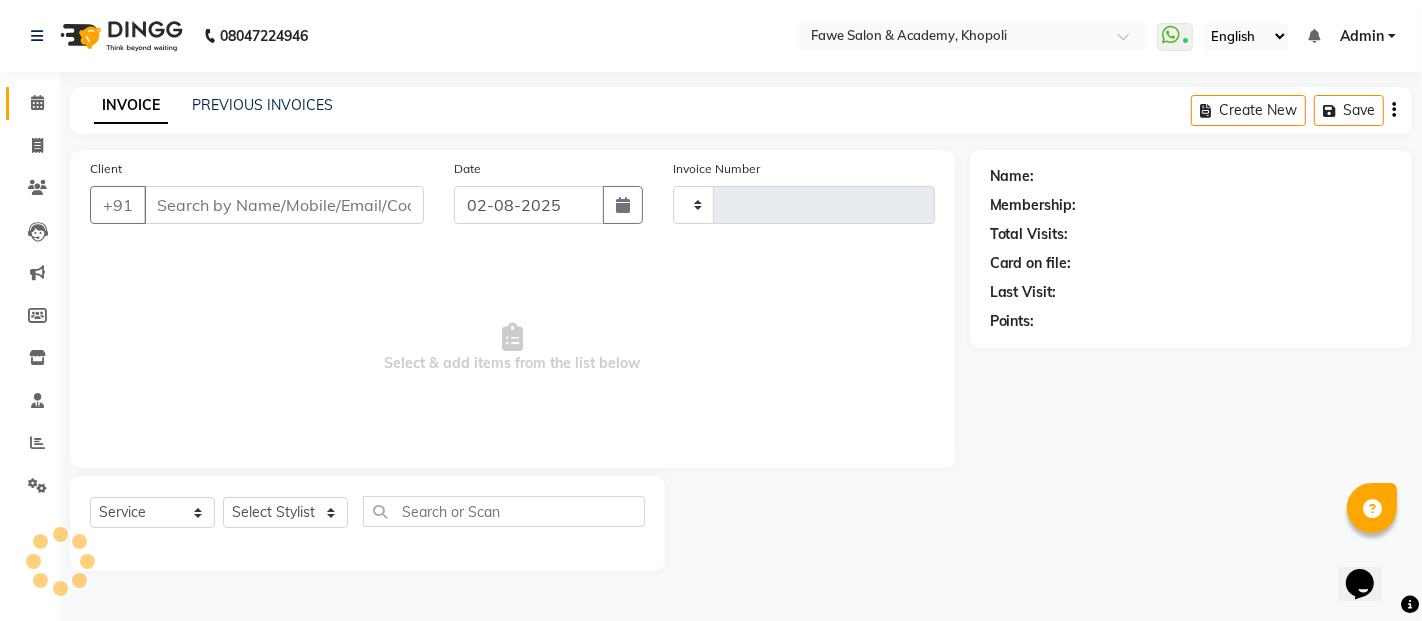 type on "0953" 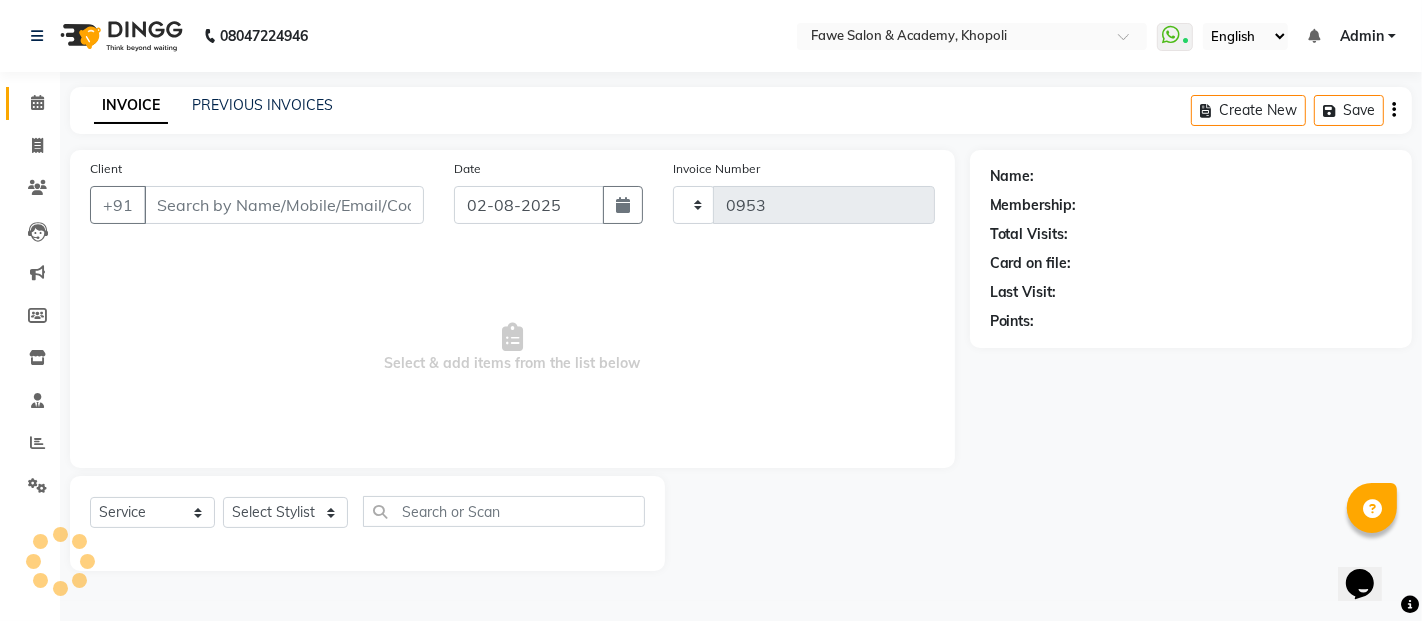 type on "9763501885" 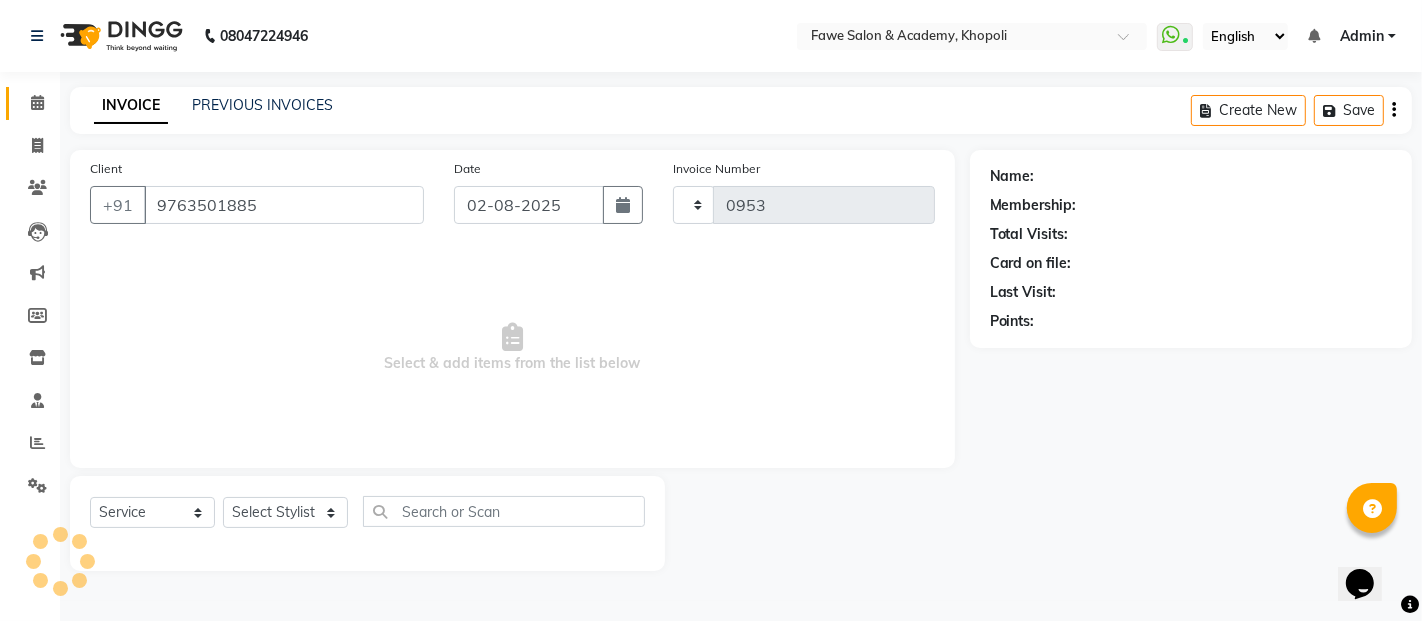select on "14303" 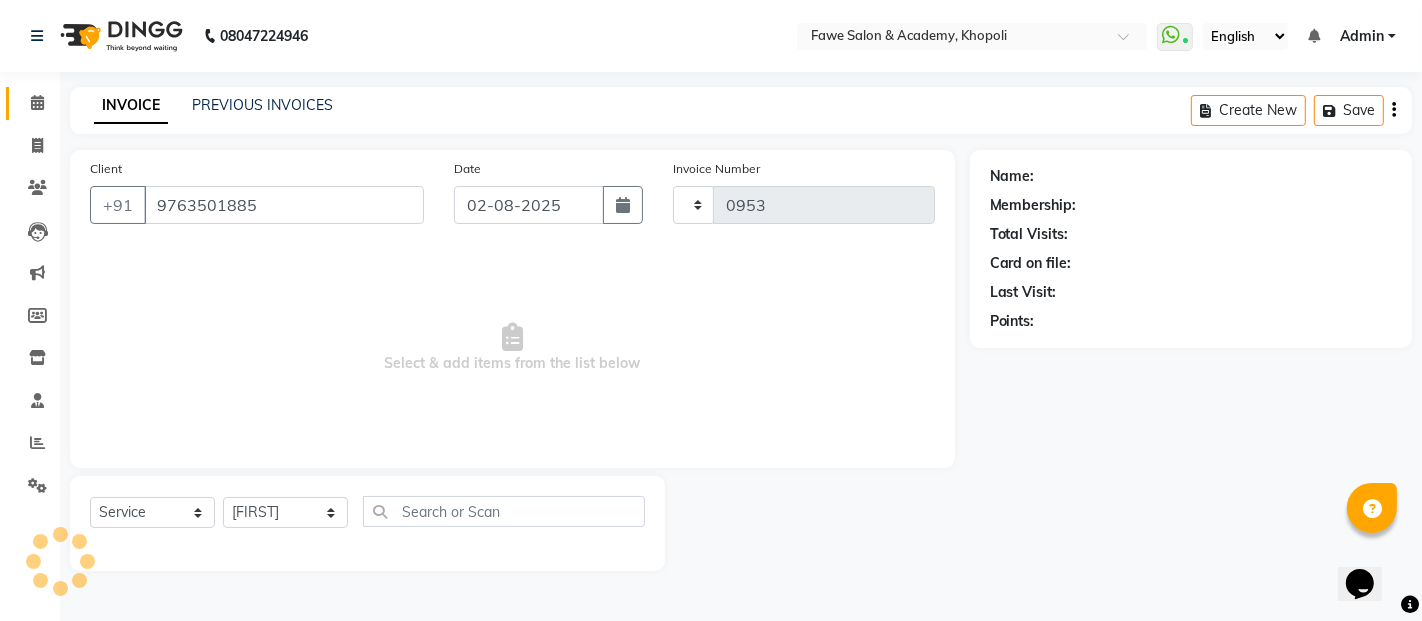 select on "879" 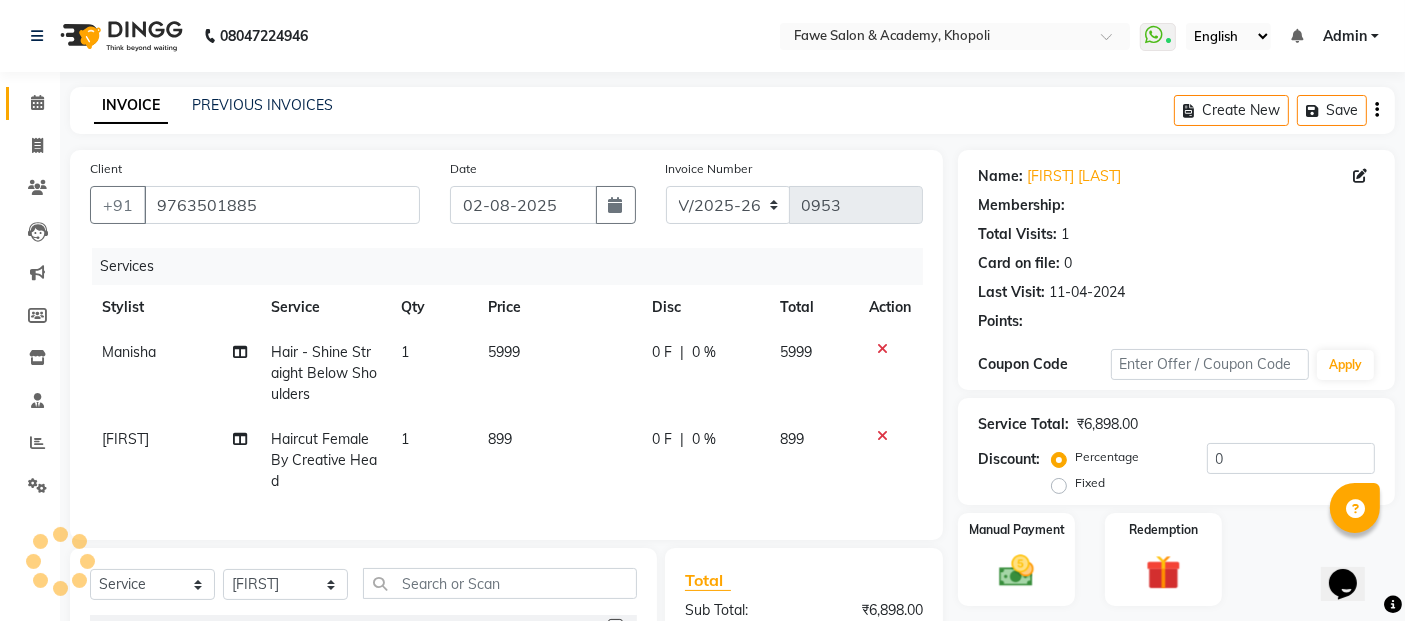 select on "1: Object" 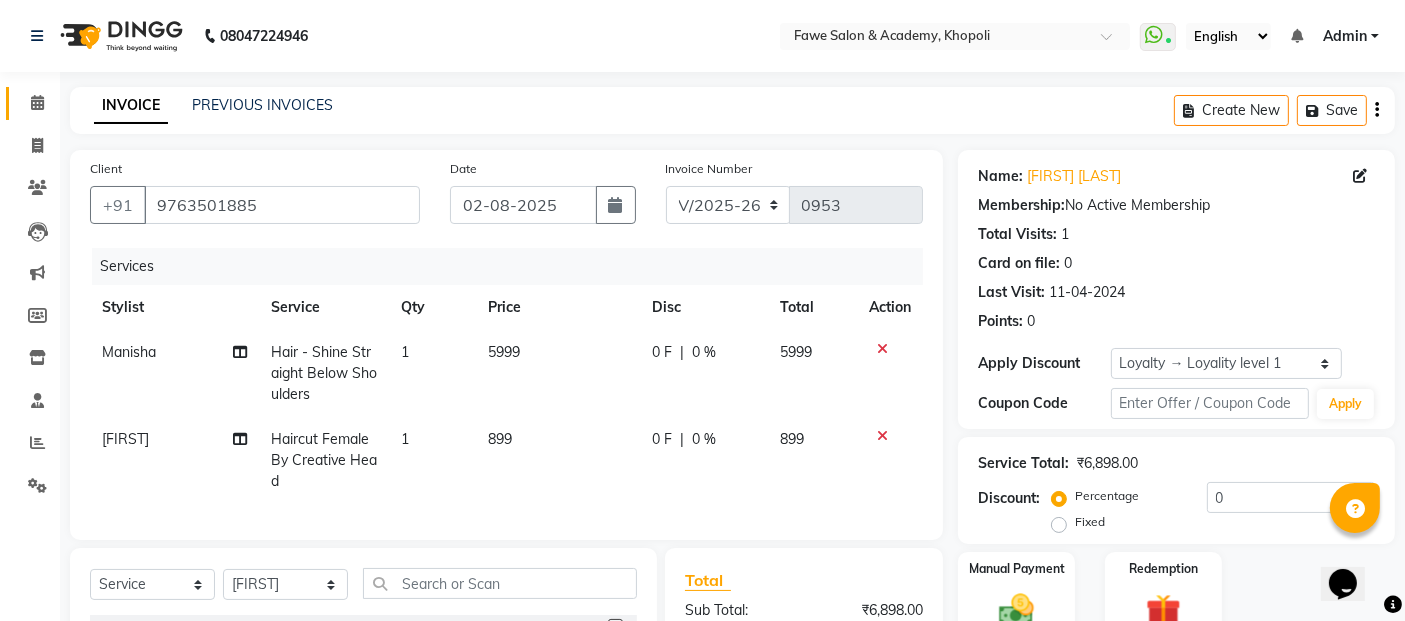 scroll, scrollTop: 185, scrollLeft: 0, axis: vertical 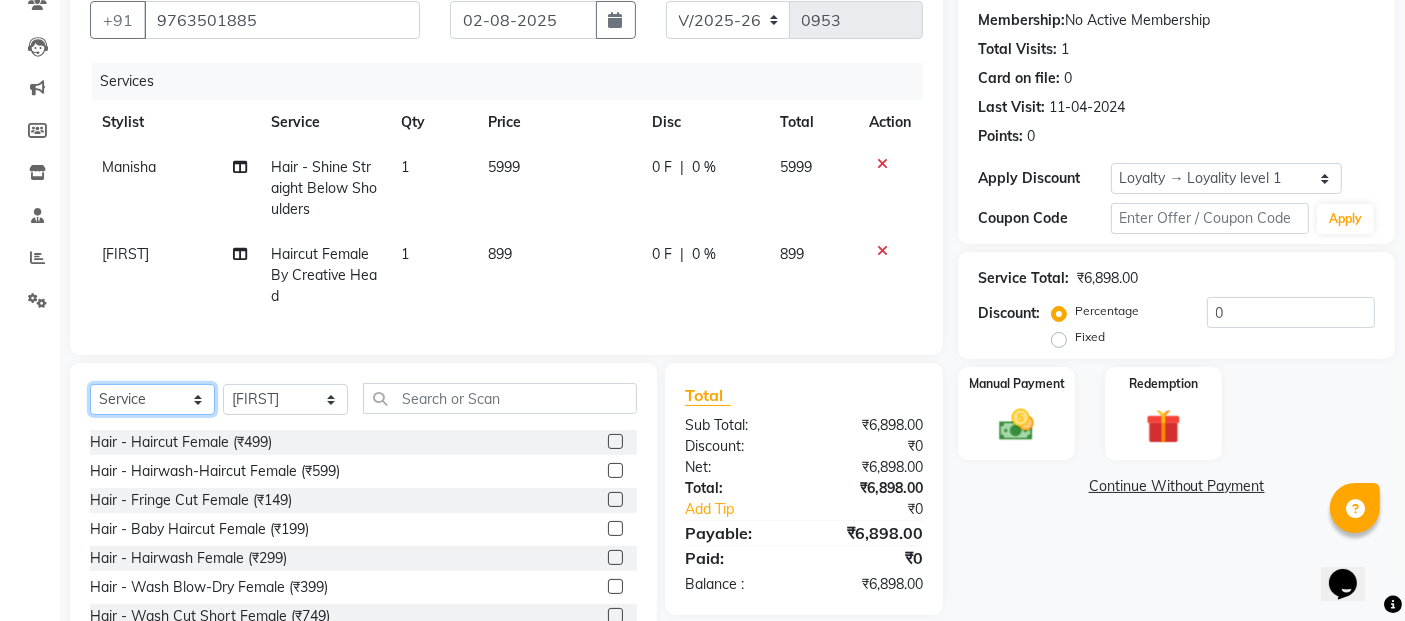 click on "Select  Service  Product  Membership  Package Voucher Prepaid Gift Card" 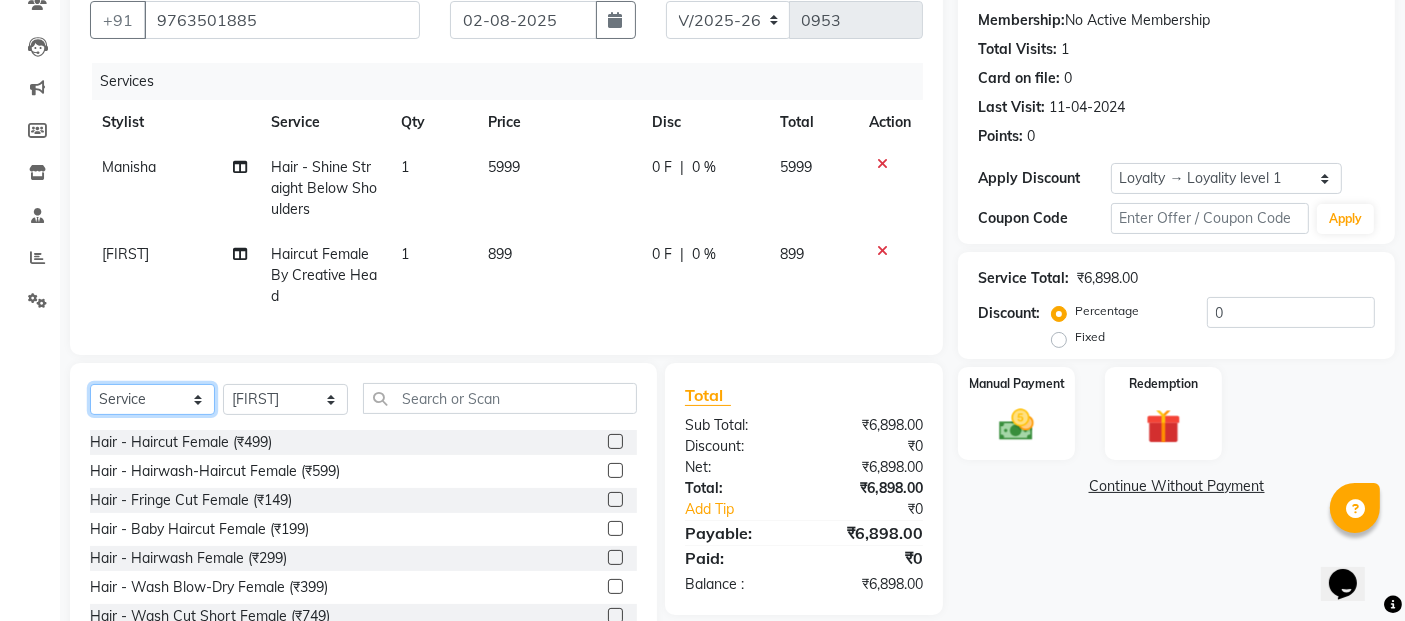 select on "membership" 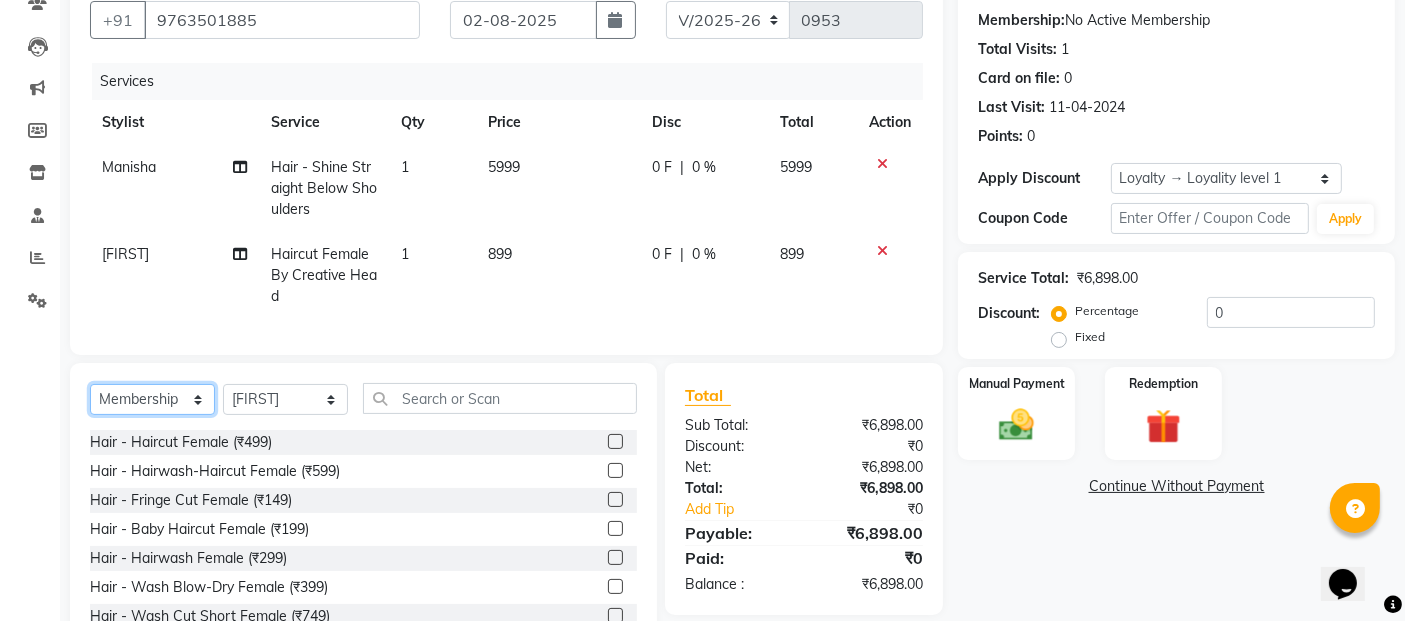 click on "Select  Service  Product  Membership  Package Voucher Prepaid Gift Card" 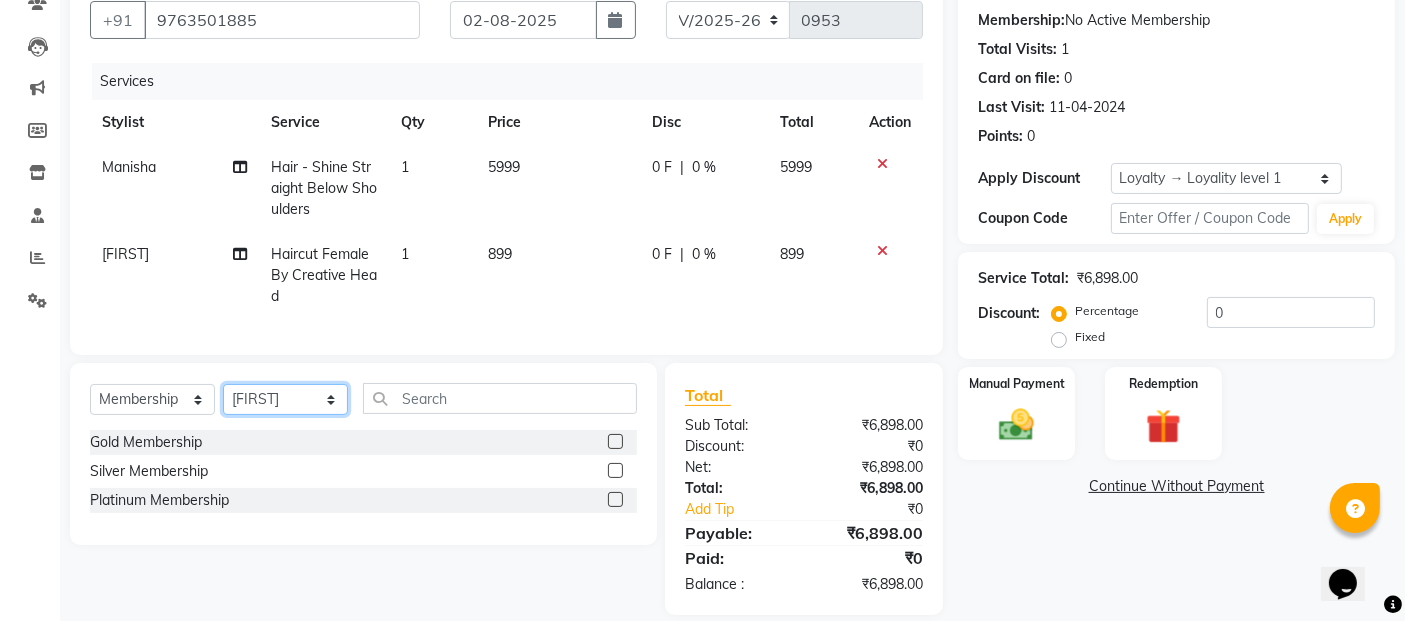 click on "Select Stylist Akshata Fawe Manisha Manisha Shah Mauli Mayuresh" 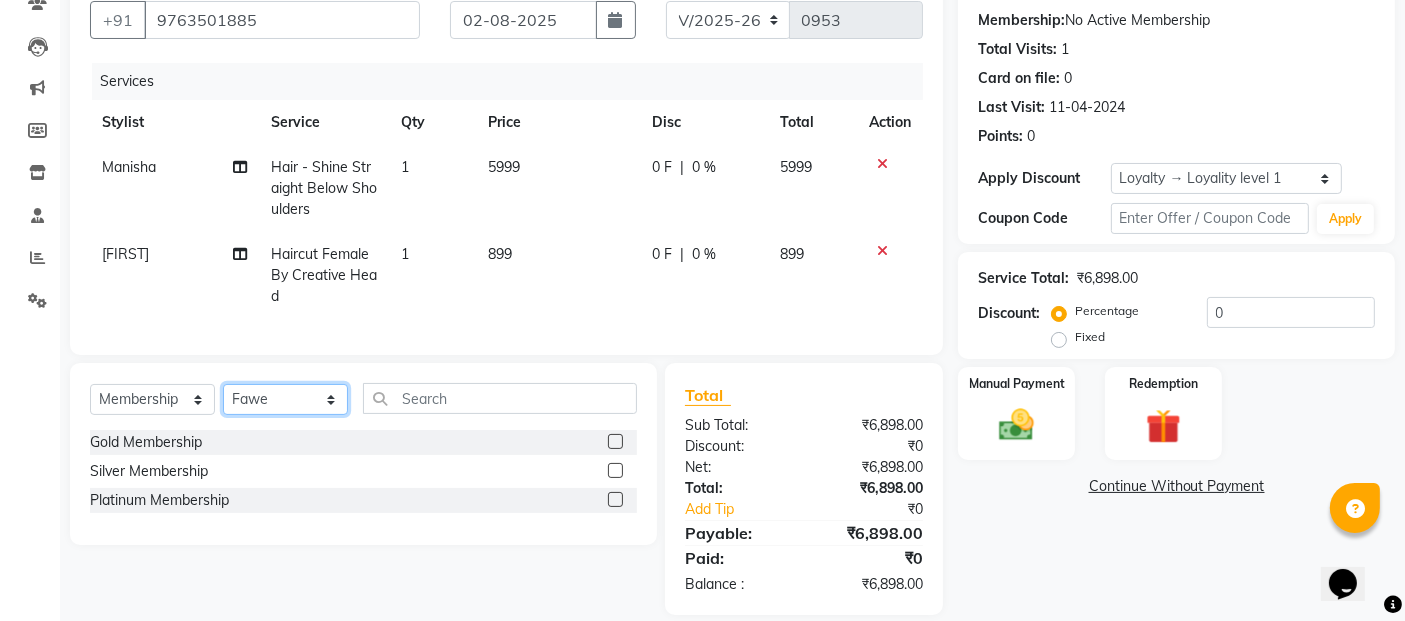 click on "Select Stylist Akshata Fawe Manisha Manisha Shah Mauli Mayuresh" 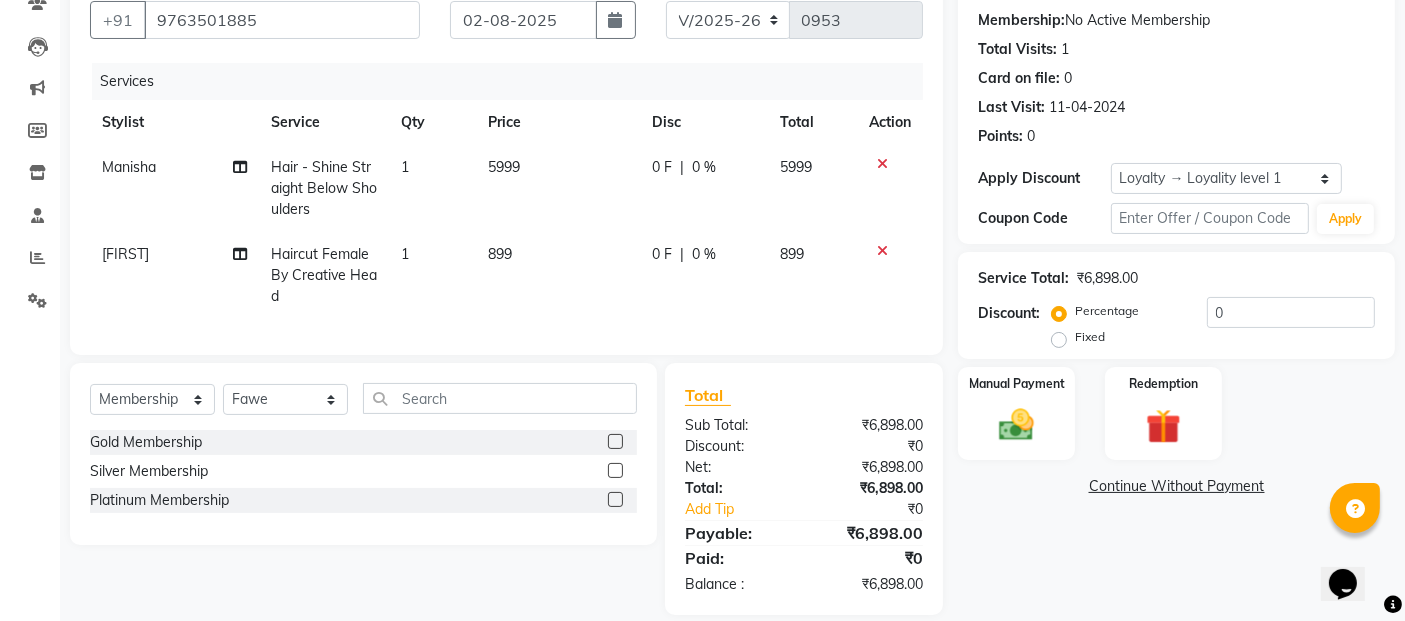 click 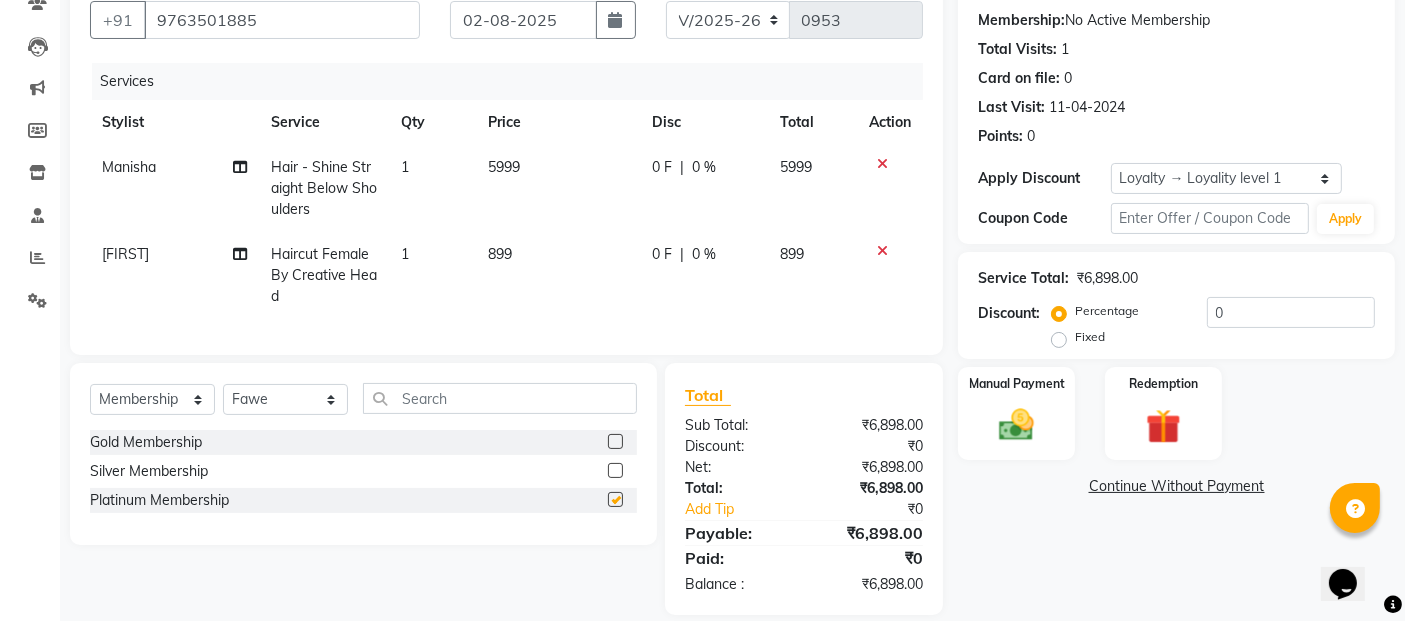 select on "select" 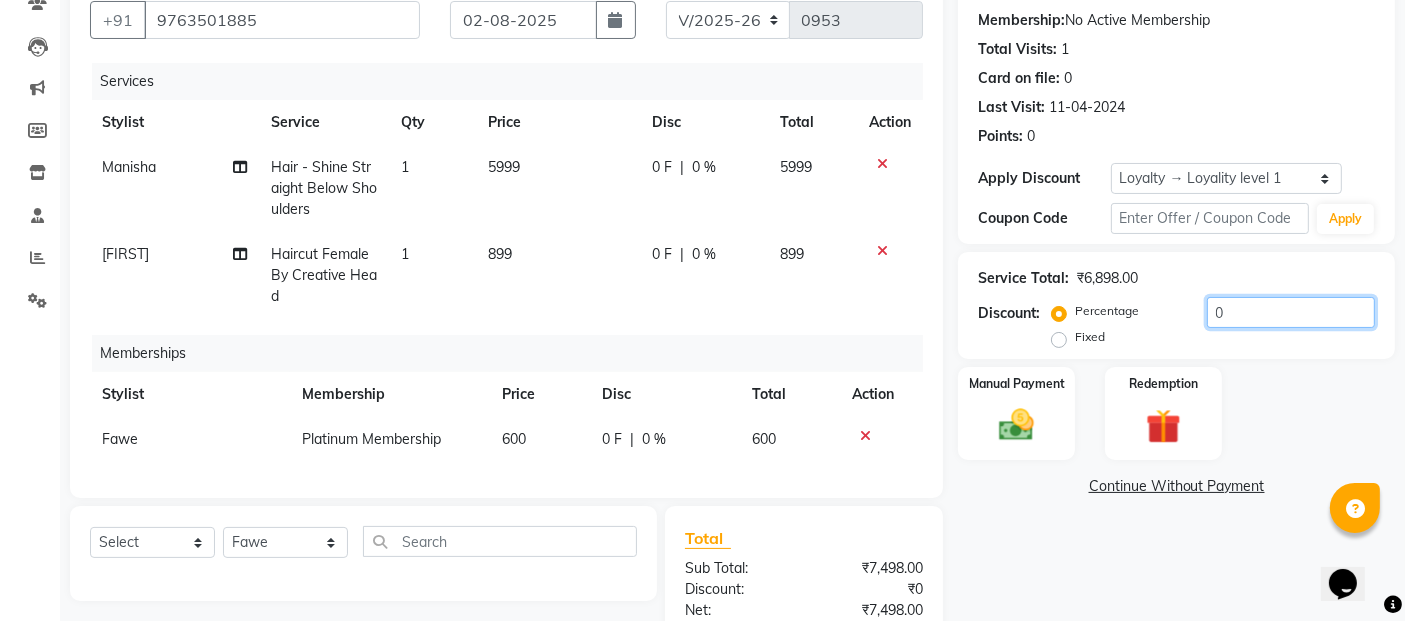 click on "0" 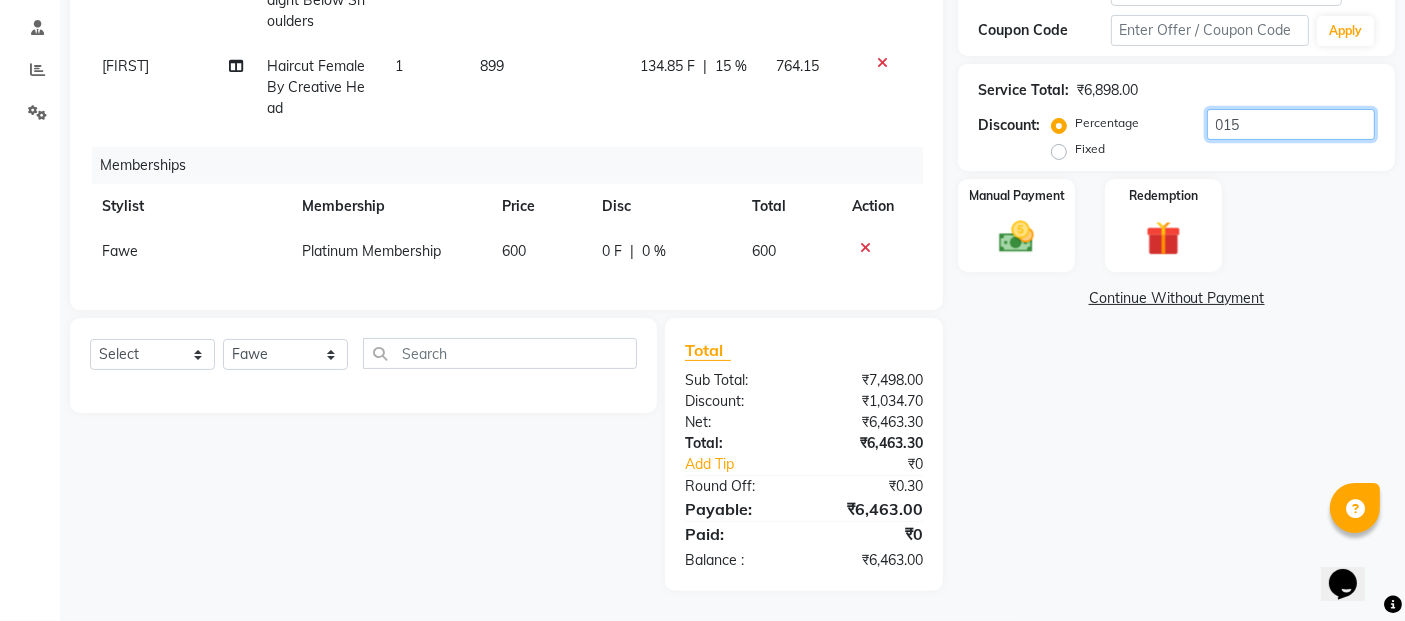 scroll, scrollTop: 333, scrollLeft: 0, axis: vertical 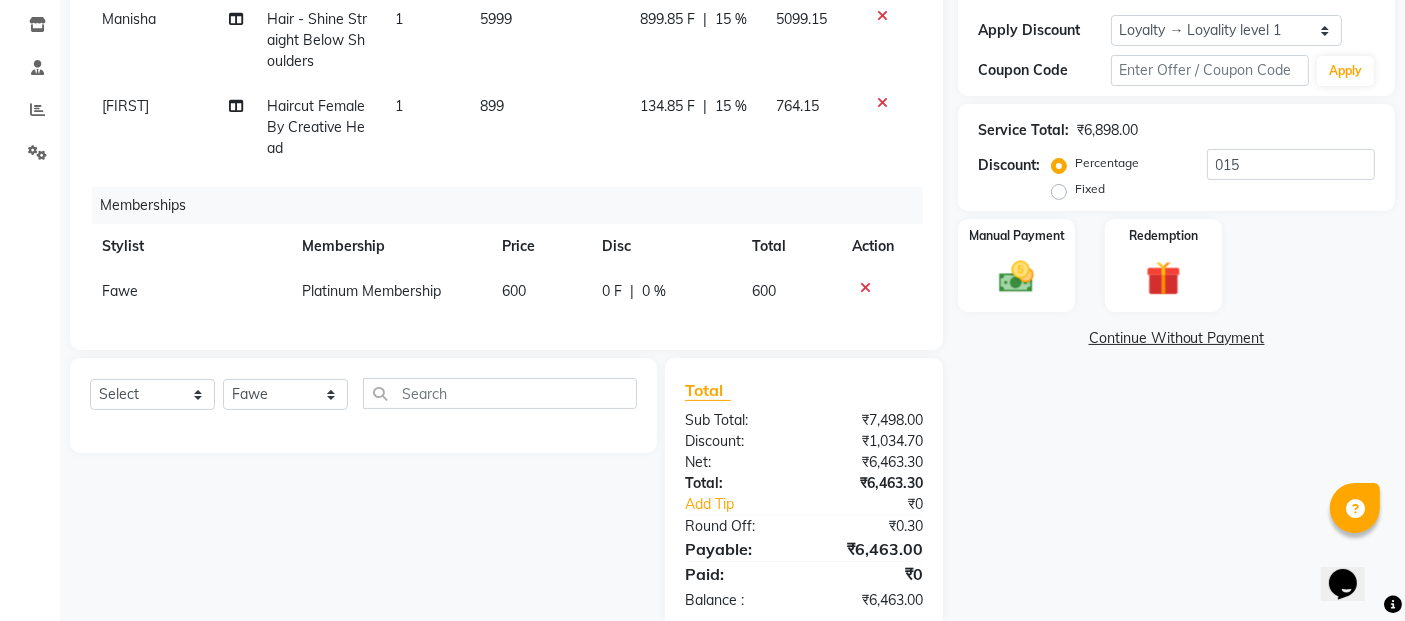 click 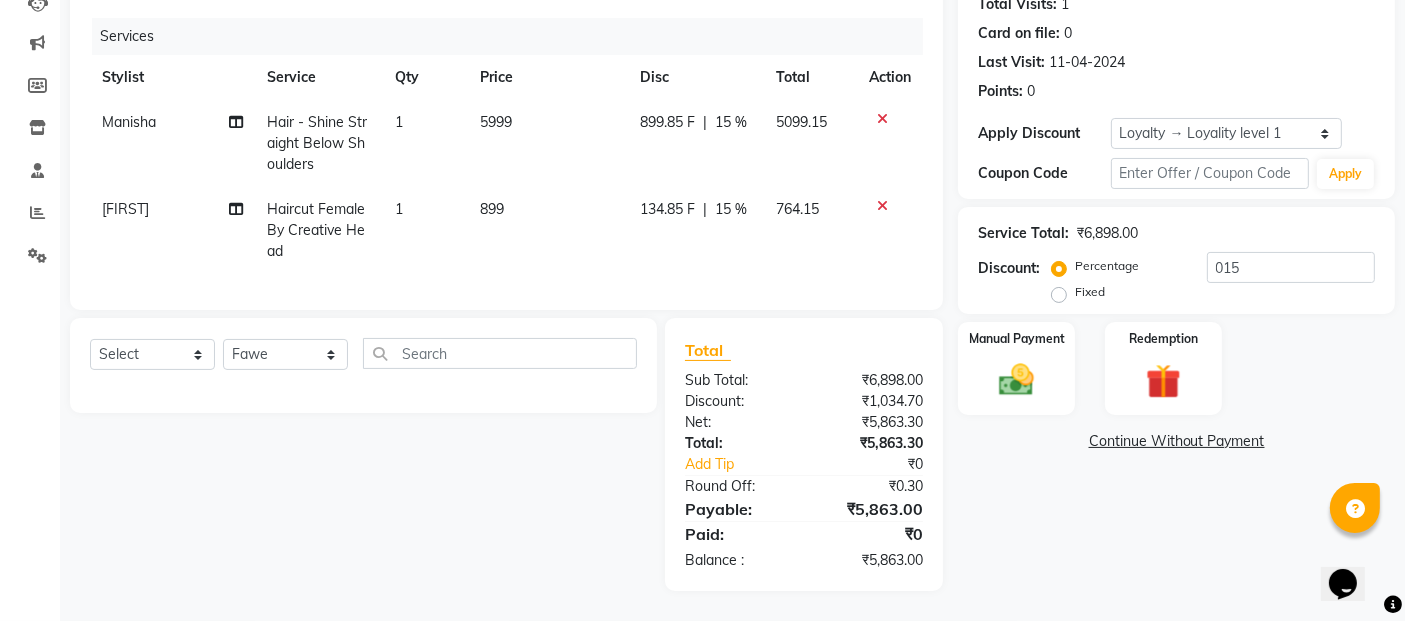 scroll, scrollTop: 245, scrollLeft: 0, axis: vertical 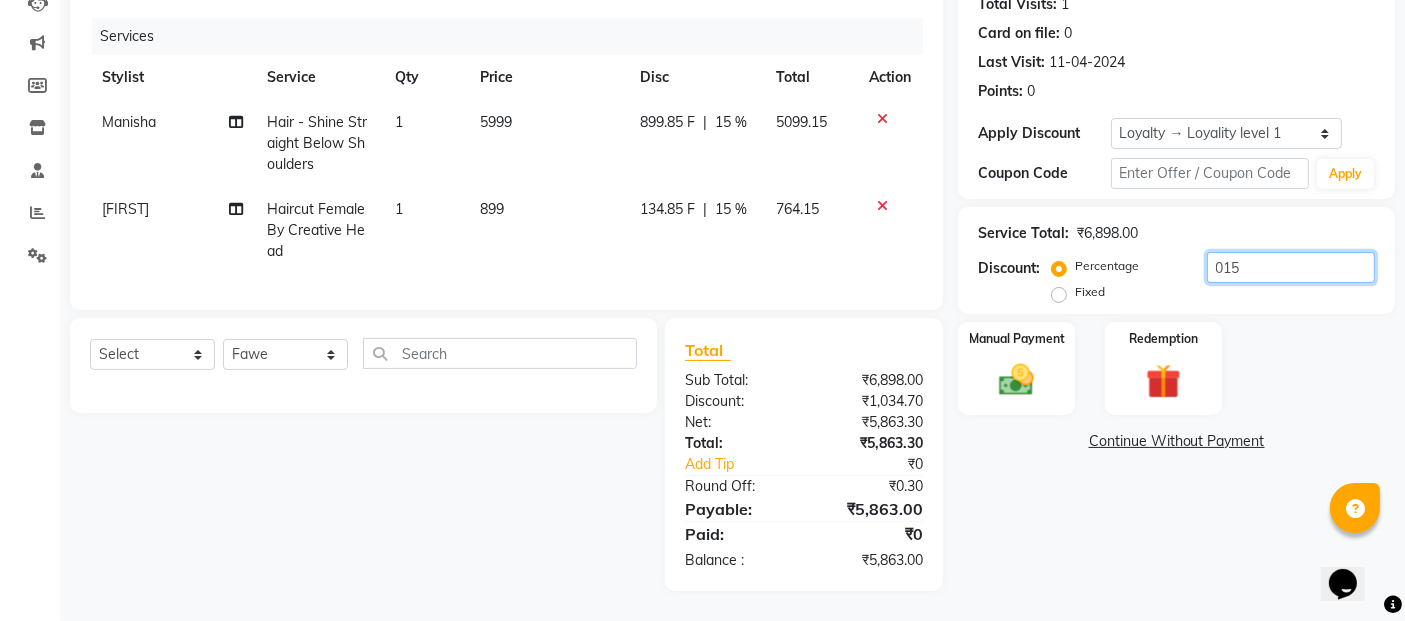 click on "015" 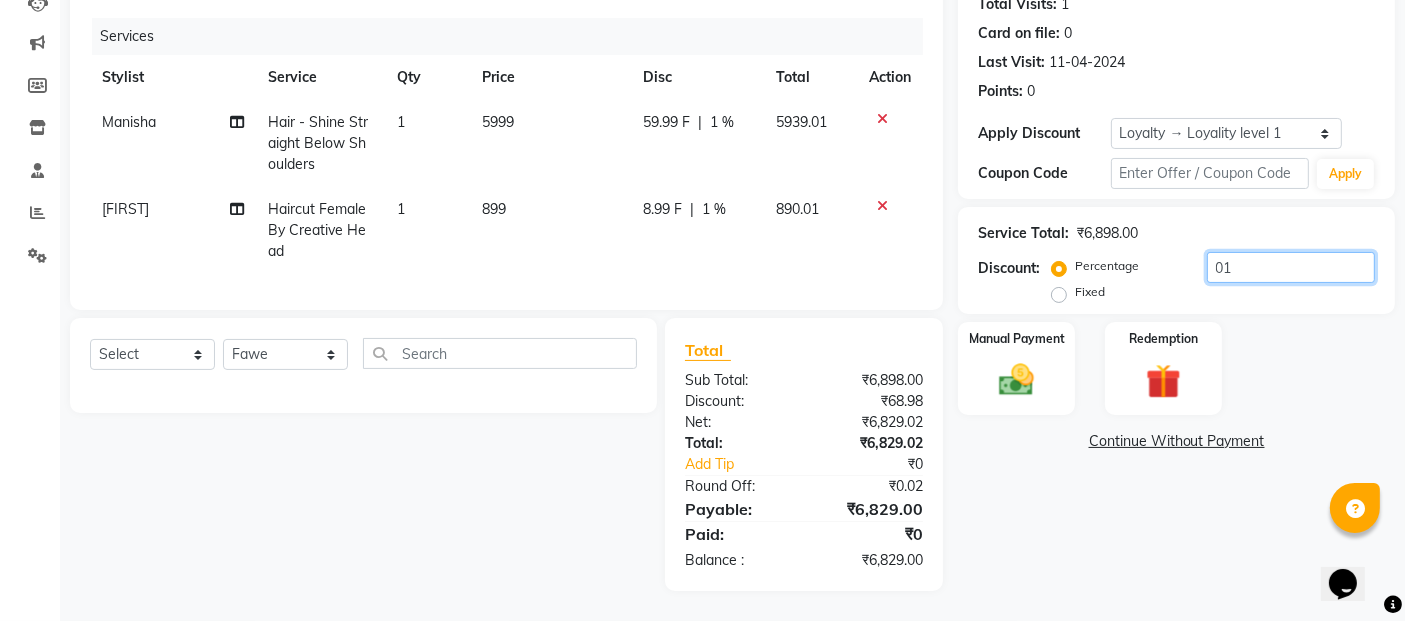 type on "0" 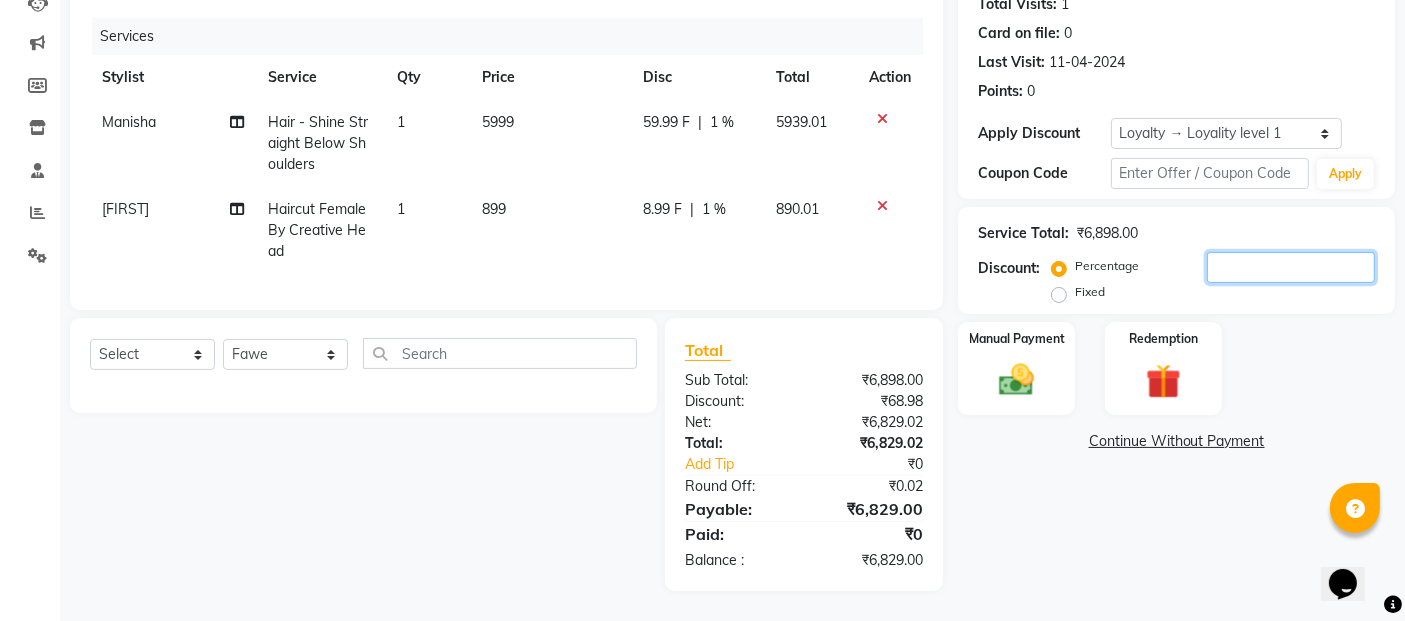 scroll, scrollTop: 224, scrollLeft: 0, axis: vertical 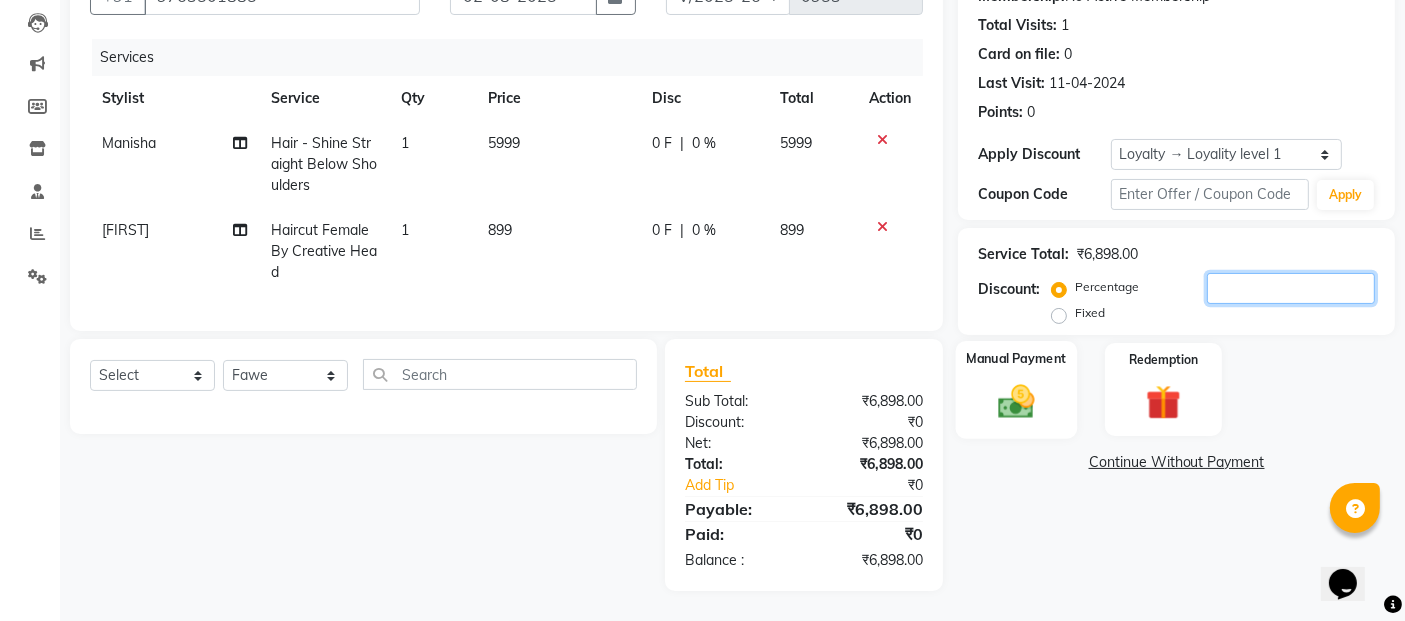 type 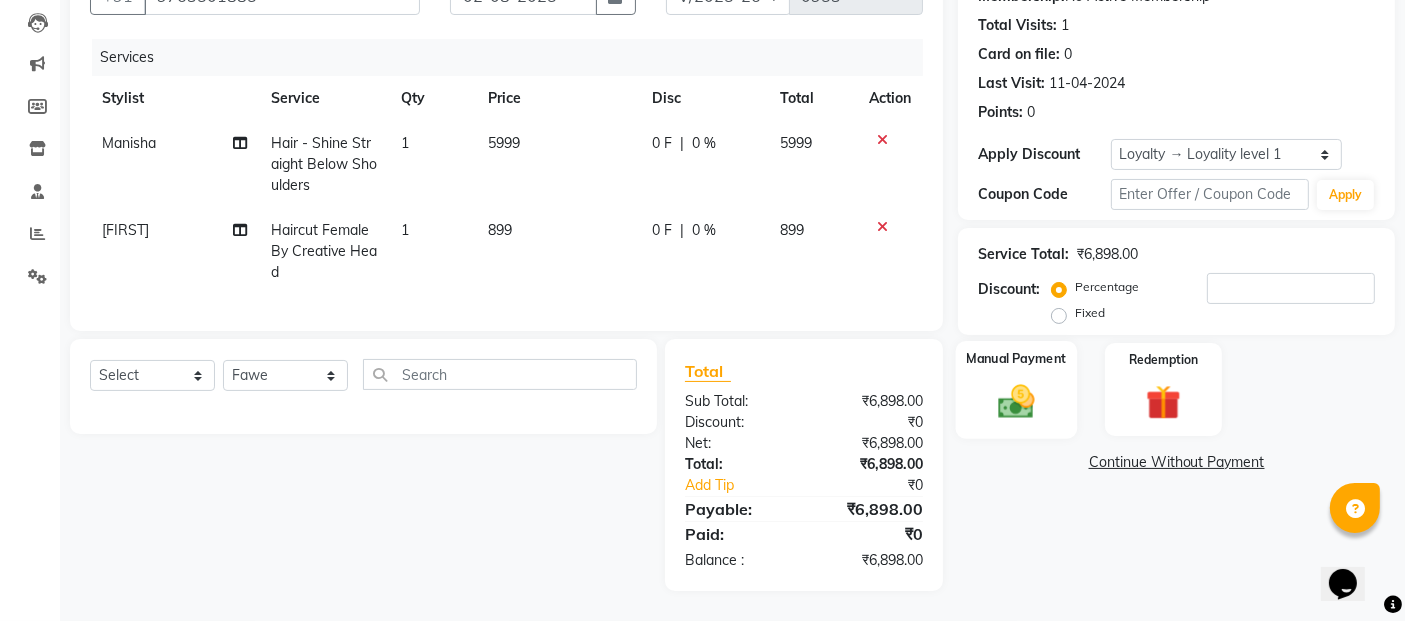 click 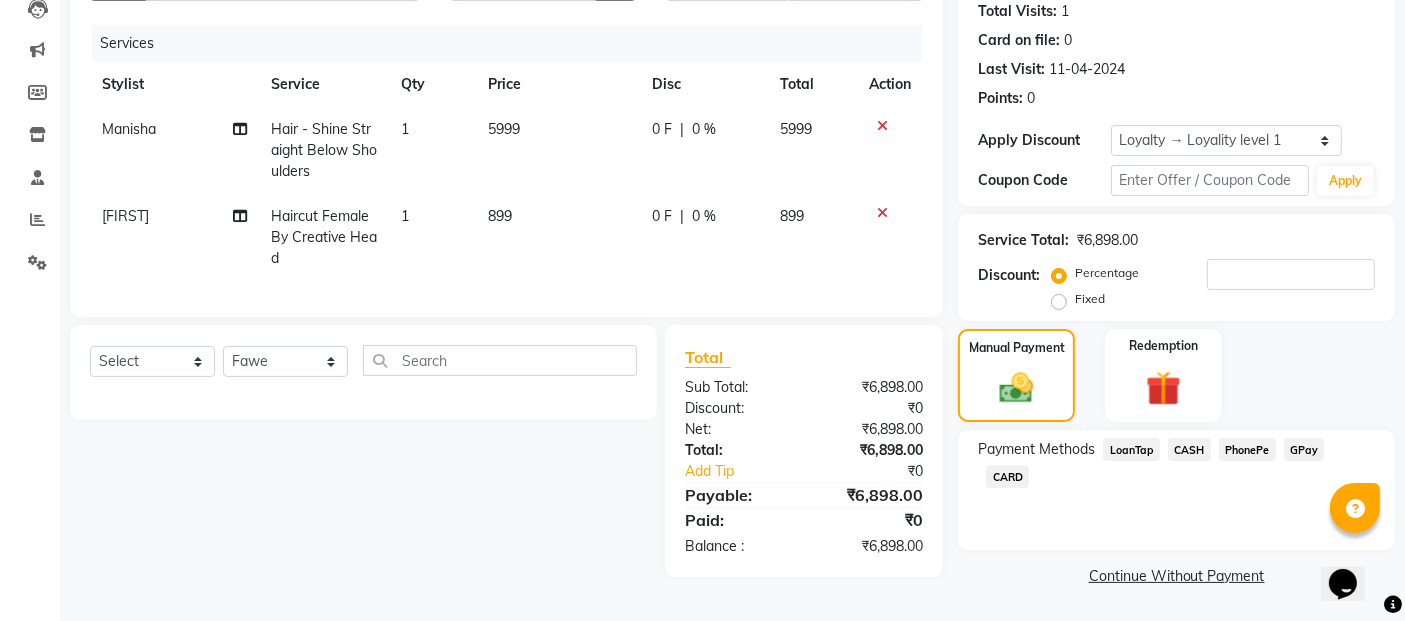 click on "GPay" 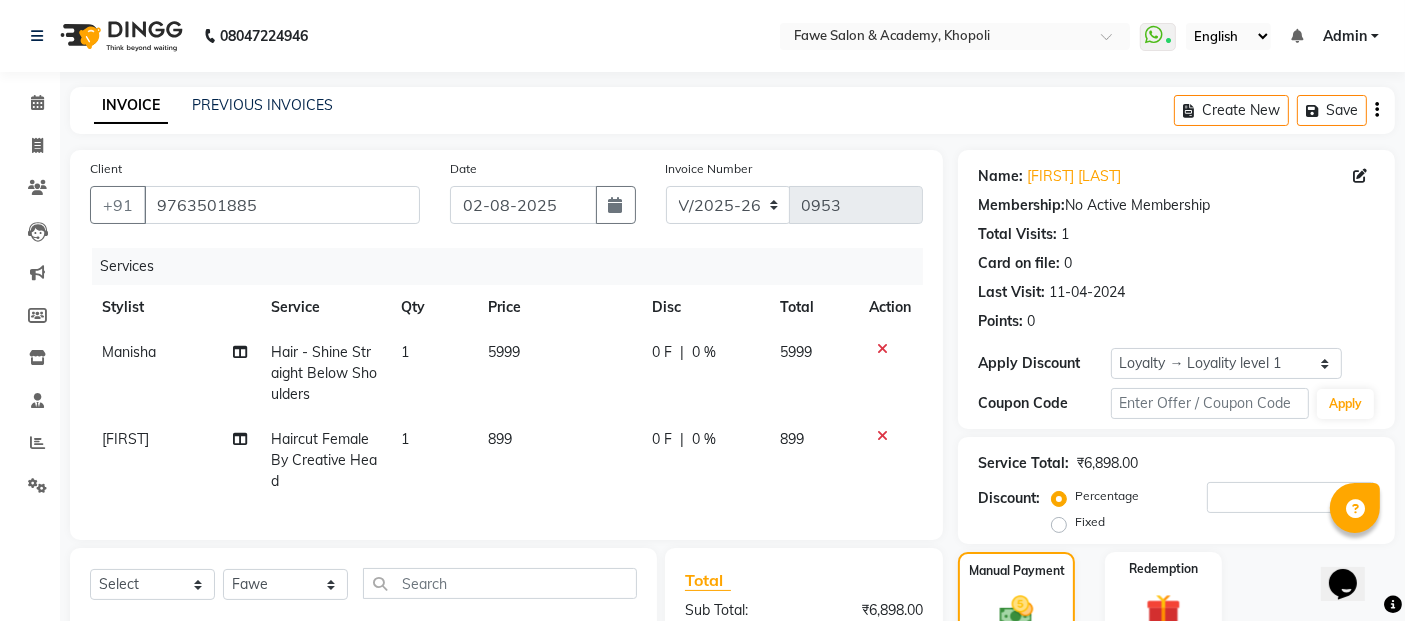 scroll, scrollTop: 185, scrollLeft: 0, axis: vertical 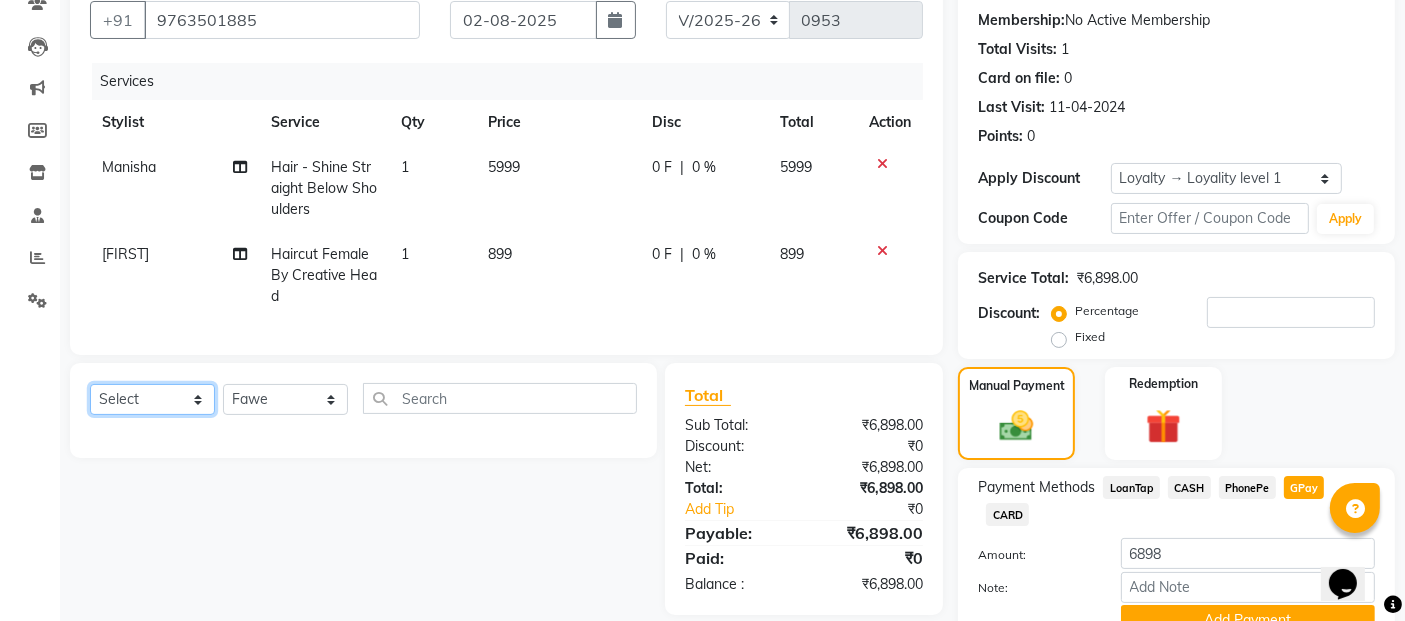 click on "Select  Service  Product  Membership  Package Voucher Prepaid Gift Card" 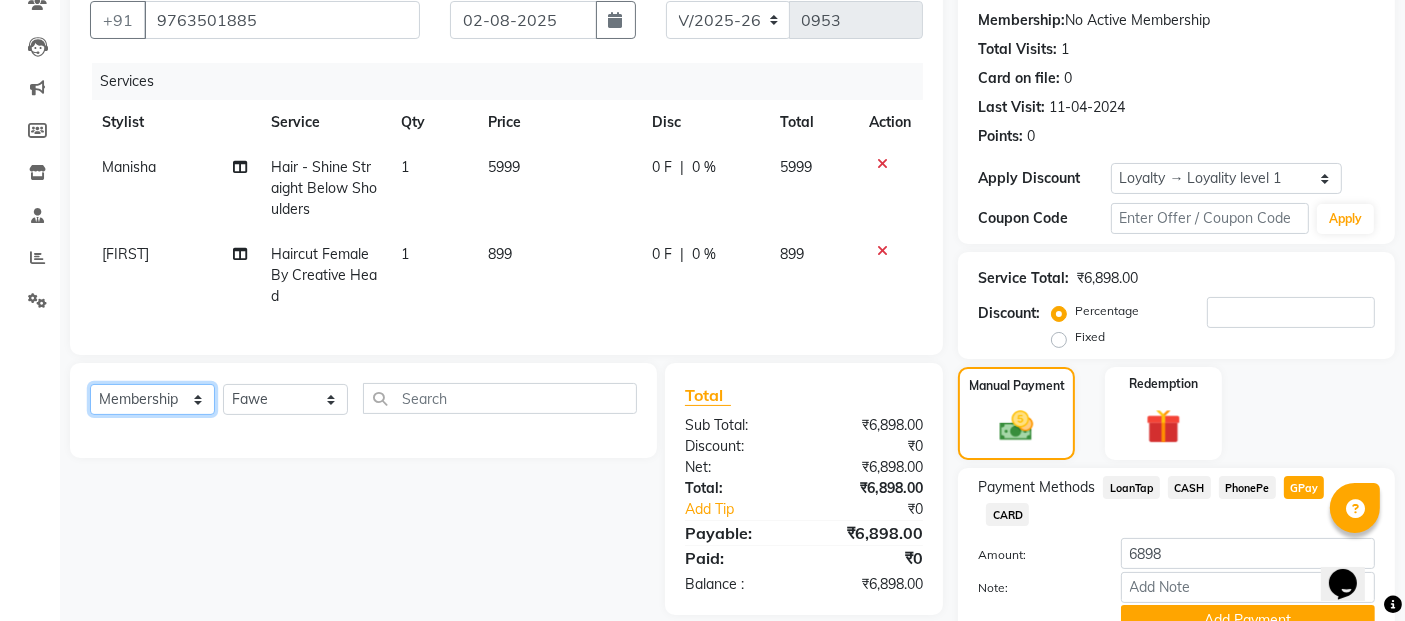 click on "Select  Service  Product  Membership  Package Voucher Prepaid Gift Card" 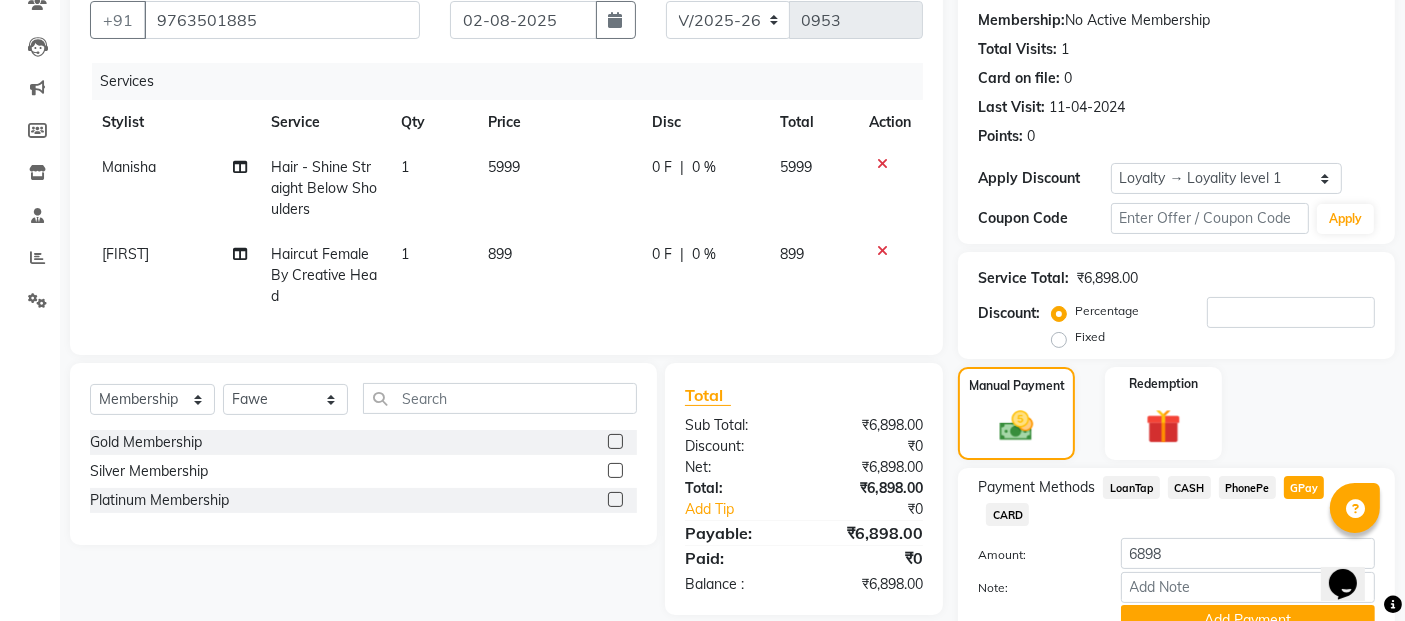 click 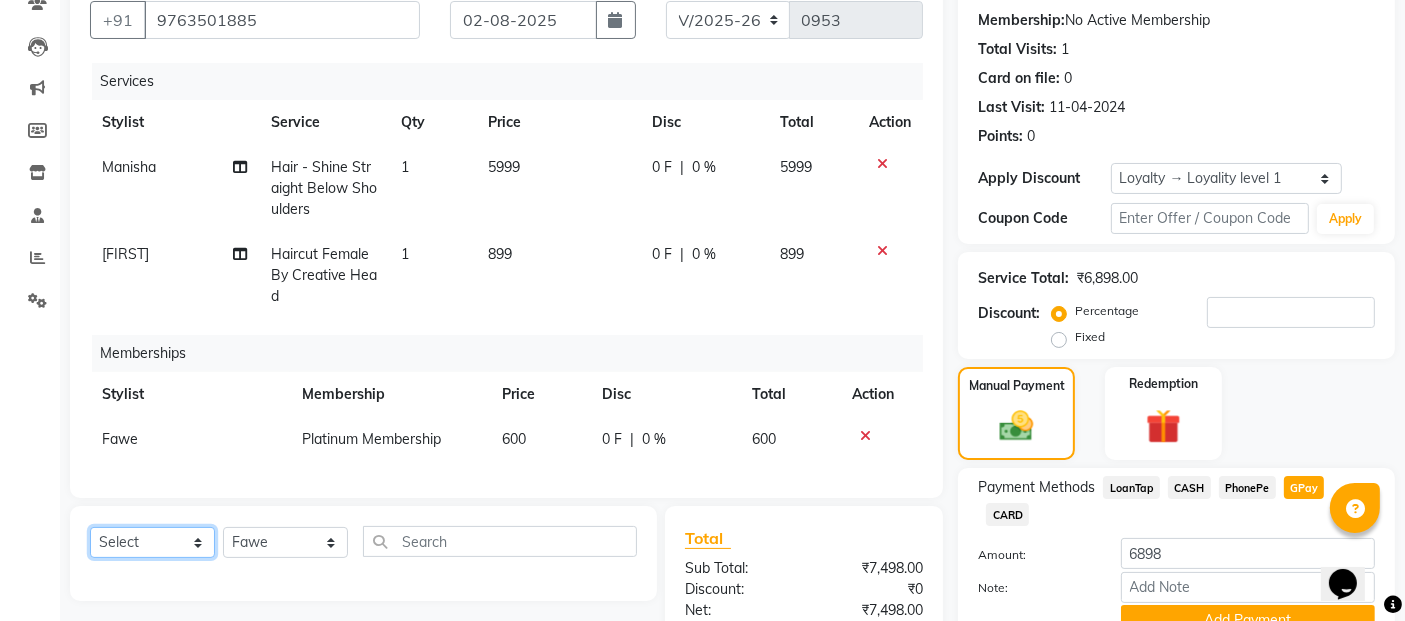 click on "Select  Service  Product  Package Voucher Prepaid Gift Card" 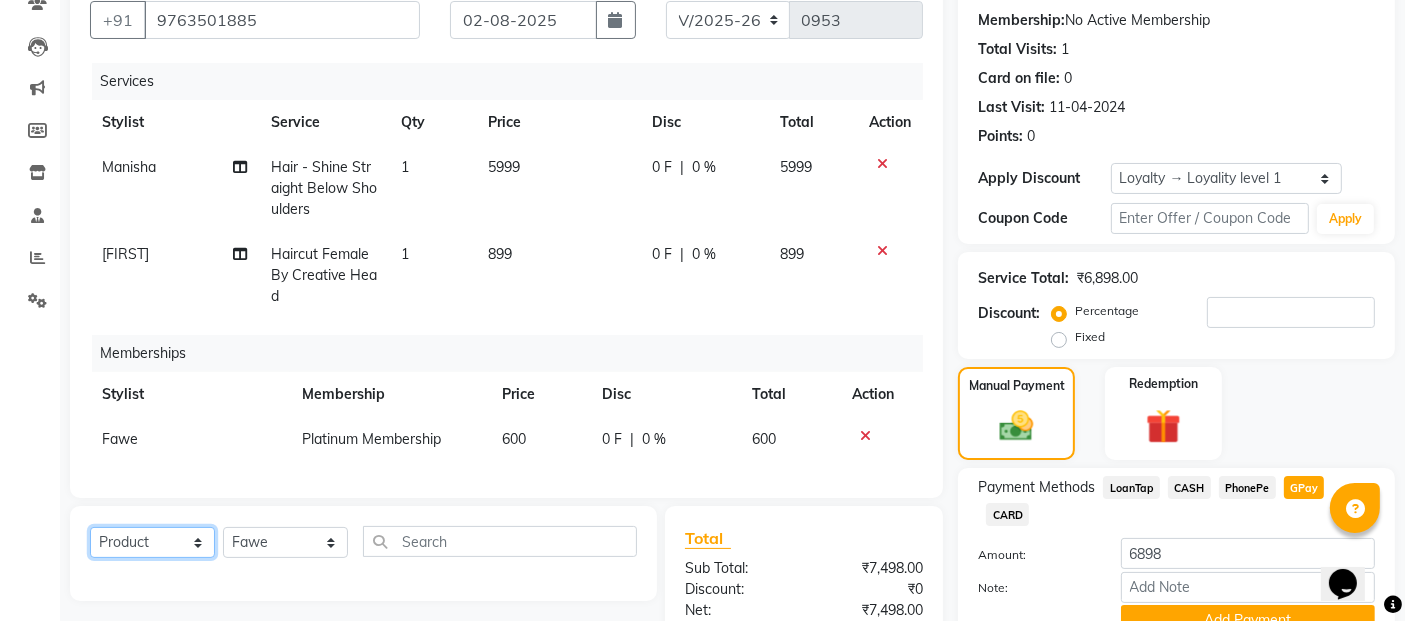 click on "Select  Service  Product  Package Voucher Prepaid Gift Card" 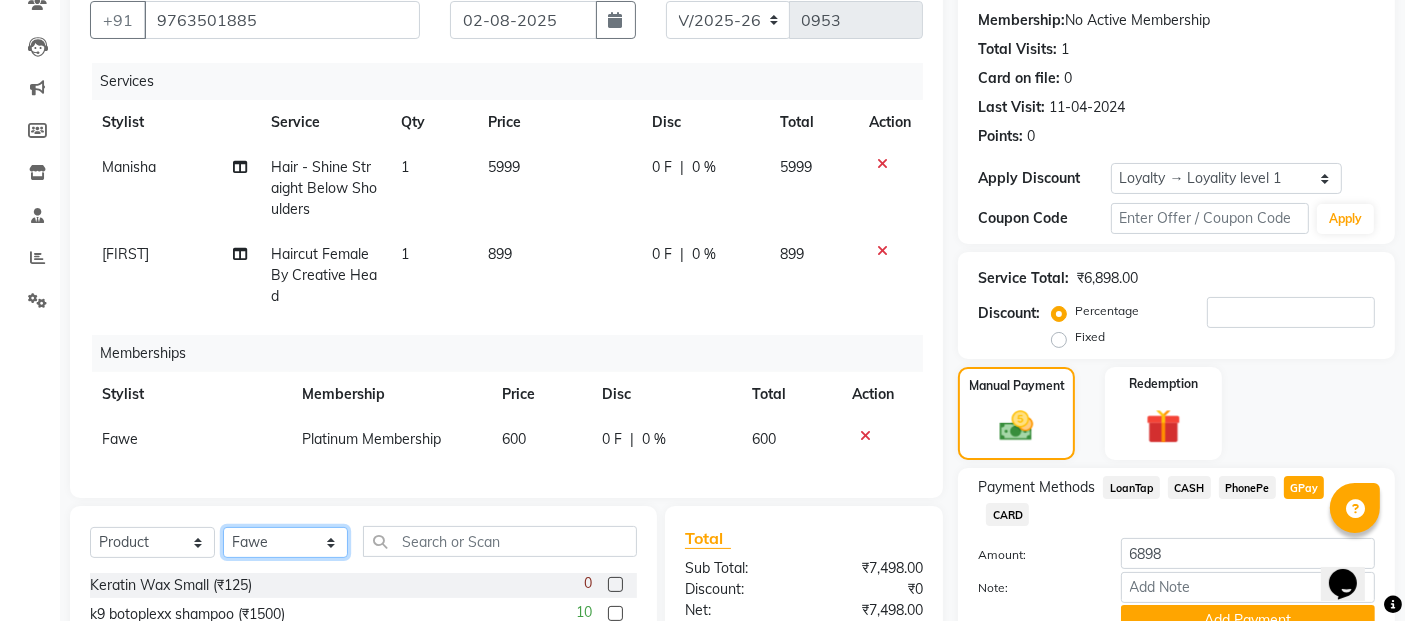 click on "Select Stylist Akshata Fawe Manisha Manisha Shah Mauli Mayuresh" 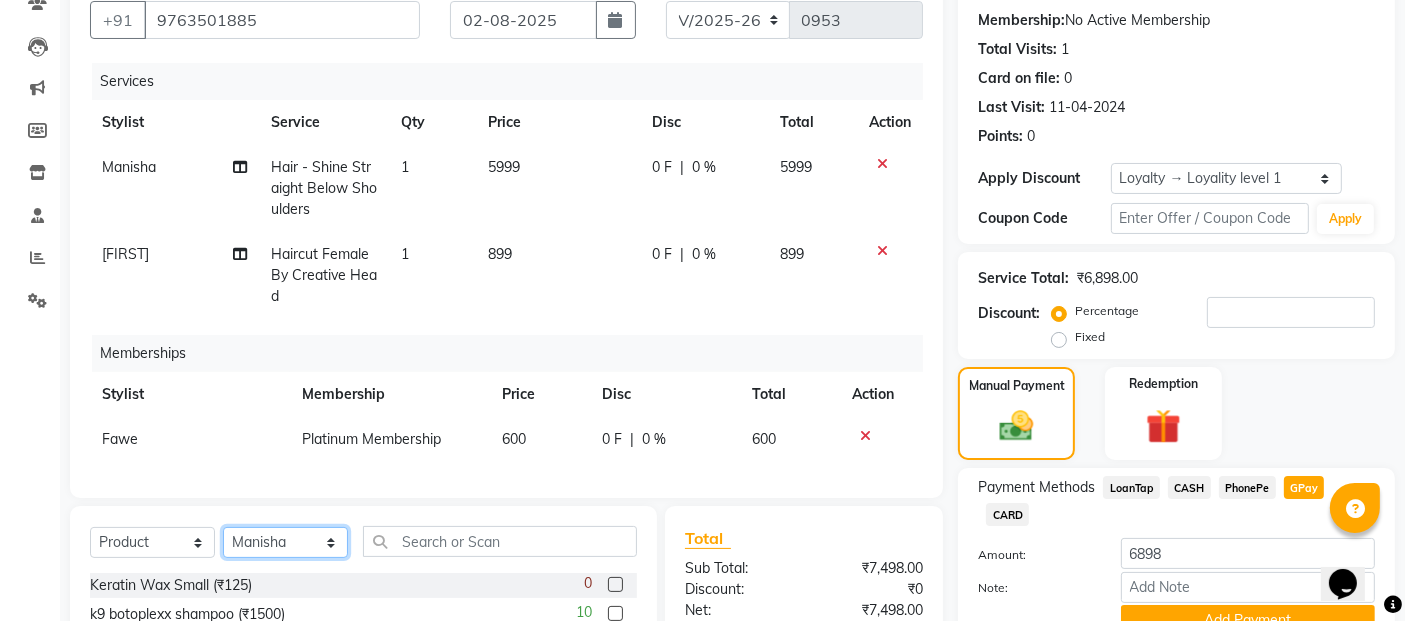 click on "Select Stylist Akshata Fawe Manisha Manisha Shah Mauli Mayuresh" 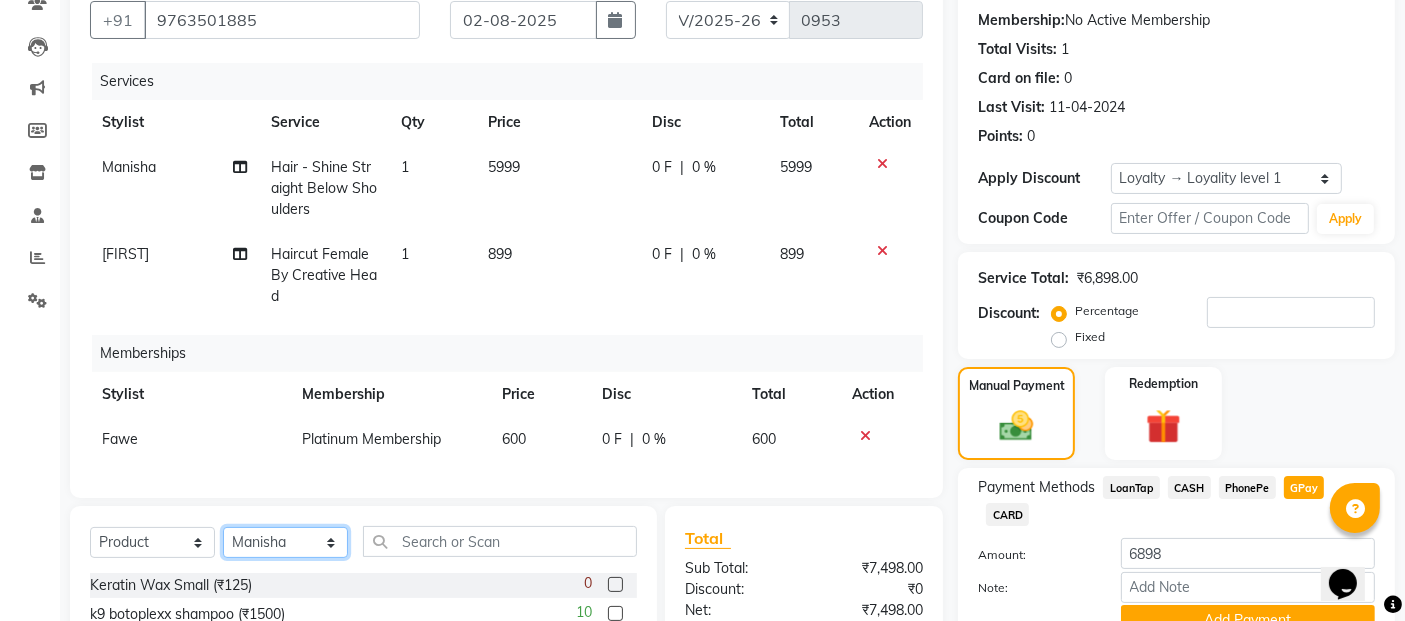scroll, scrollTop: 411, scrollLeft: 0, axis: vertical 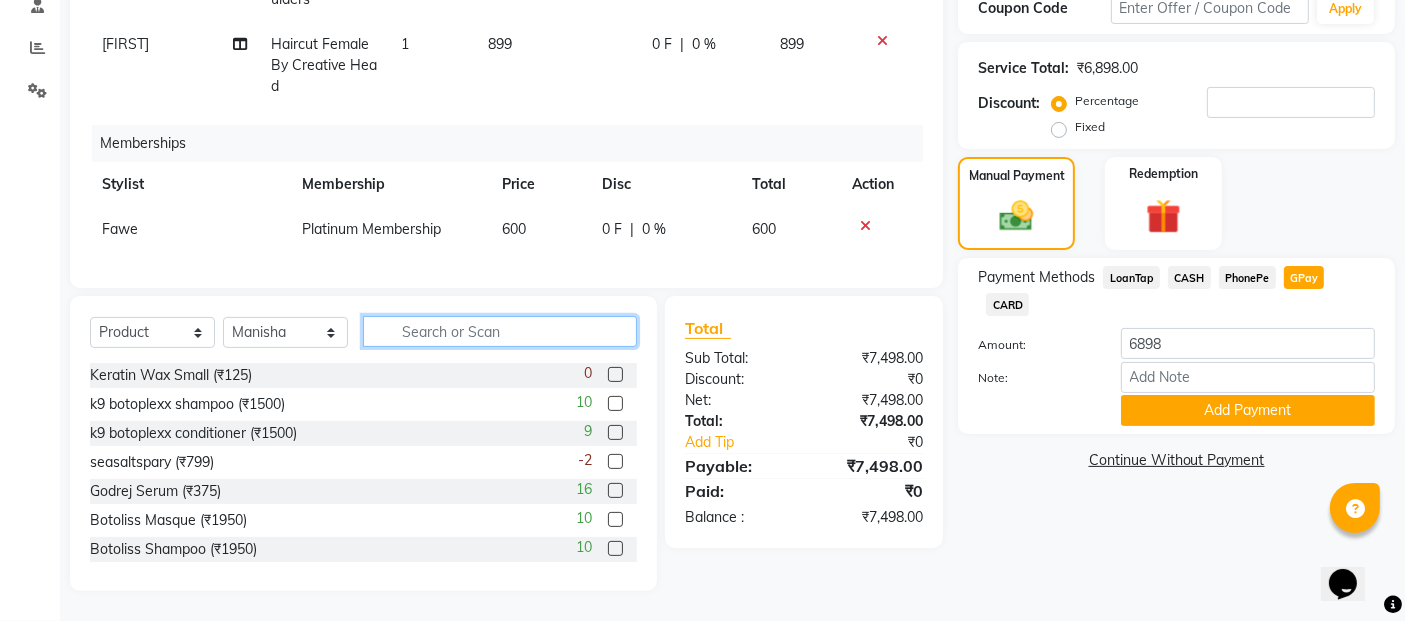 click 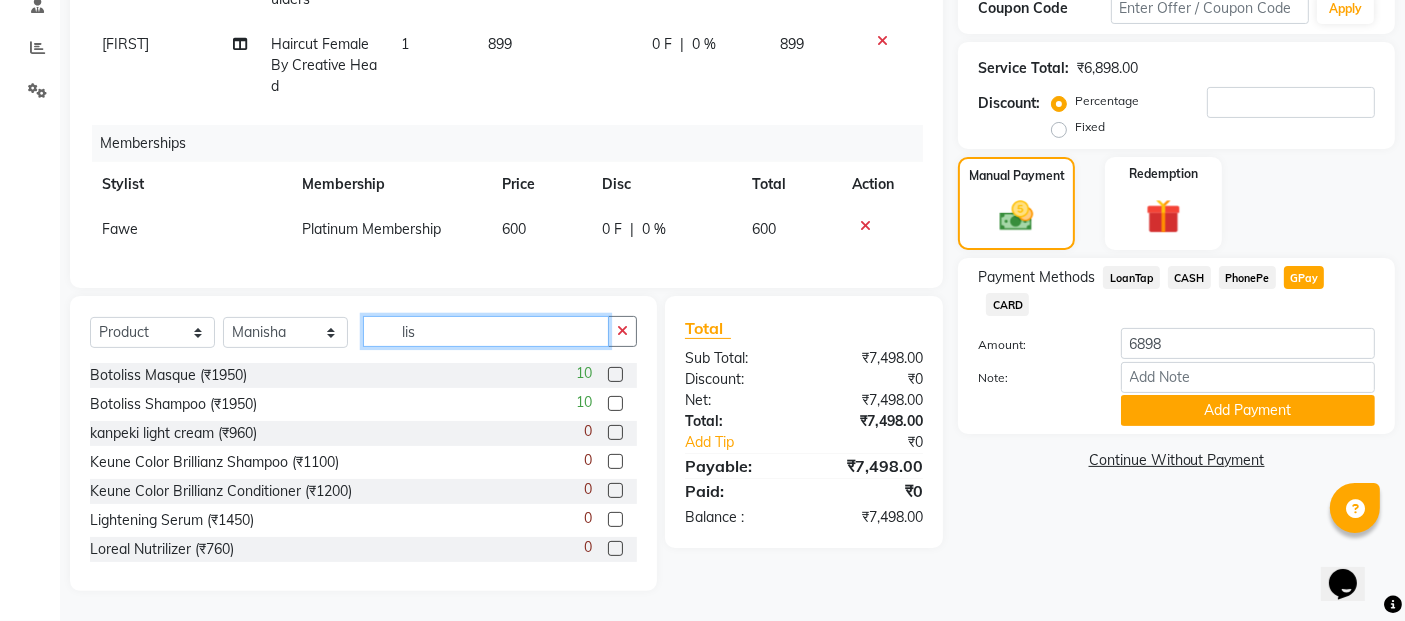 scroll, scrollTop: 367, scrollLeft: 0, axis: vertical 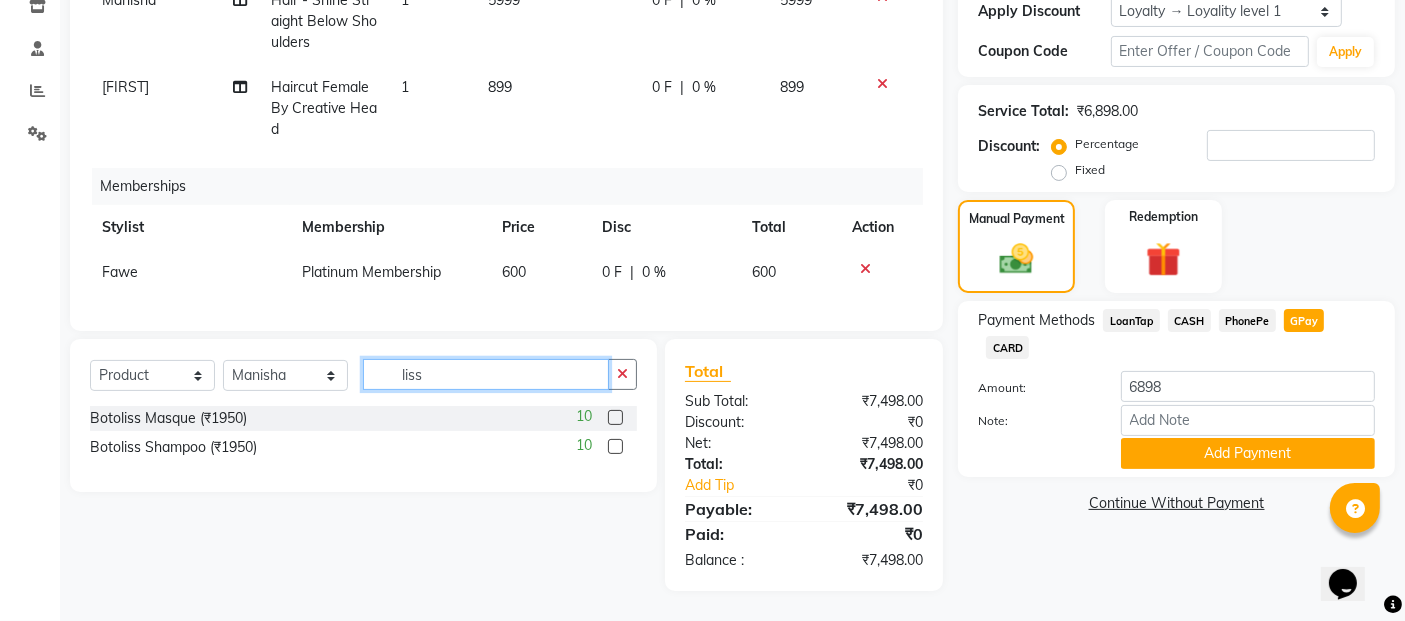 type on "liss" 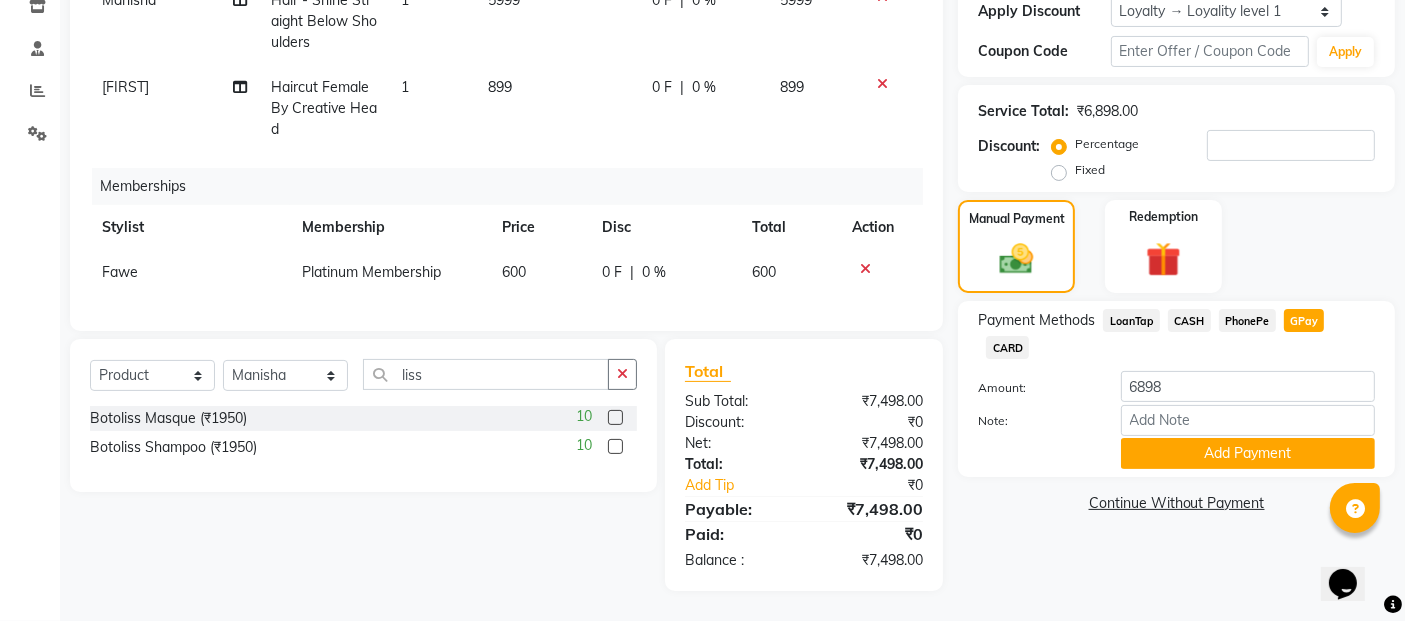 click 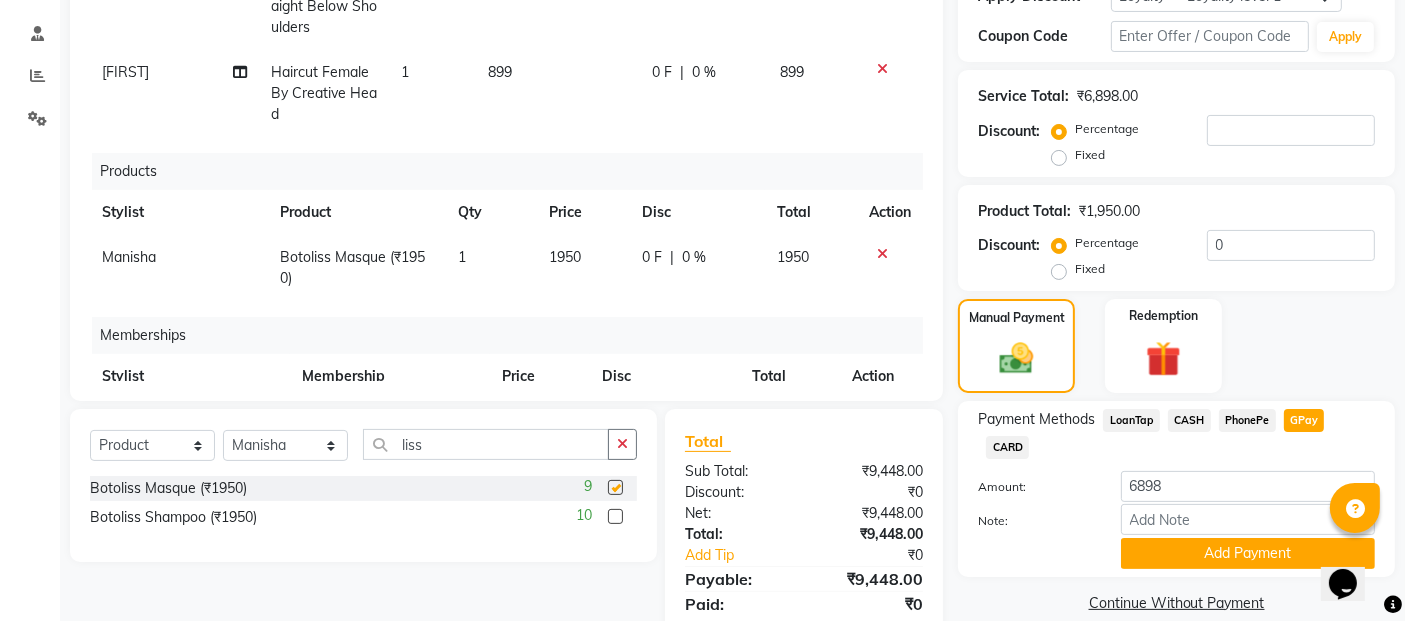 checkbox on "false" 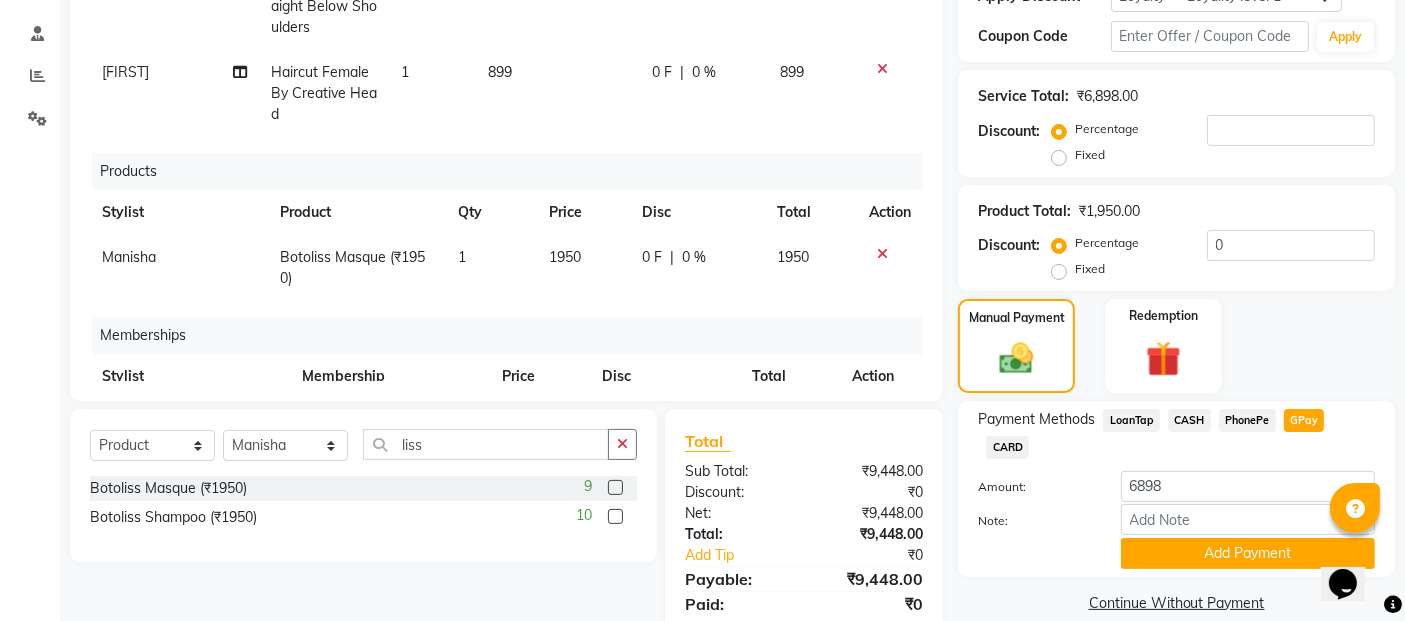 click 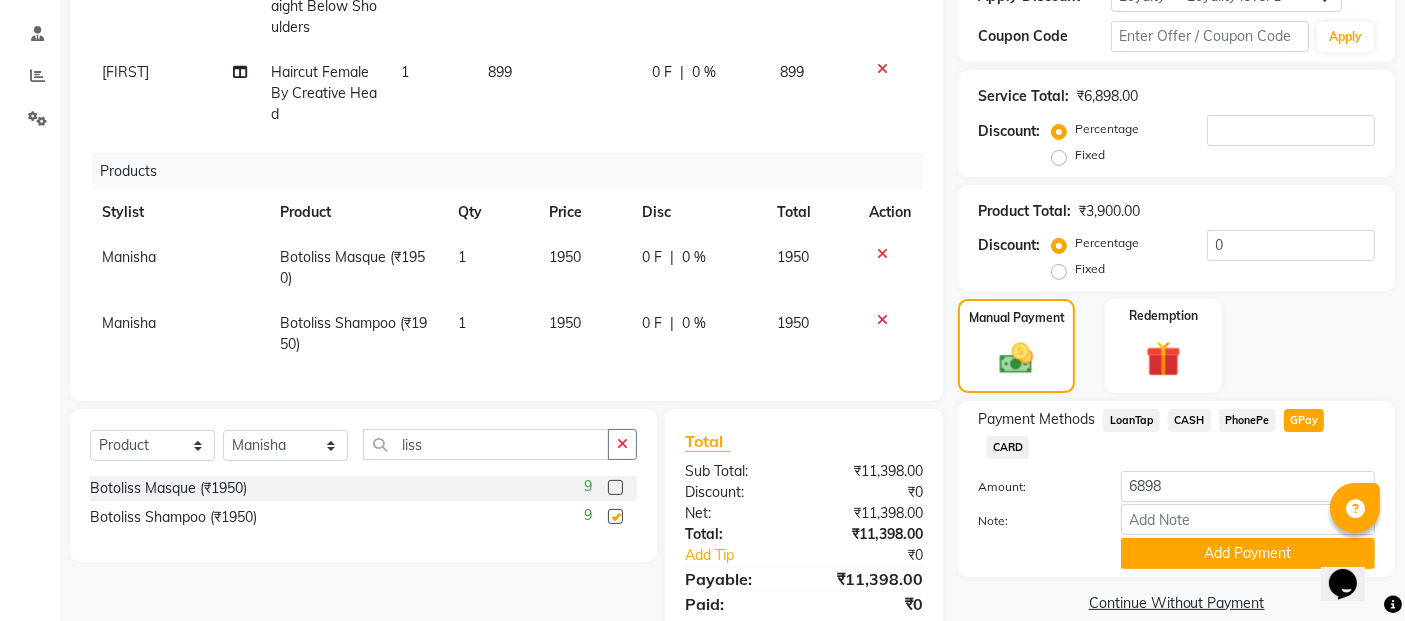 checkbox on "false" 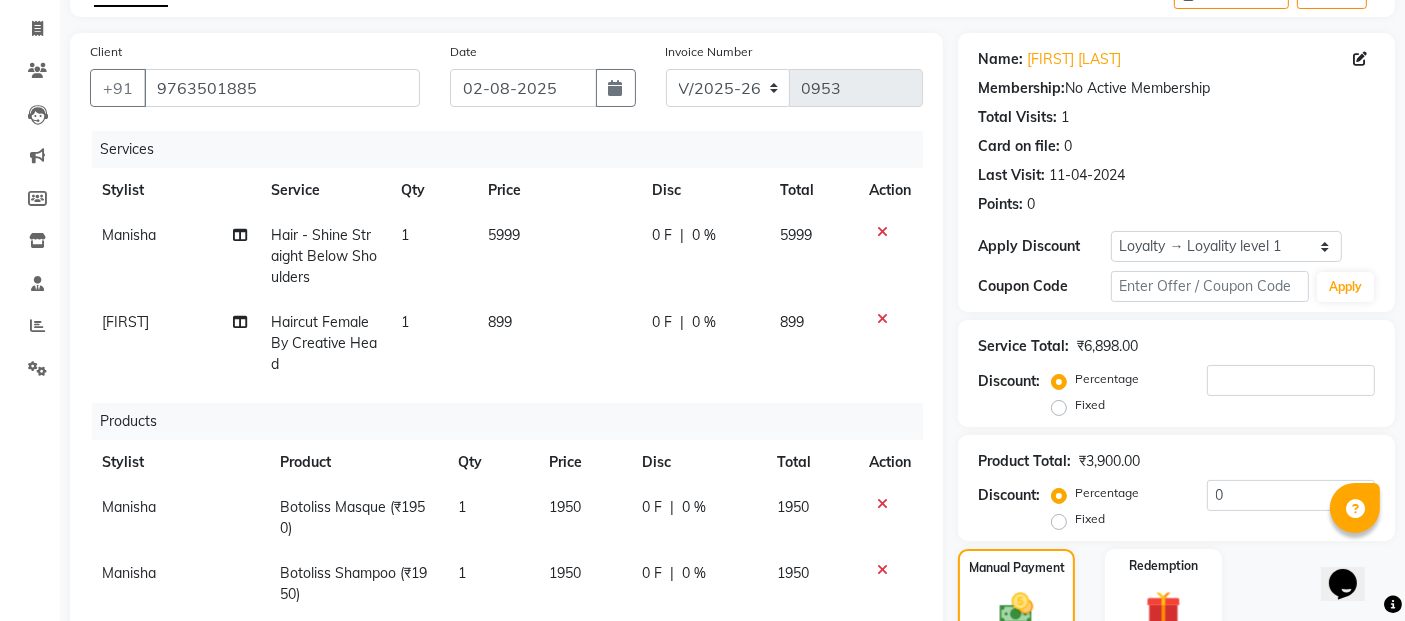 scroll, scrollTop: 52, scrollLeft: 0, axis: vertical 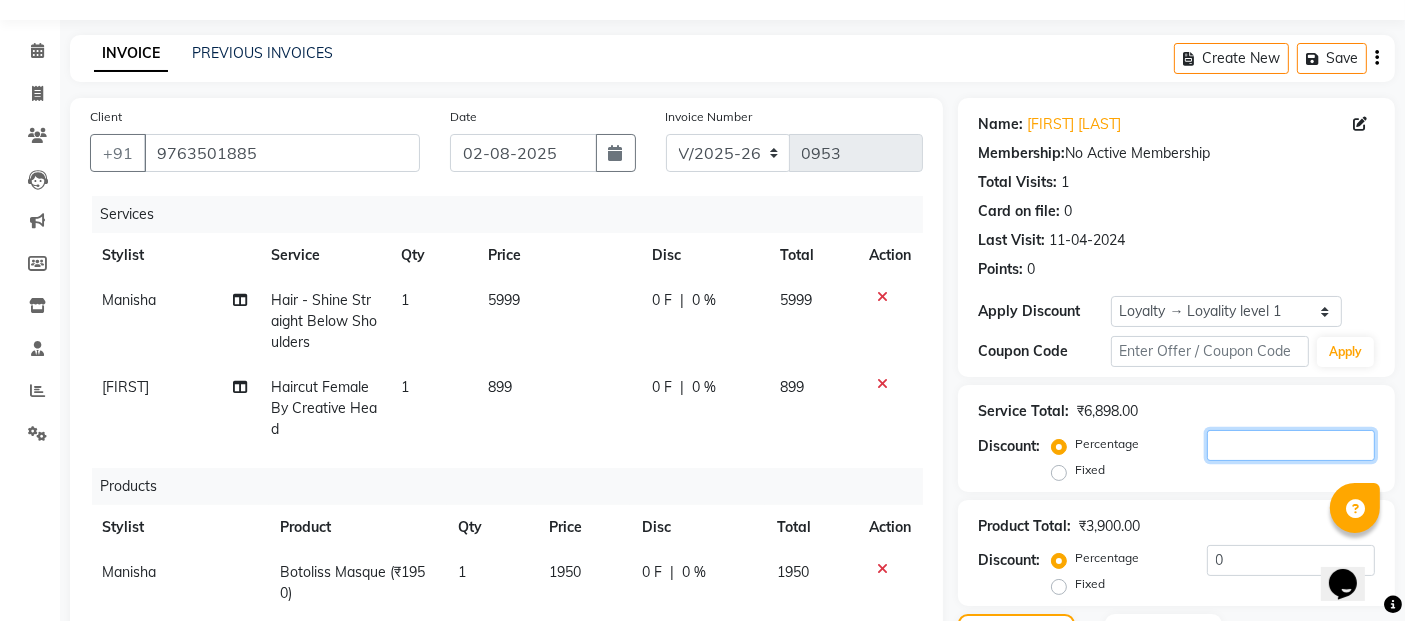 click 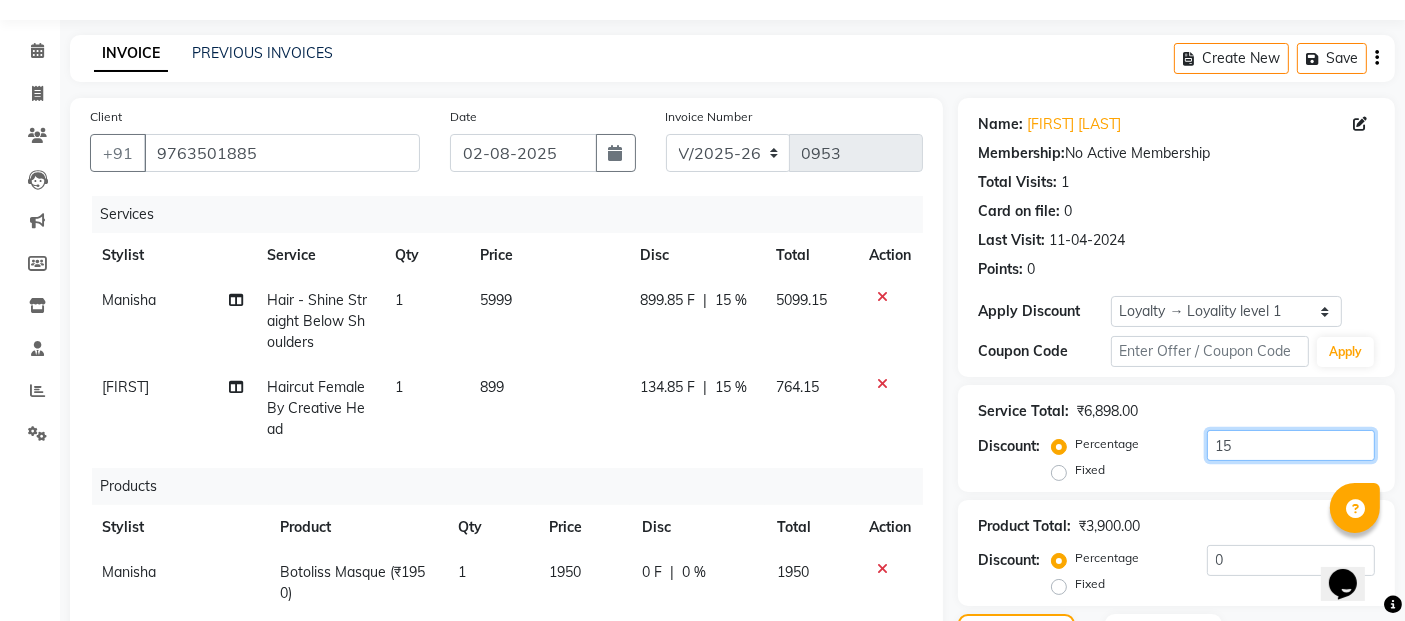 scroll, scrollTop: 163, scrollLeft: 0, axis: vertical 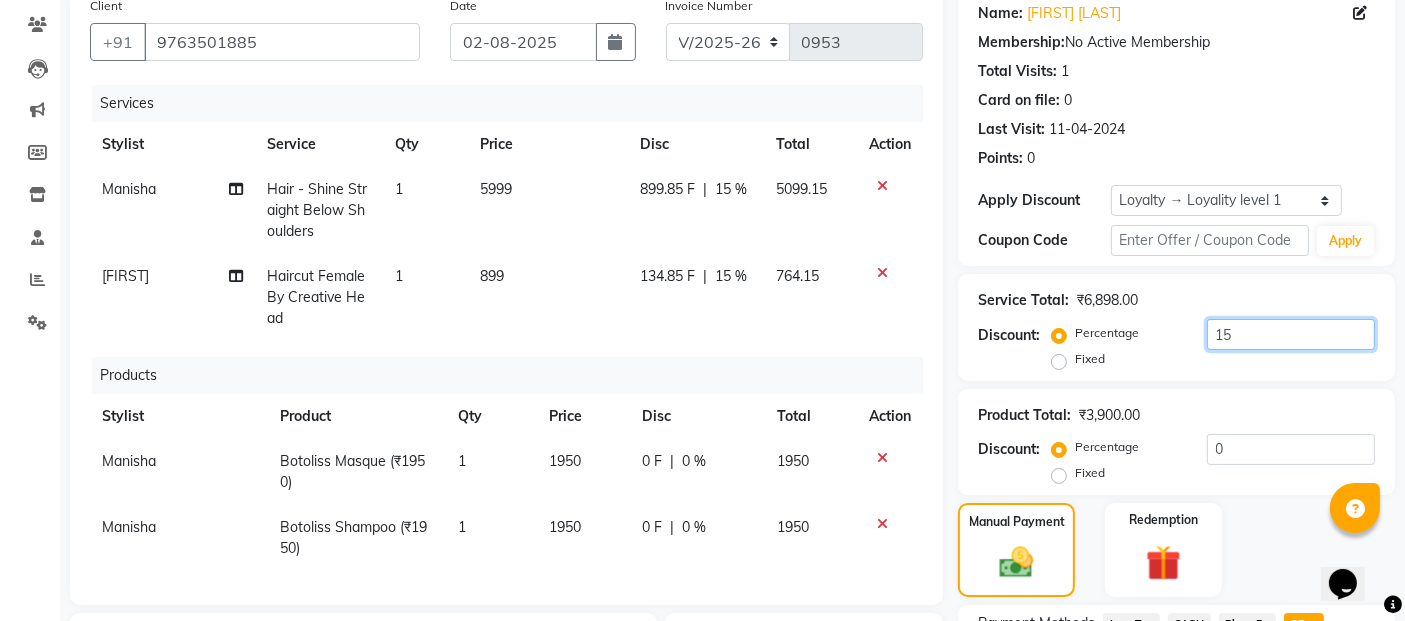 type on "15" 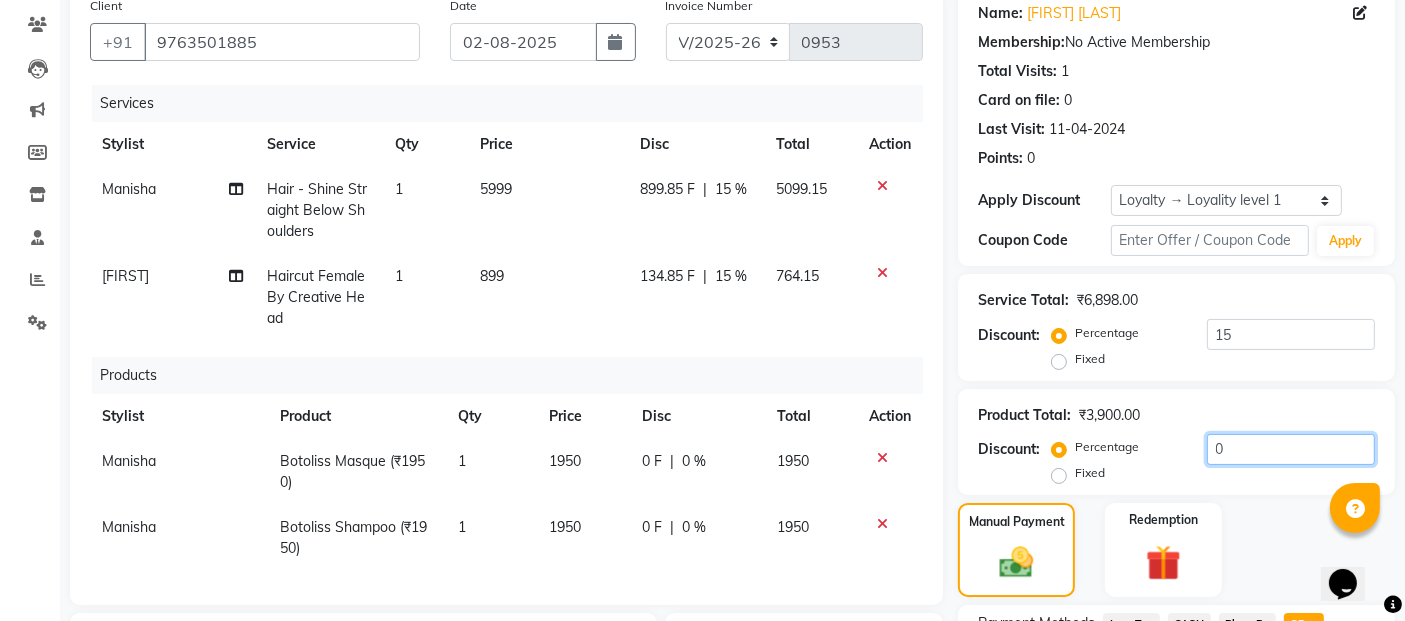 click on "0" 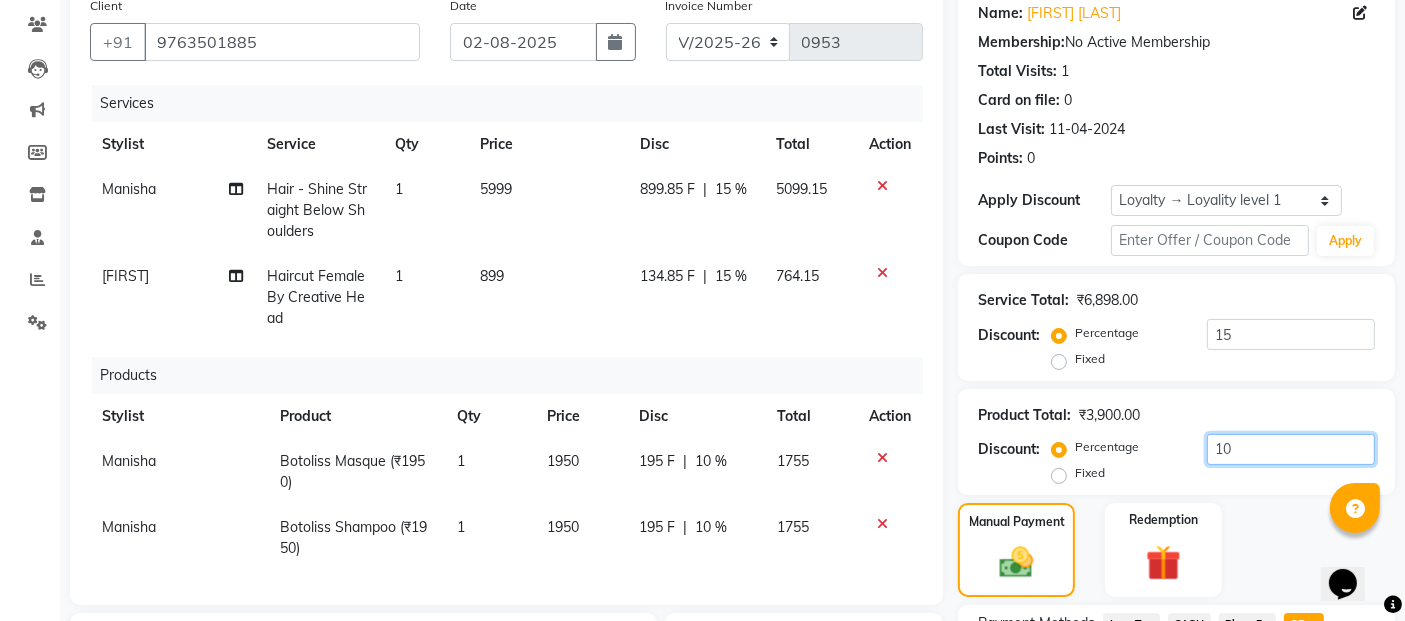 type on "10" 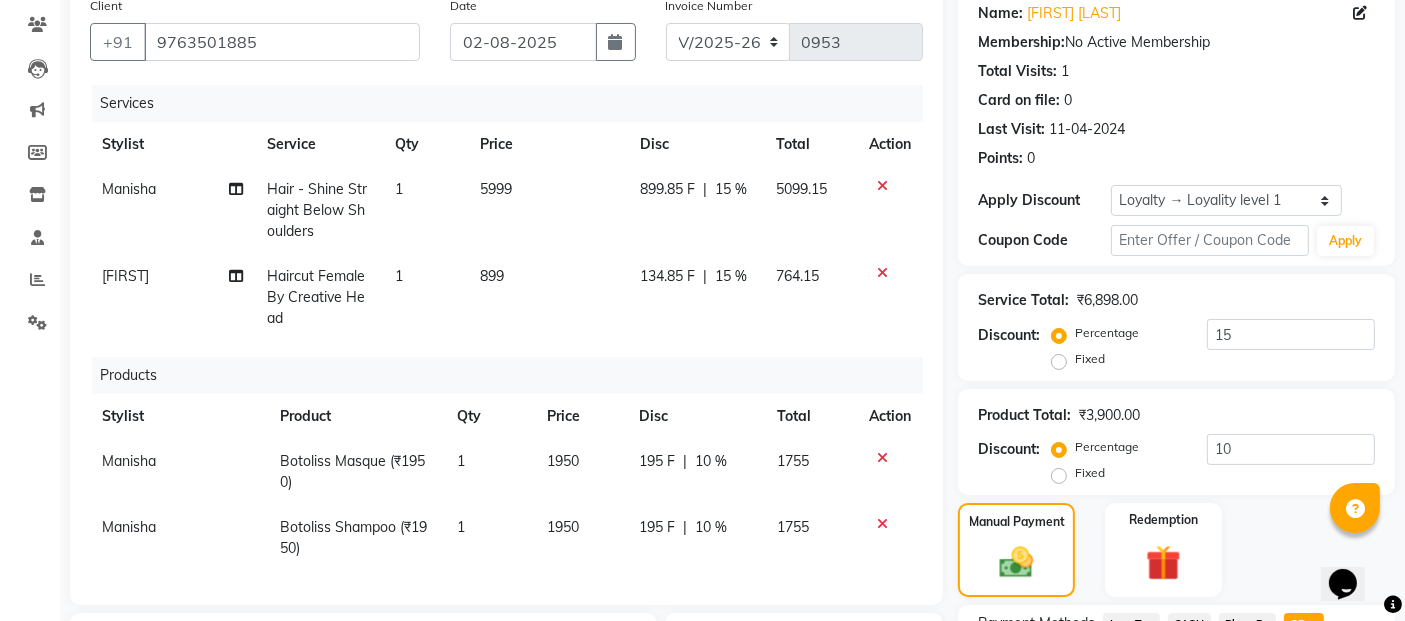 click on "Percentage   Fixed" 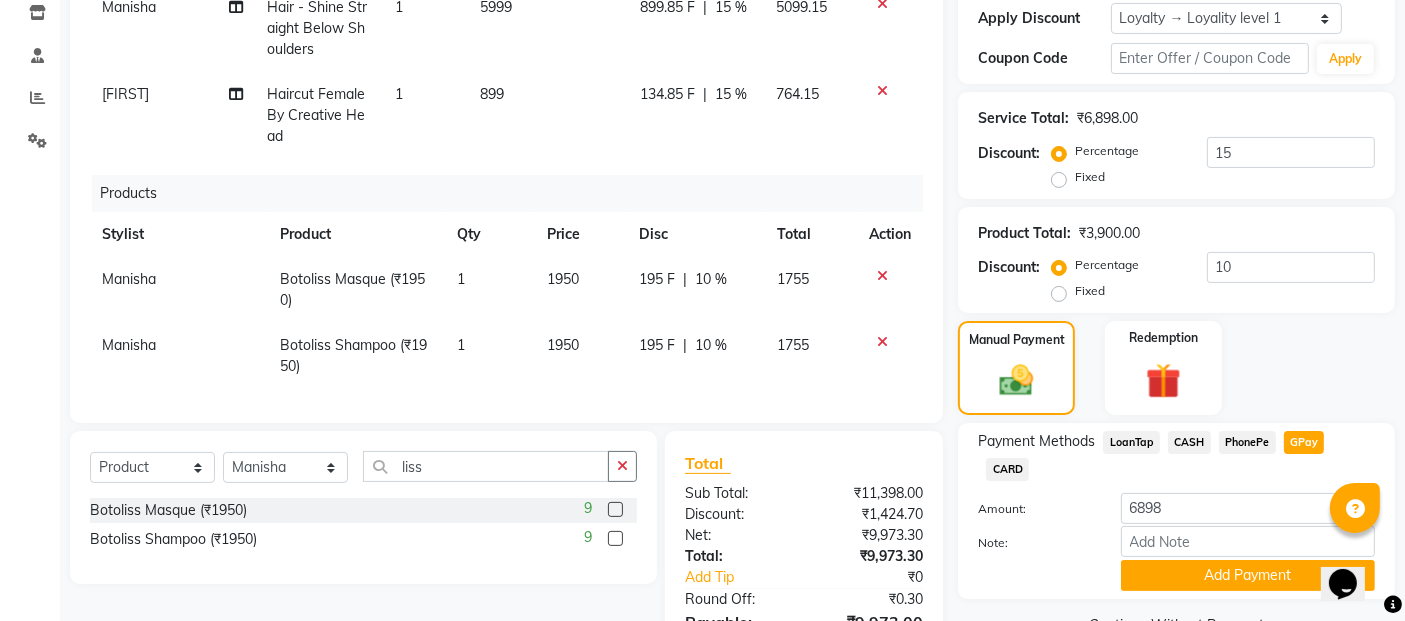 scroll, scrollTop: 456, scrollLeft: 0, axis: vertical 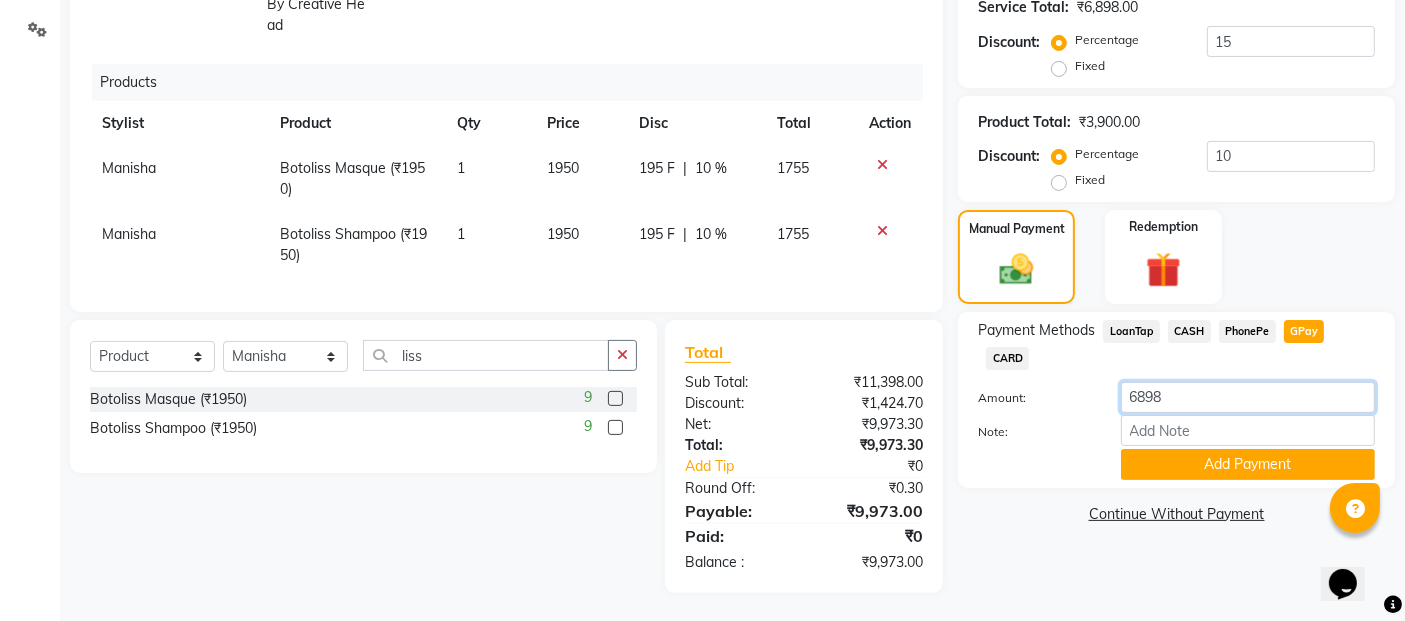 click on "6898" 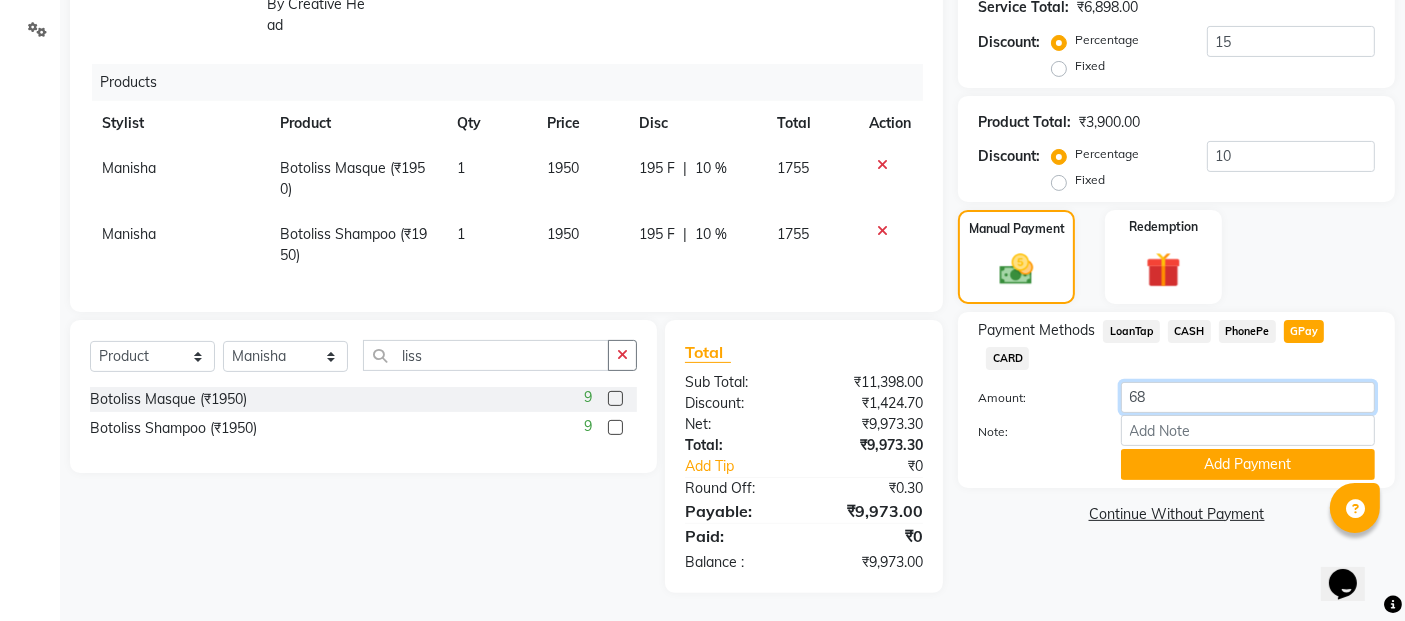 type on "6" 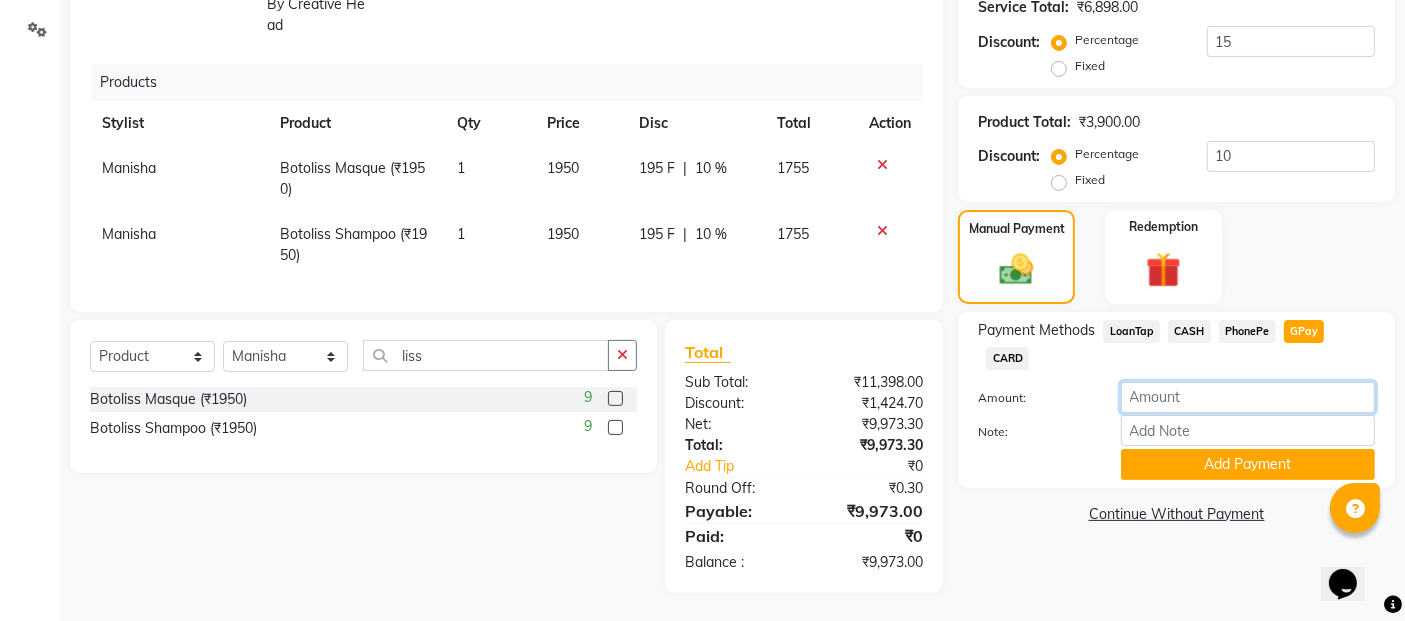 type 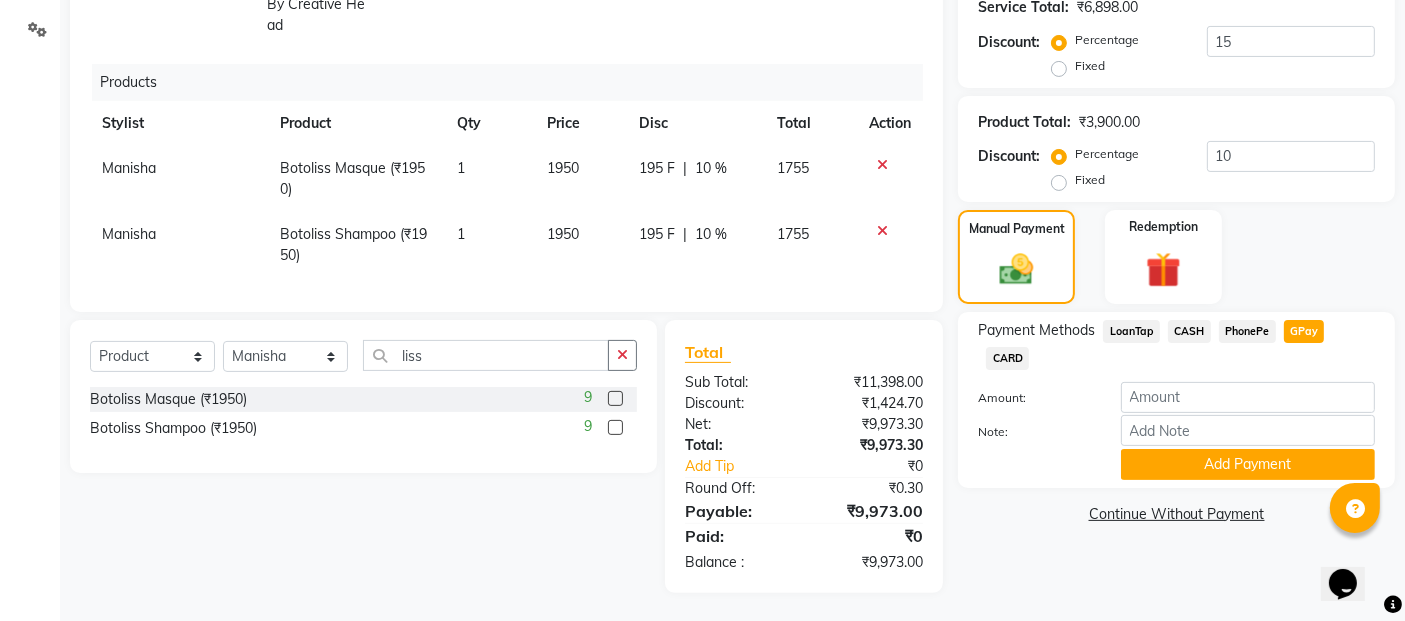 click on "Manual Payment Redemption" 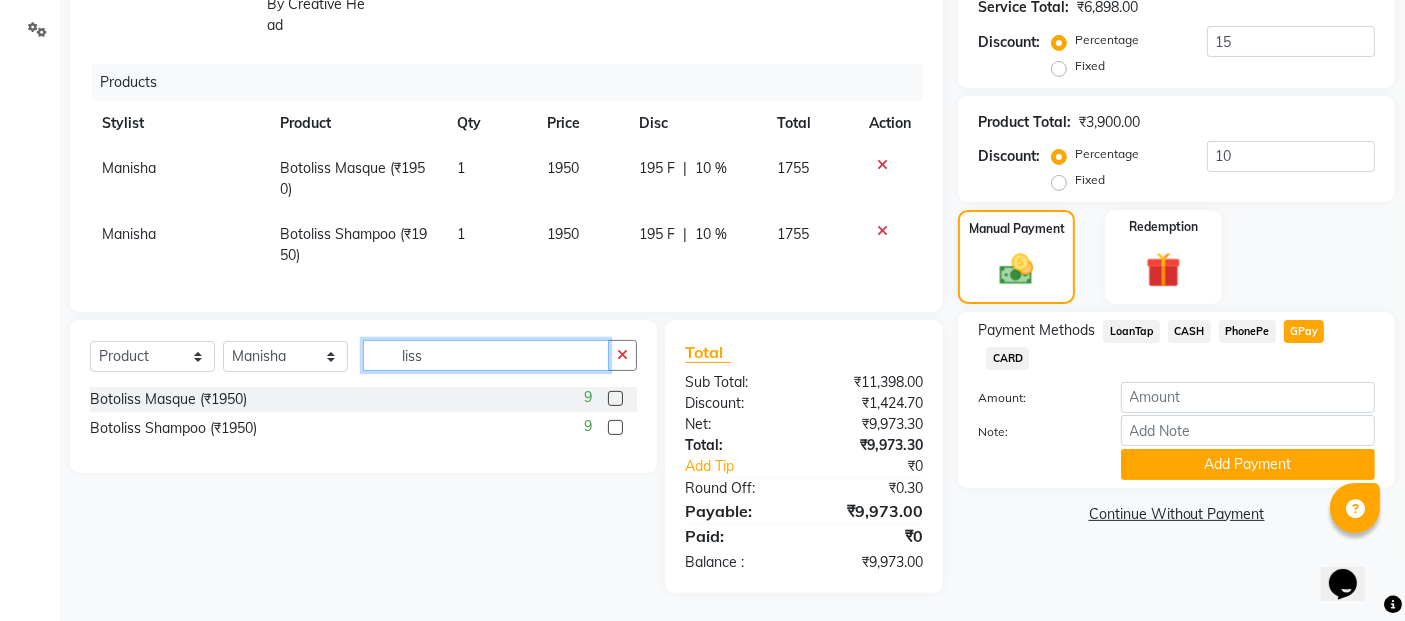 click on "liss" 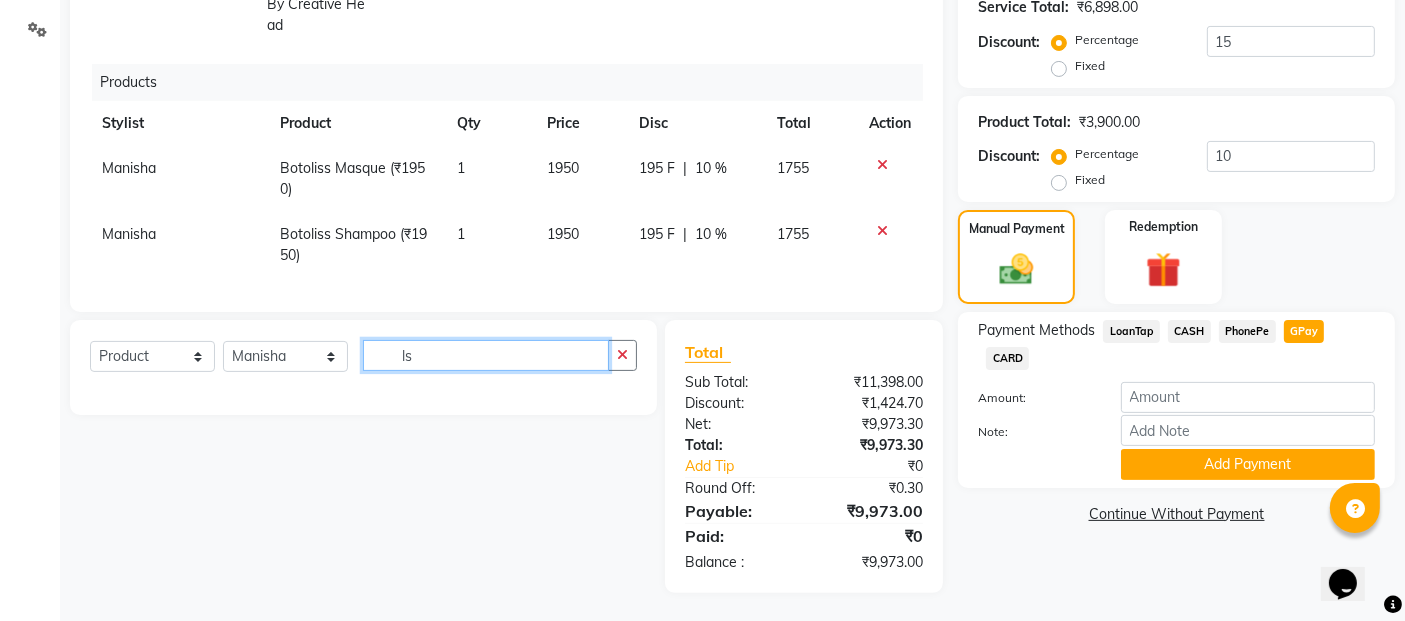 type on "l" 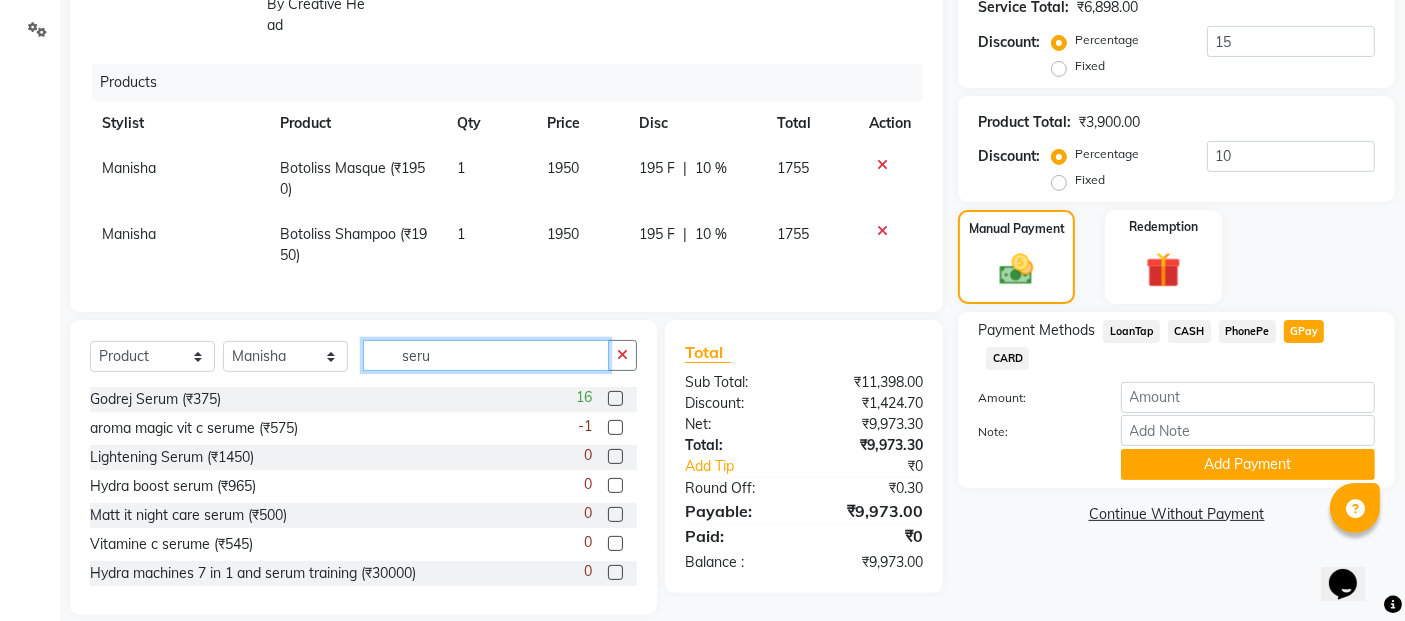 type on "seru" 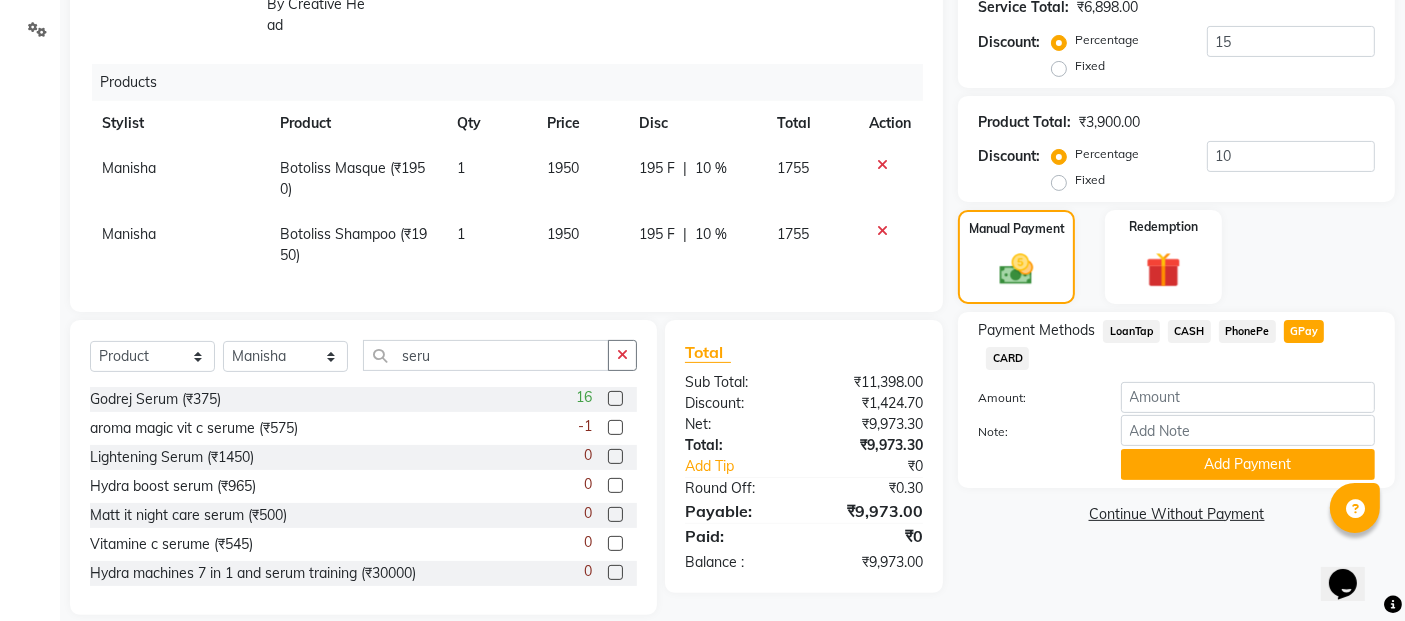 click 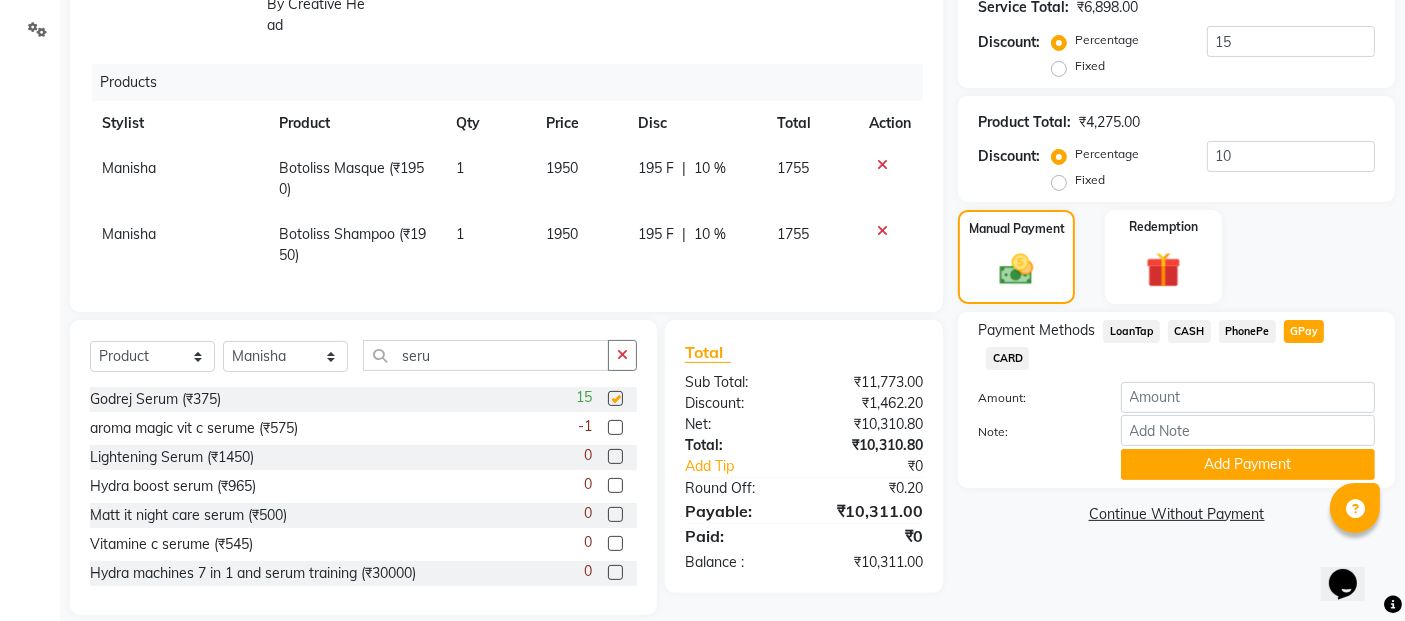 checkbox on "false" 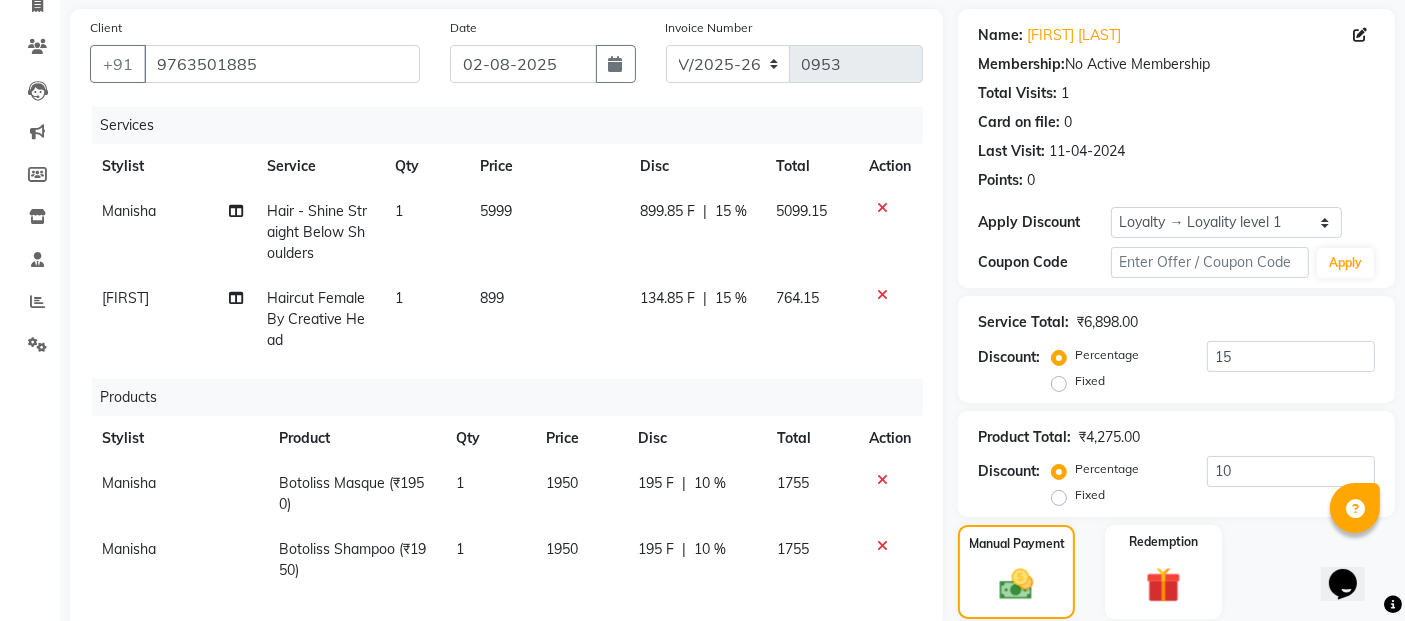 scroll, scrollTop: 382, scrollLeft: 0, axis: vertical 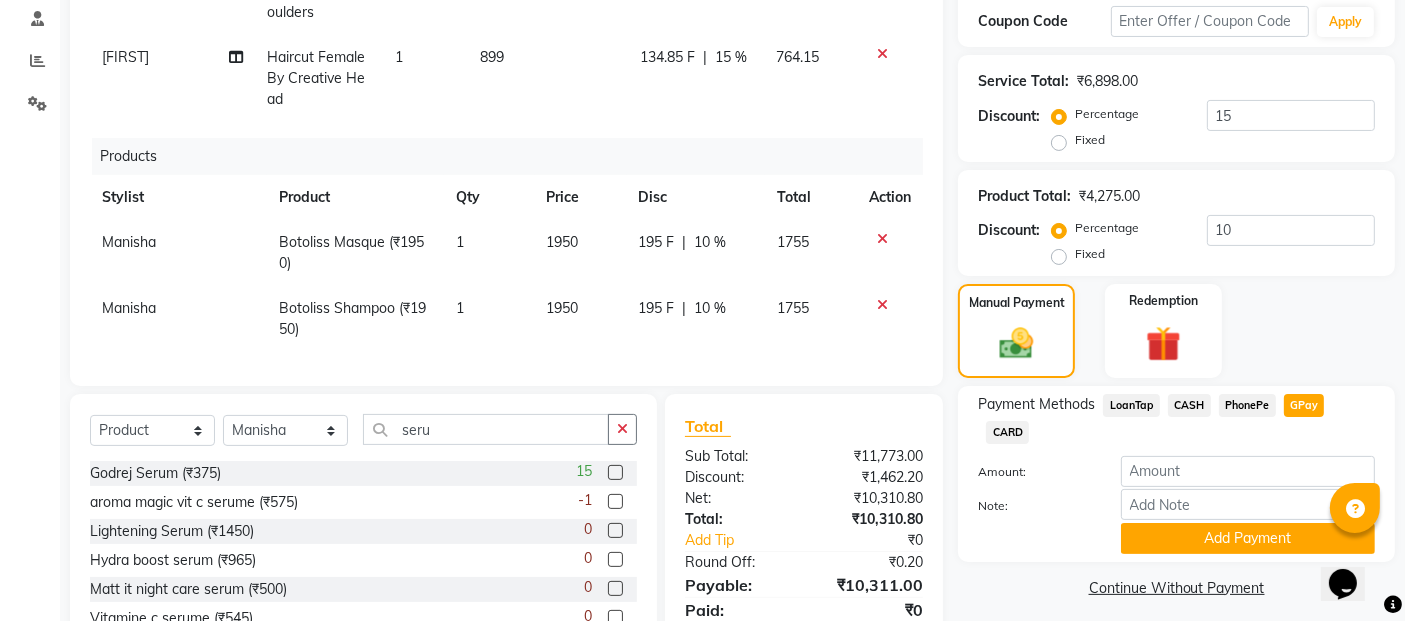 click on "Fixed" 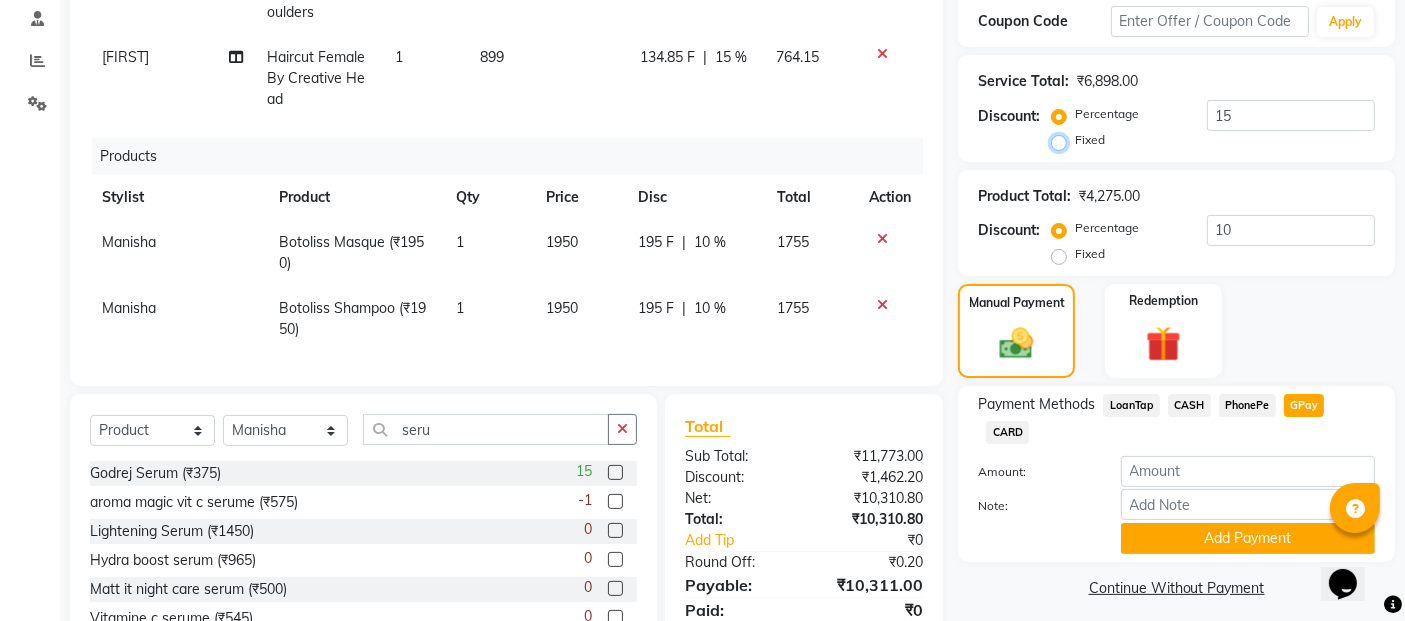 click on "Fixed" at bounding box center (1063, 140) 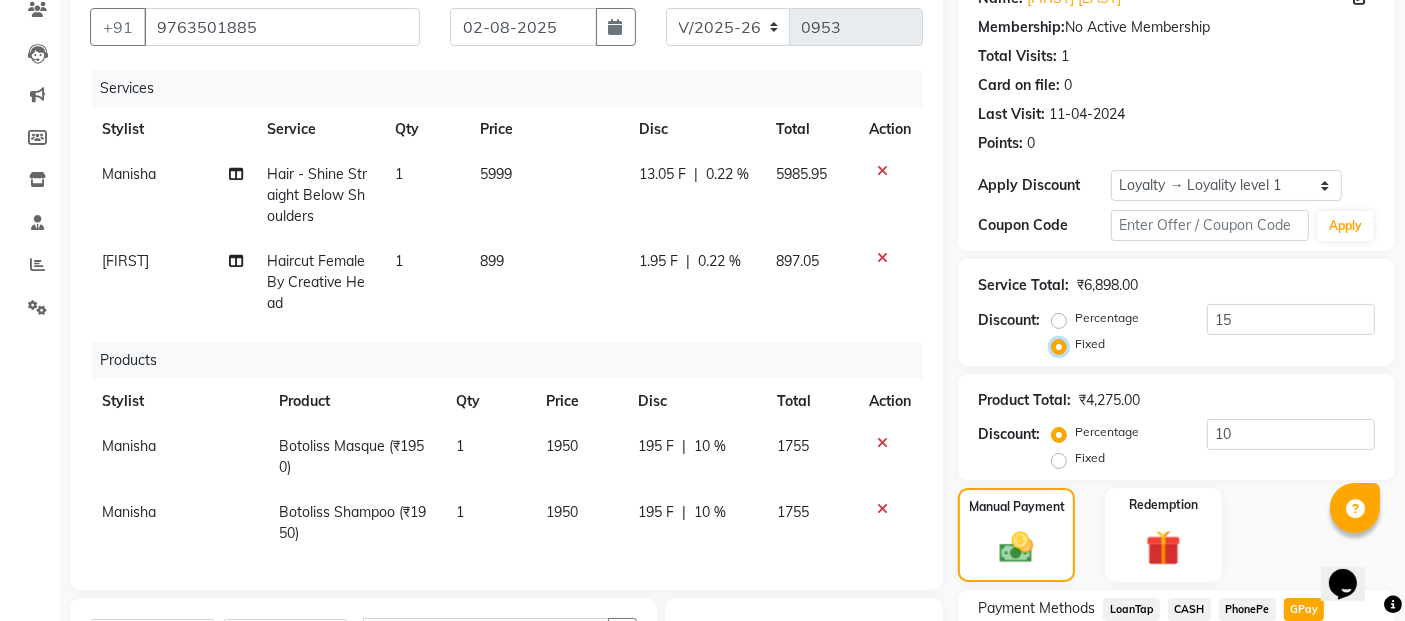 scroll, scrollTop: 345, scrollLeft: 0, axis: vertical 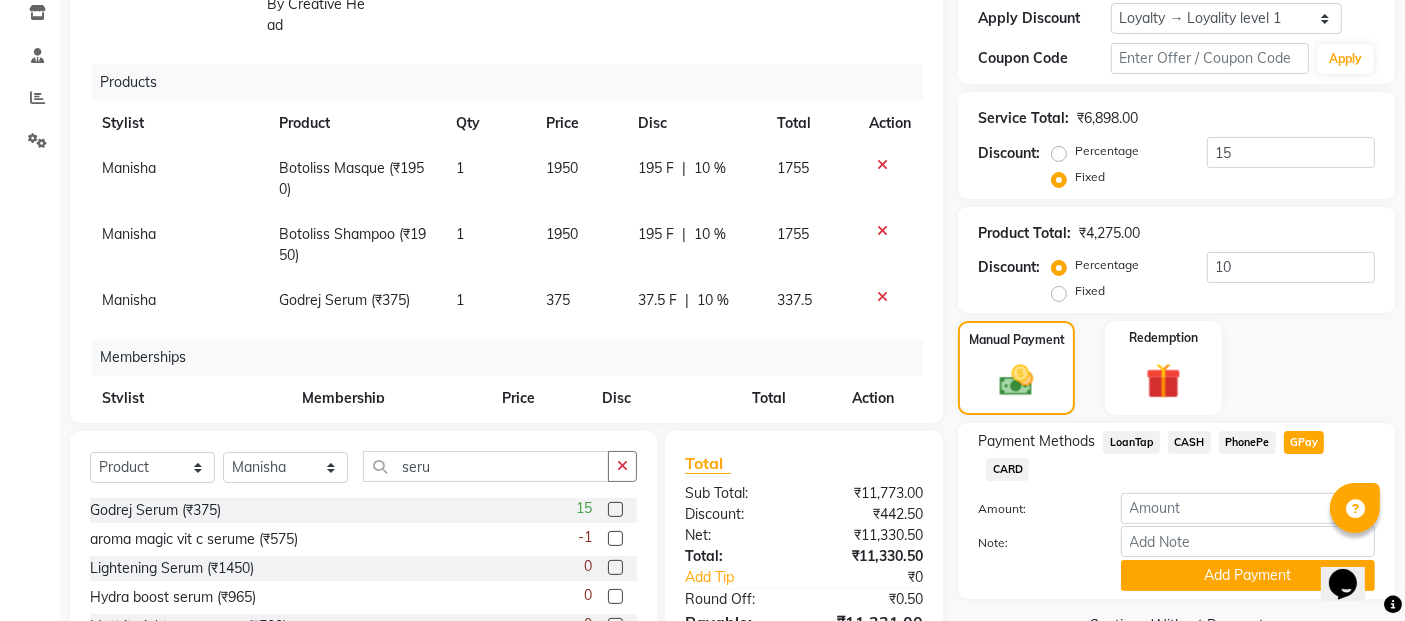 click on "37.5 F" 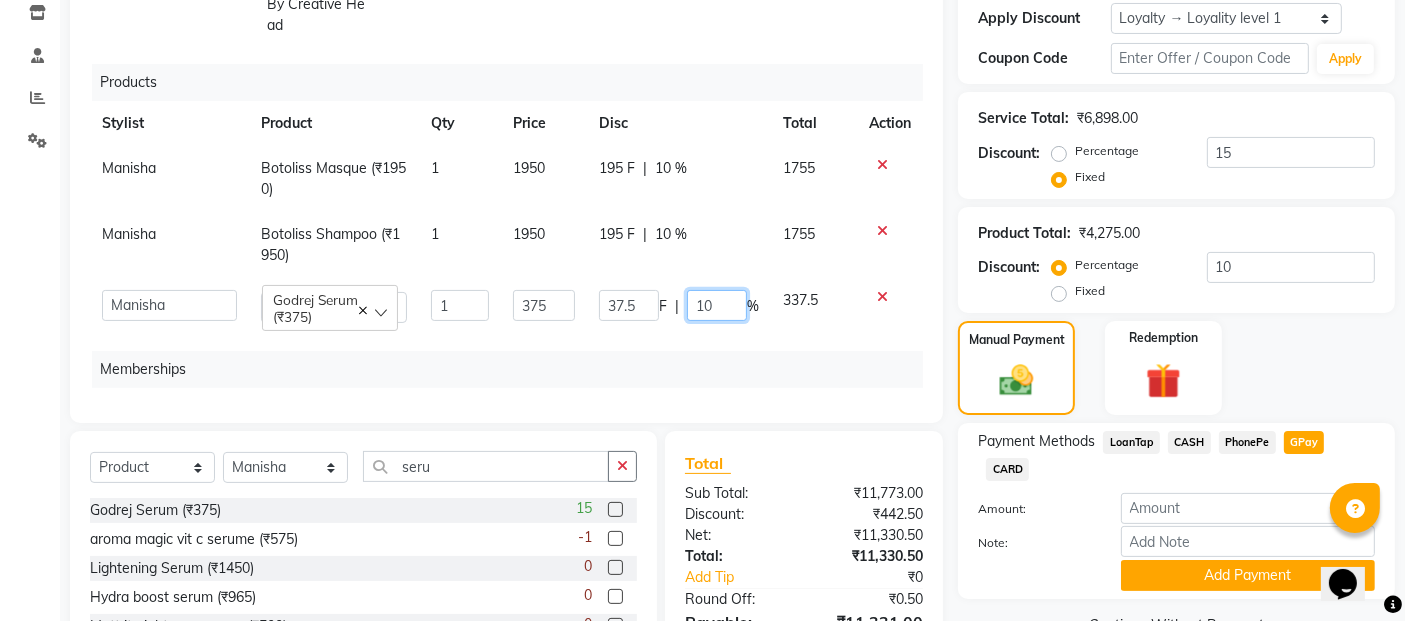click on "10" 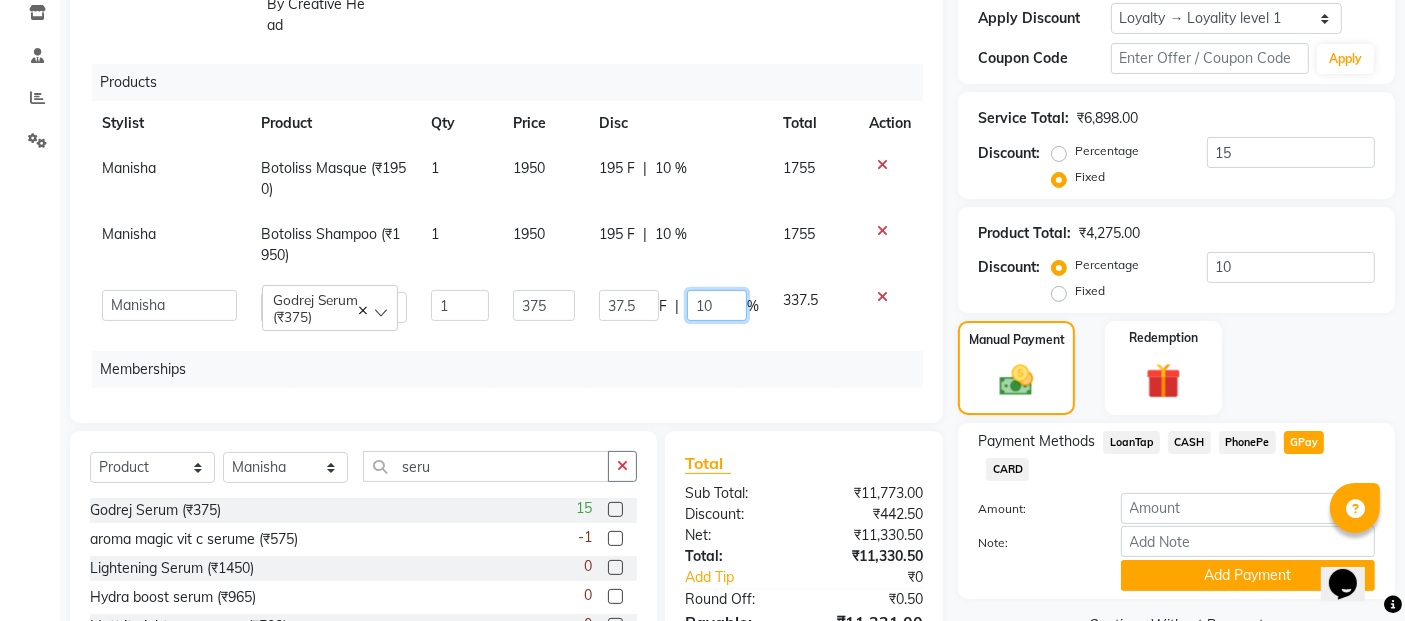 type on "1" 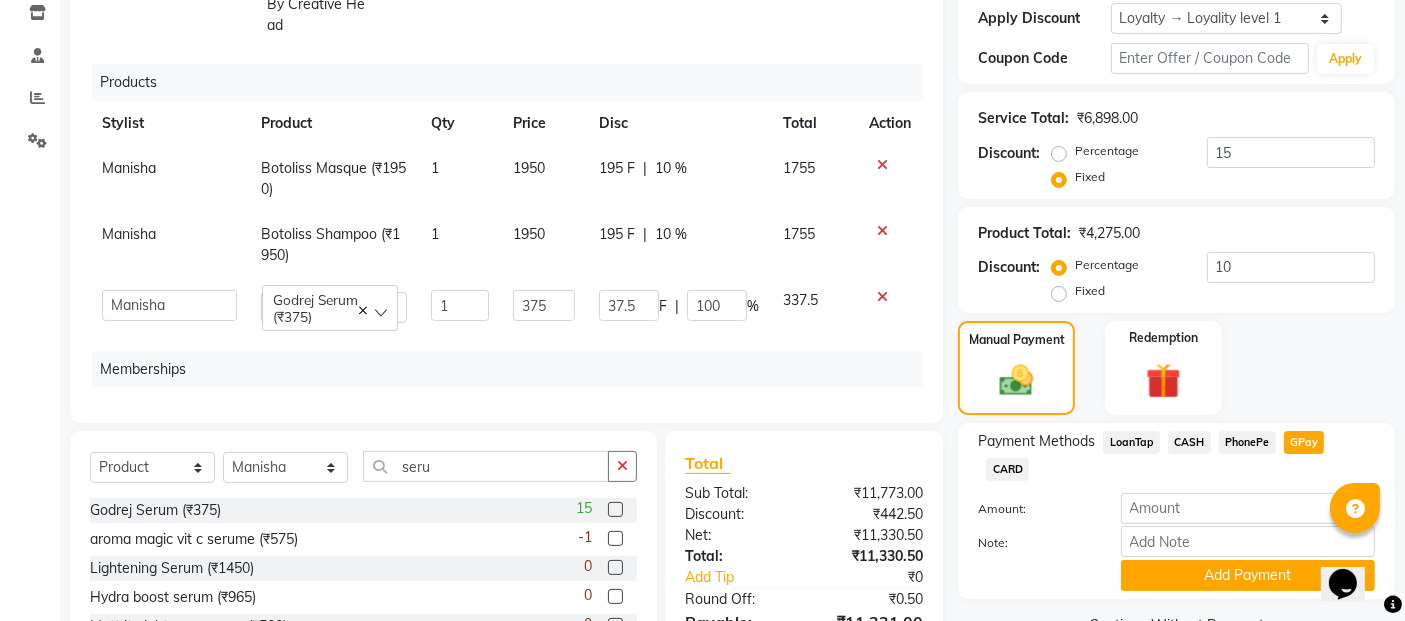 click on "Disc" 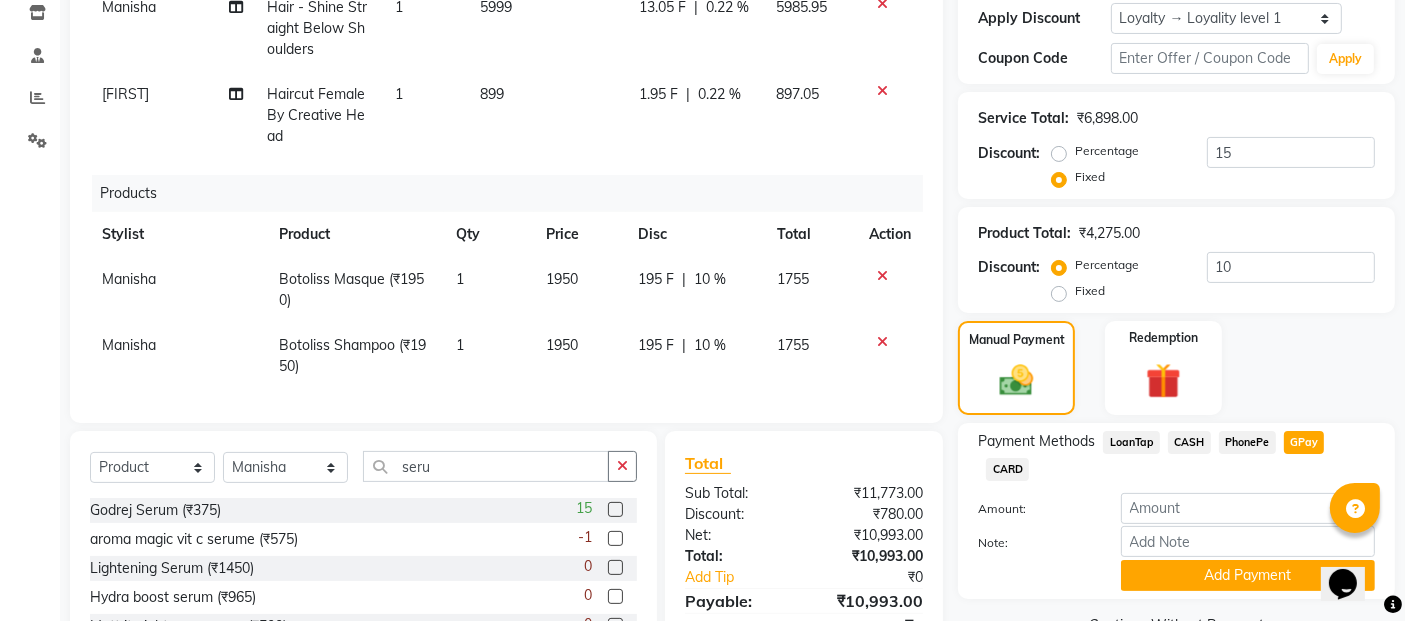 scroll, scrollTop: 206, scrollLeft: 0, axis: vertical 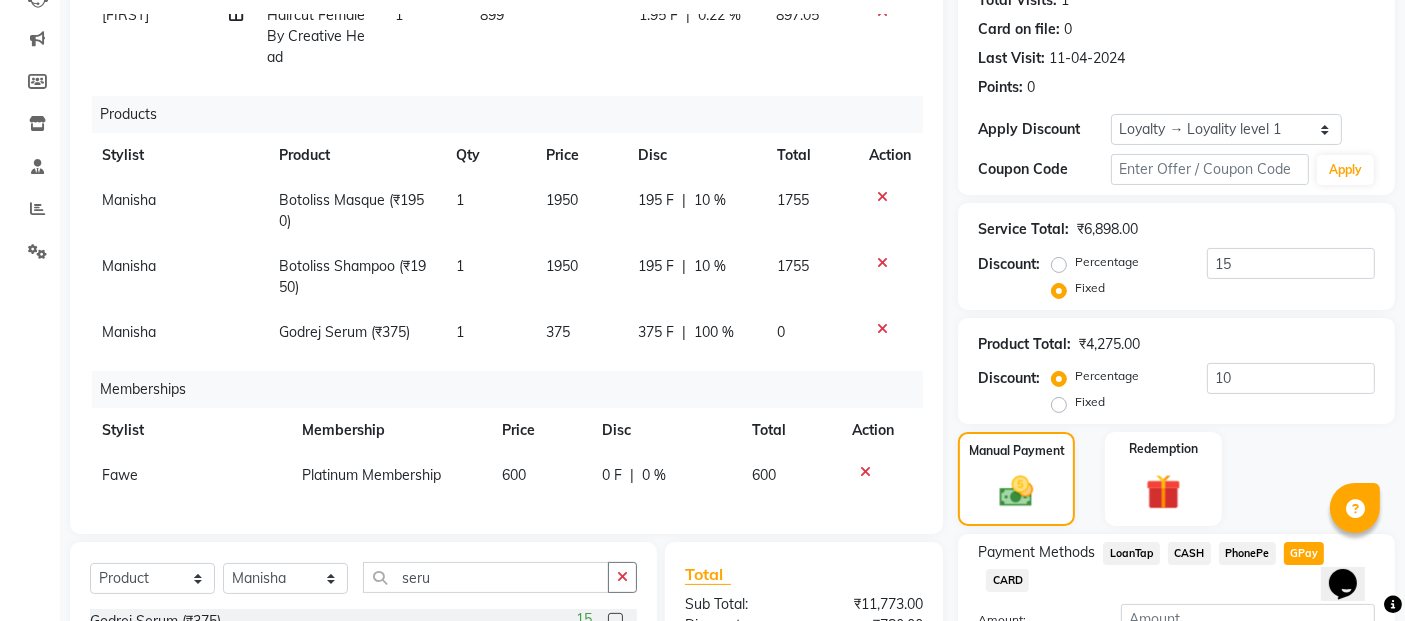 click on "1950" 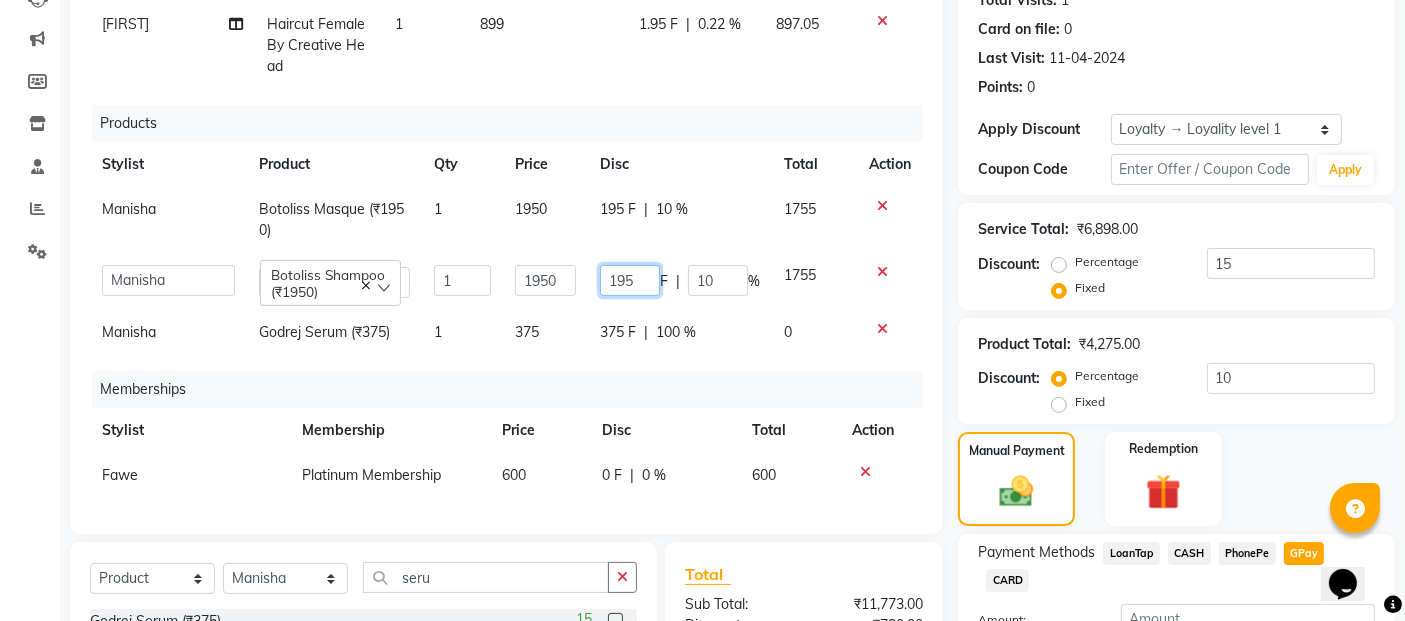 click on "195" 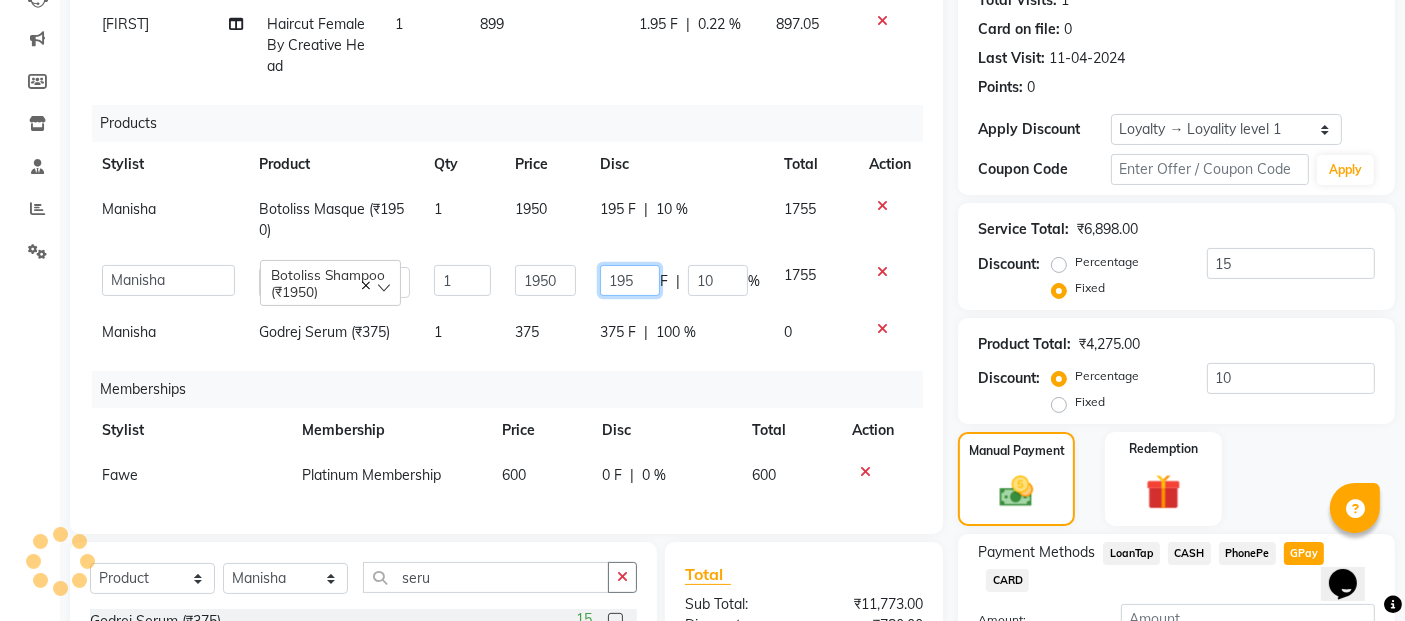 scroll, scrollTop: 382, scrollLeft: 0, axis: vertical 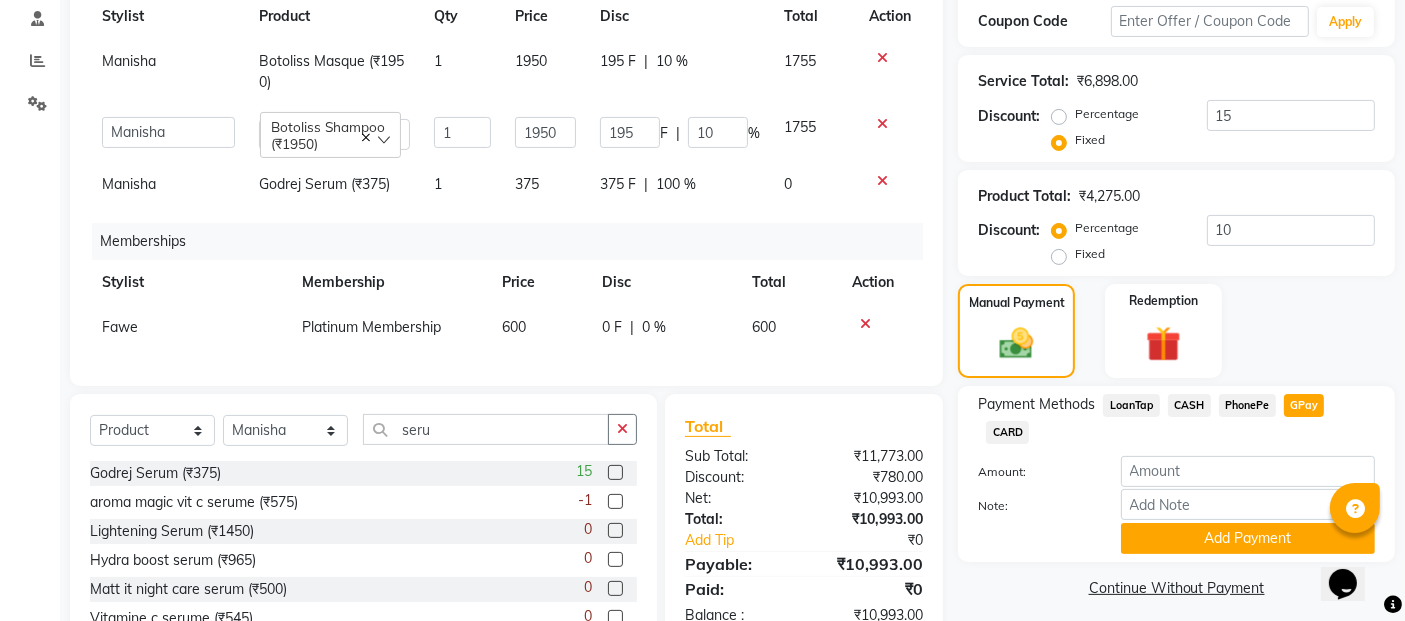 click on "Product Total:  ₹4,275.00" 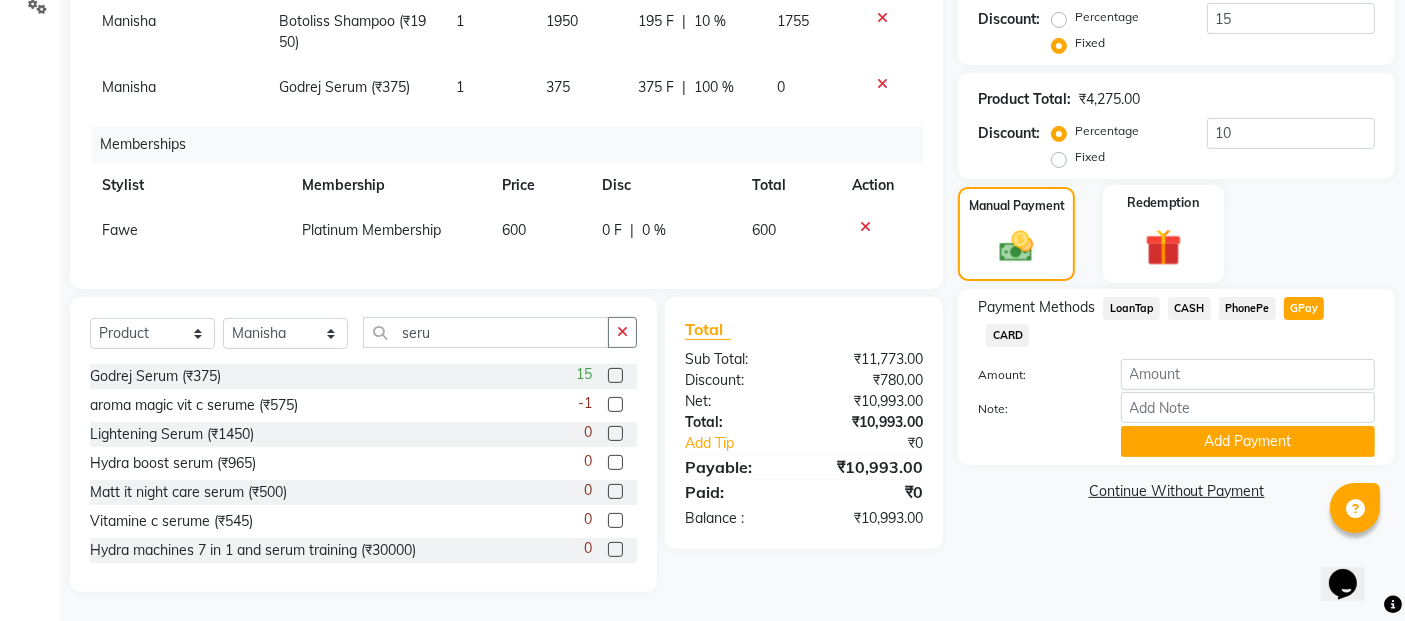 scroll, scrollTop: 331, scrollLeft: 0, axis: vertical 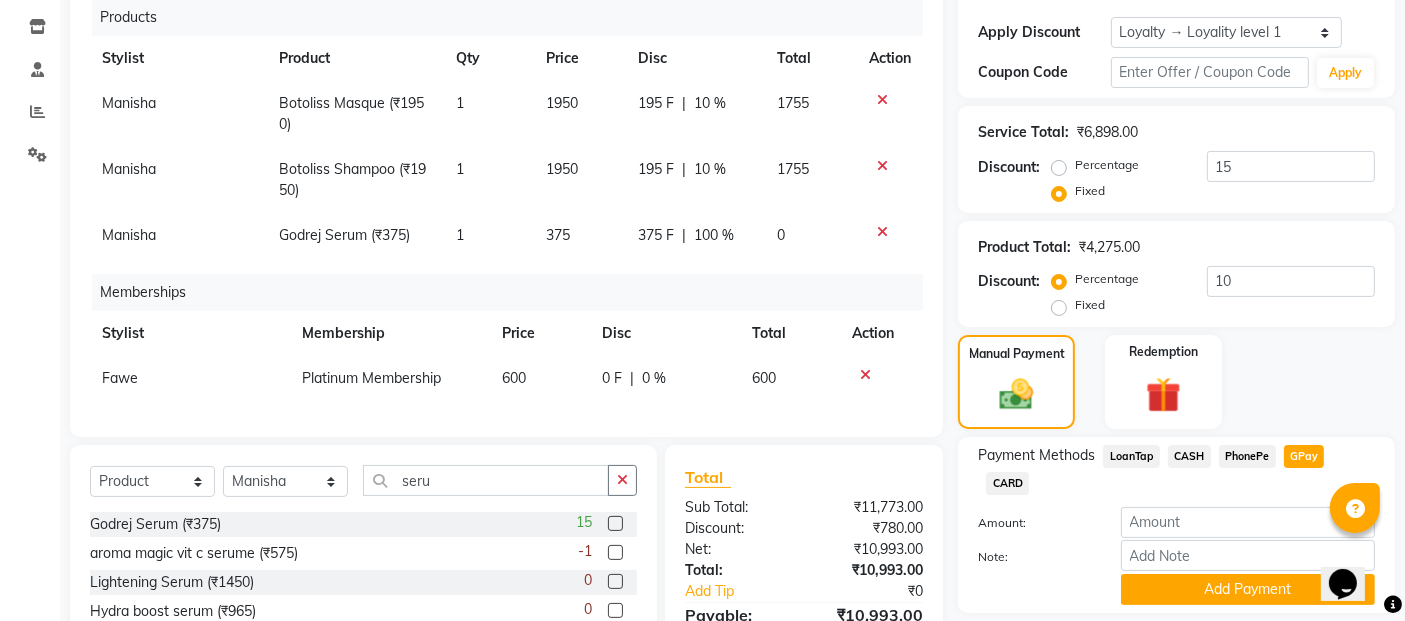 click on "195 F" 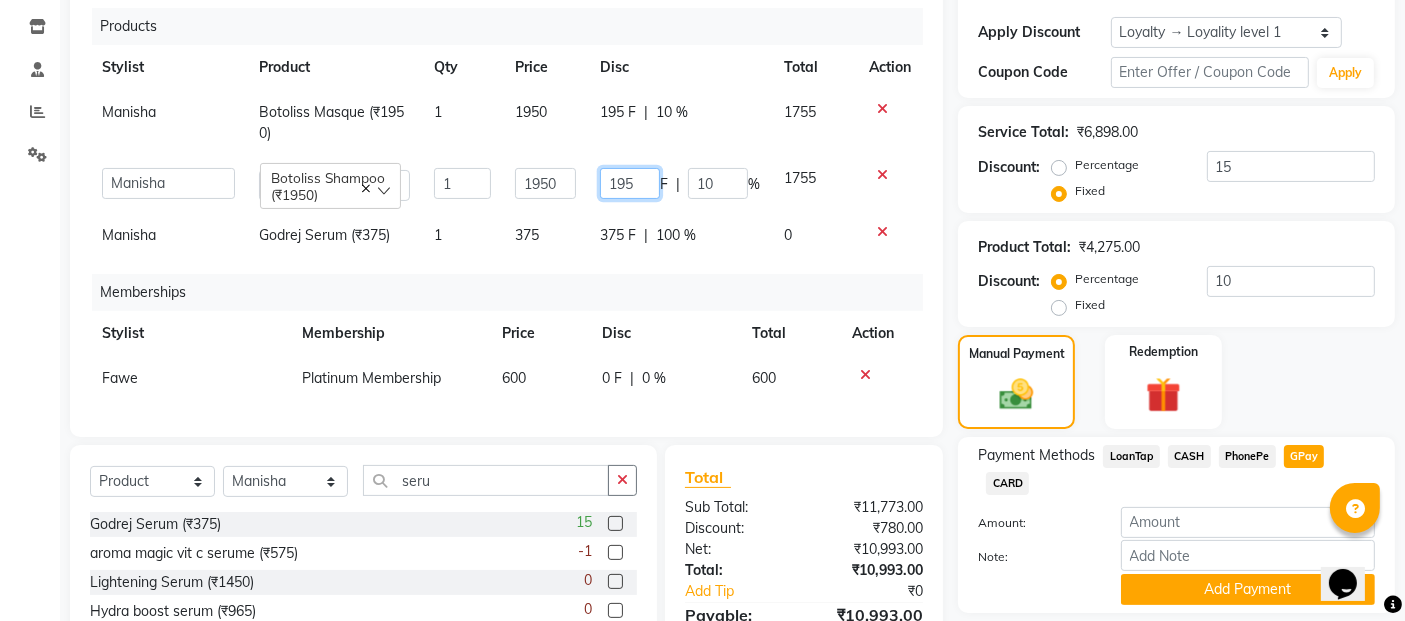 click on "195" 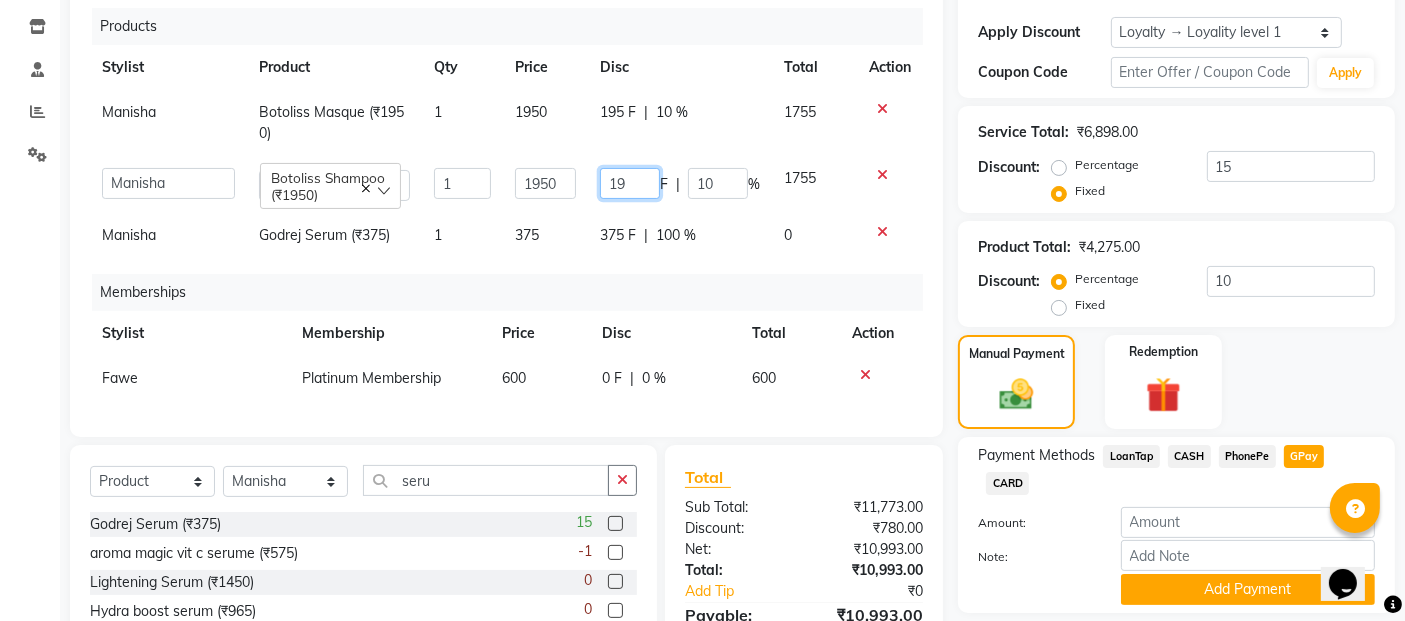 type on "1" 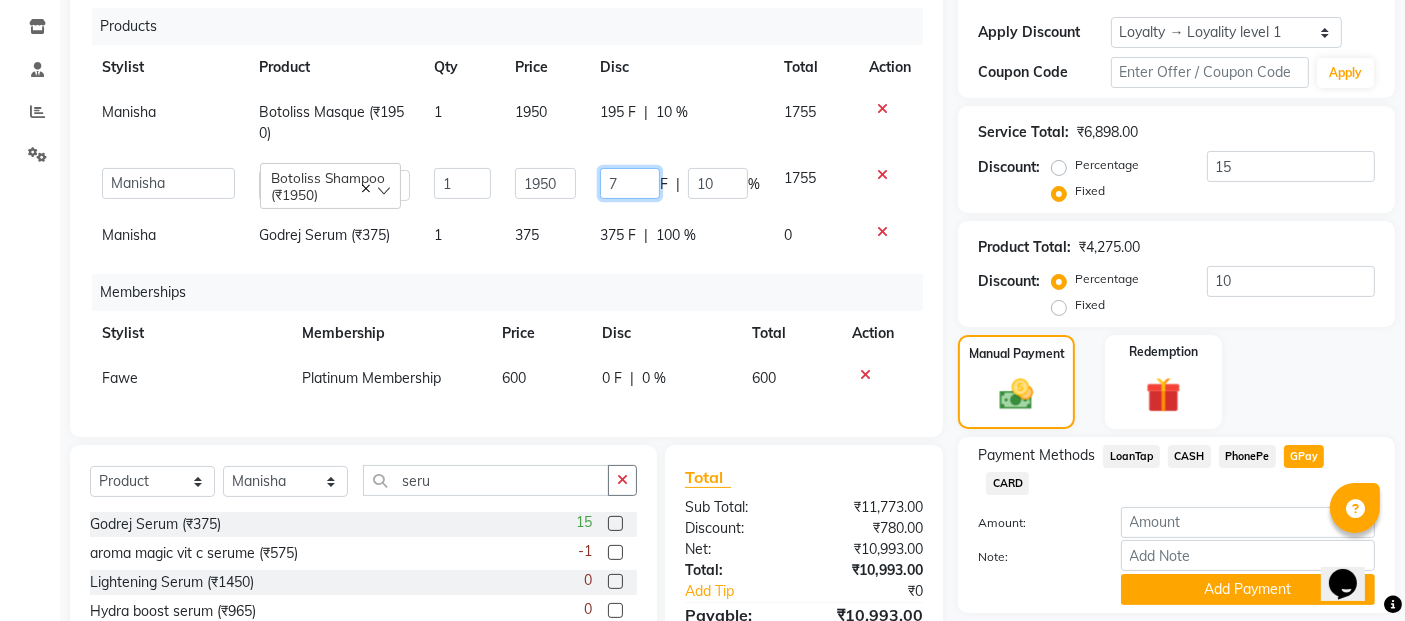 type on "71" 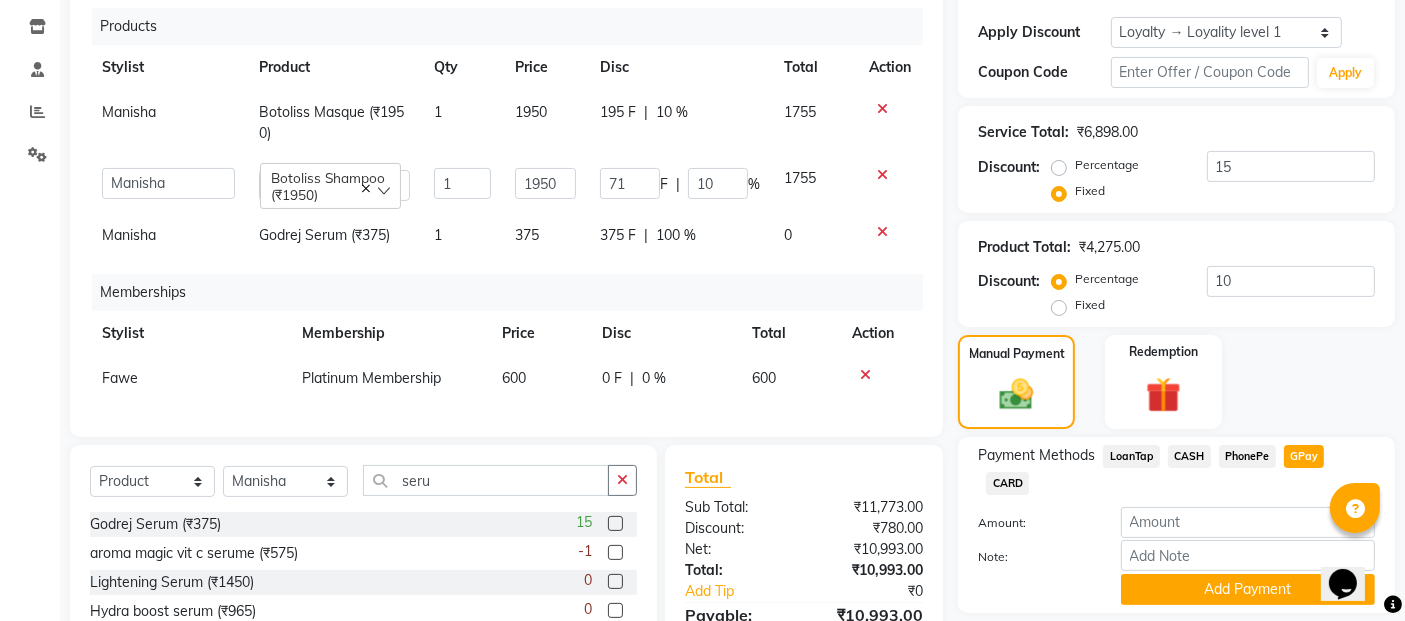 click on "Manisha Godrej Serum (₹375) 1 375 375 F | 100 % 0" 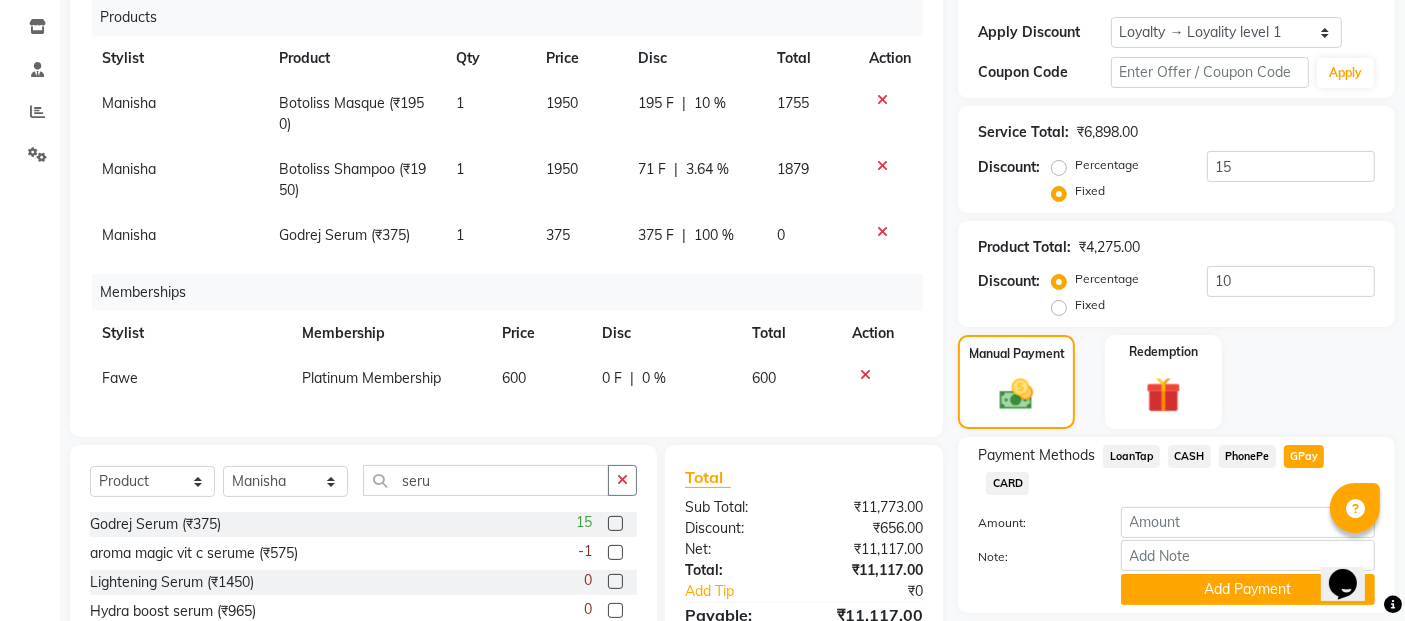click on "375 F" 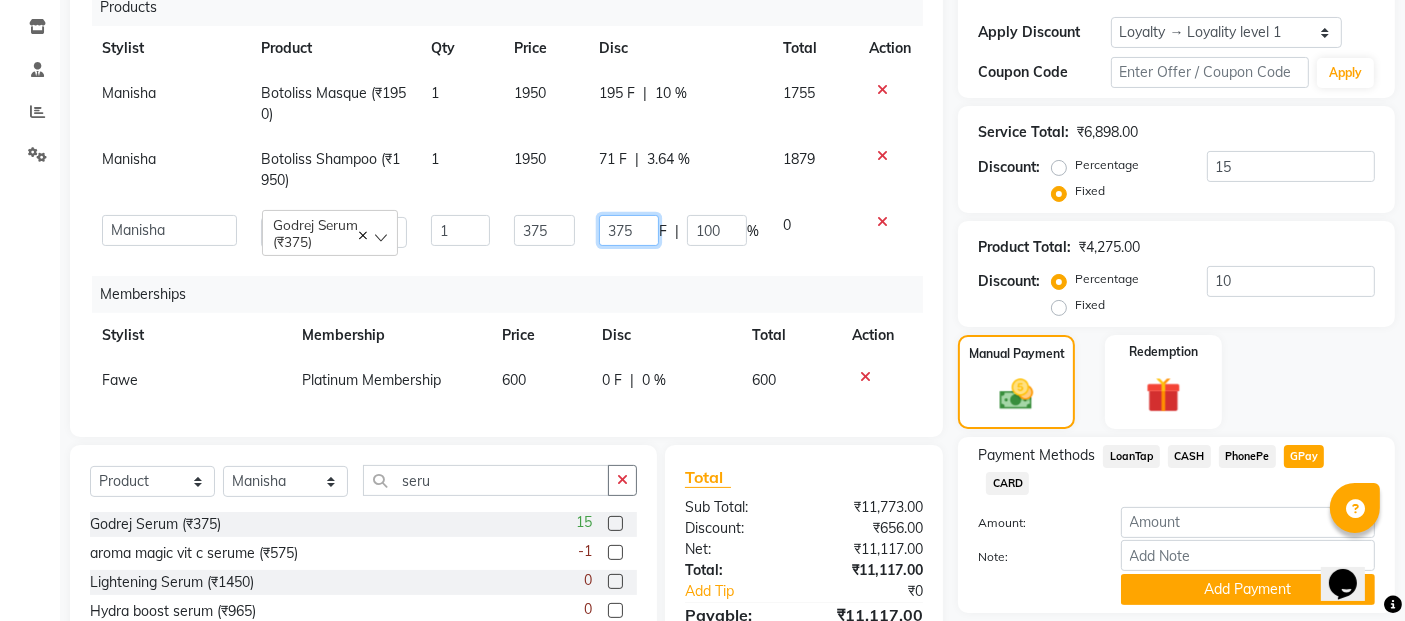 click on "375" 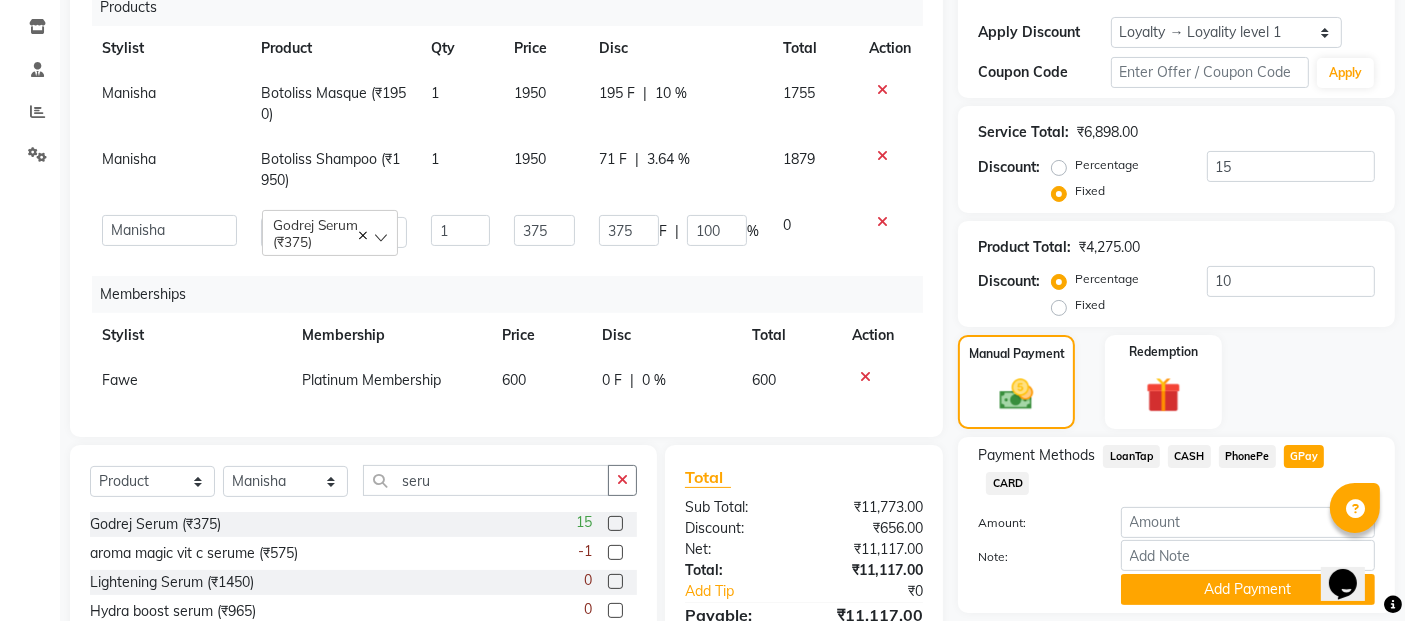 click on "71 F | 3.64 %" 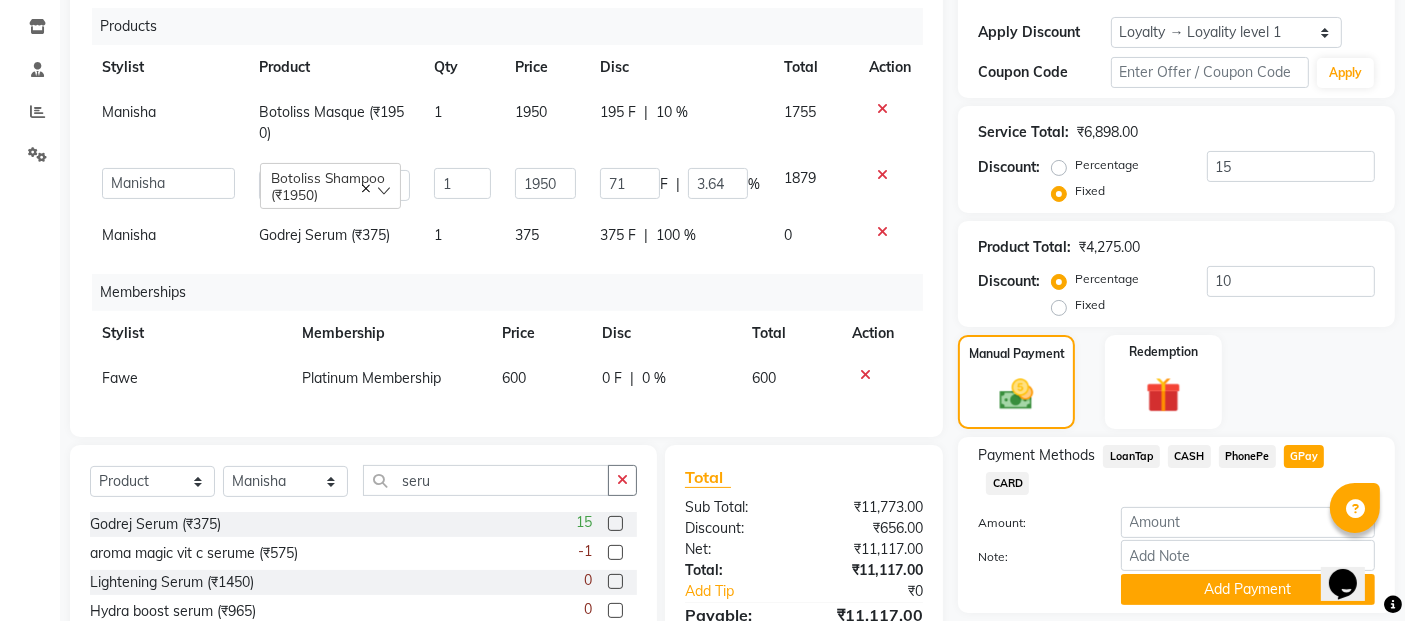 scroll, scrollTop: 200, scrollLeft: 0, axis: vertical 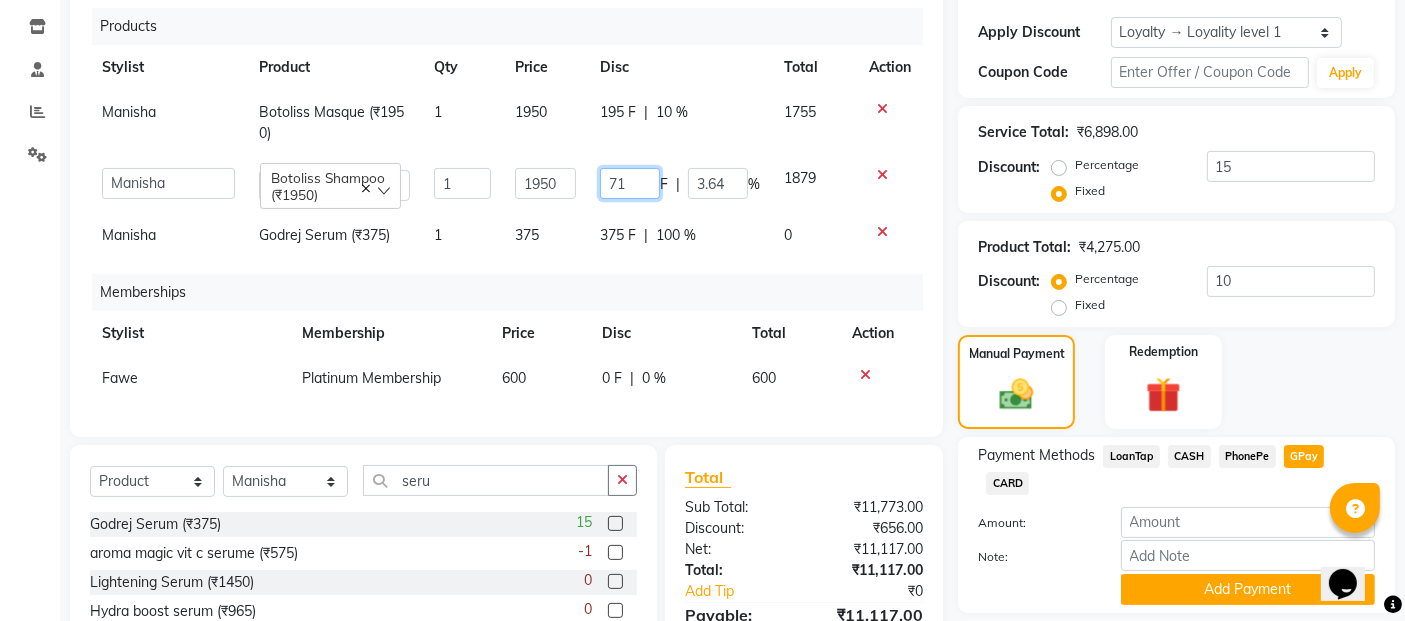 click on "71" 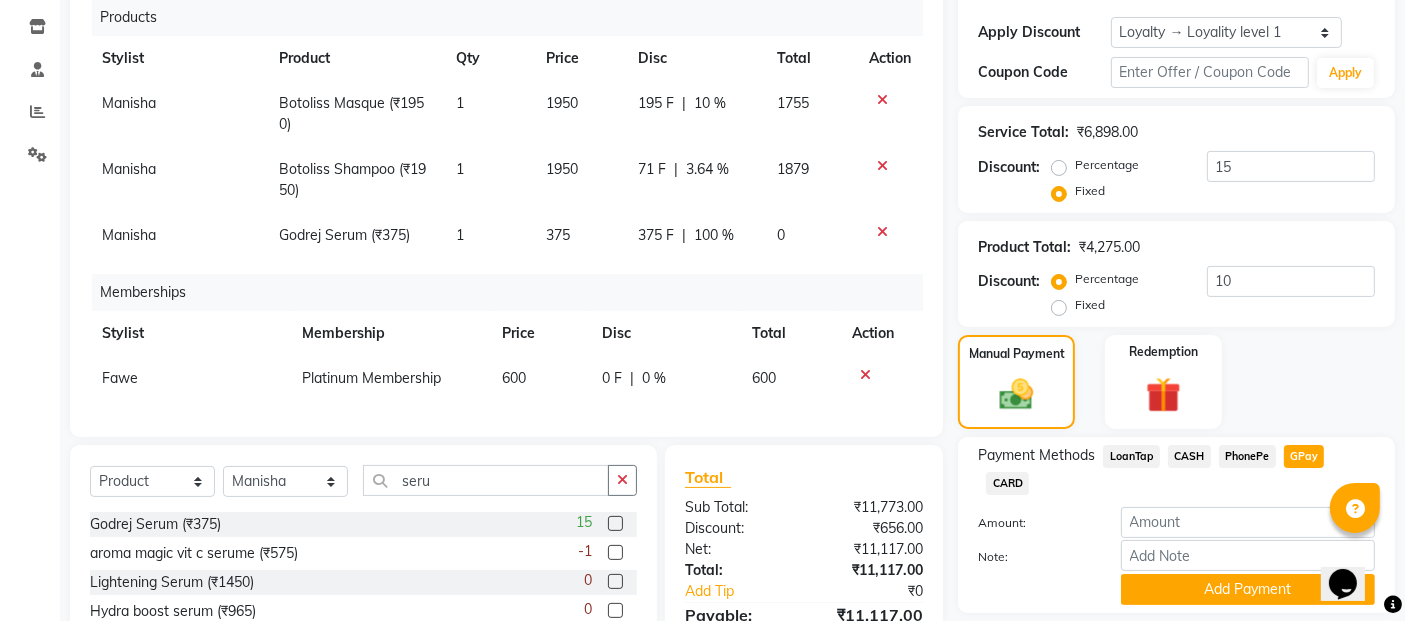 click on "3.64 %" 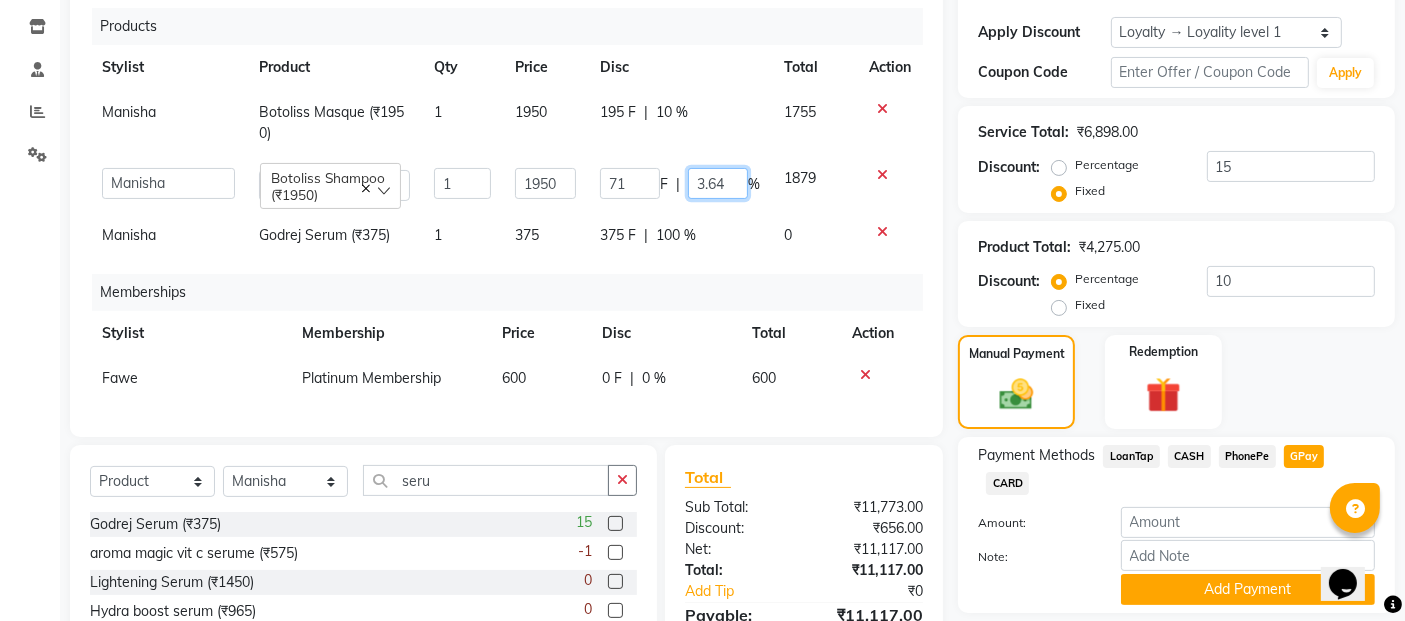 click on "3.64" 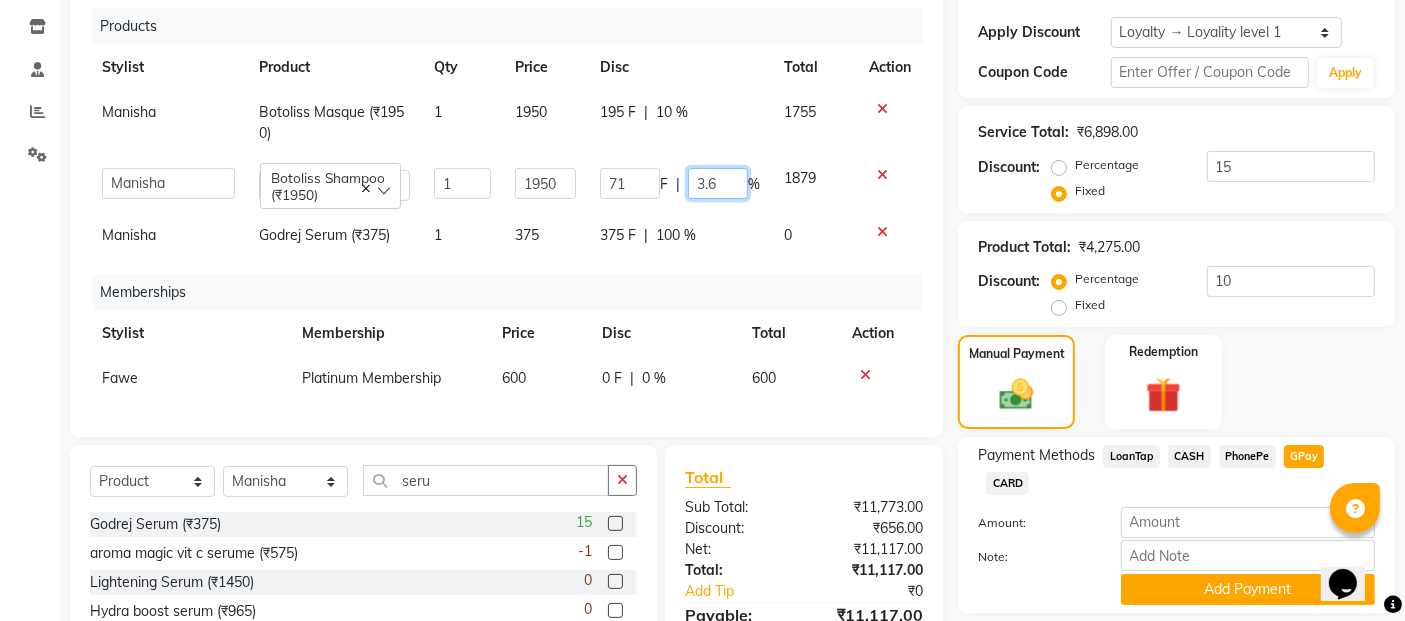 type on "3" 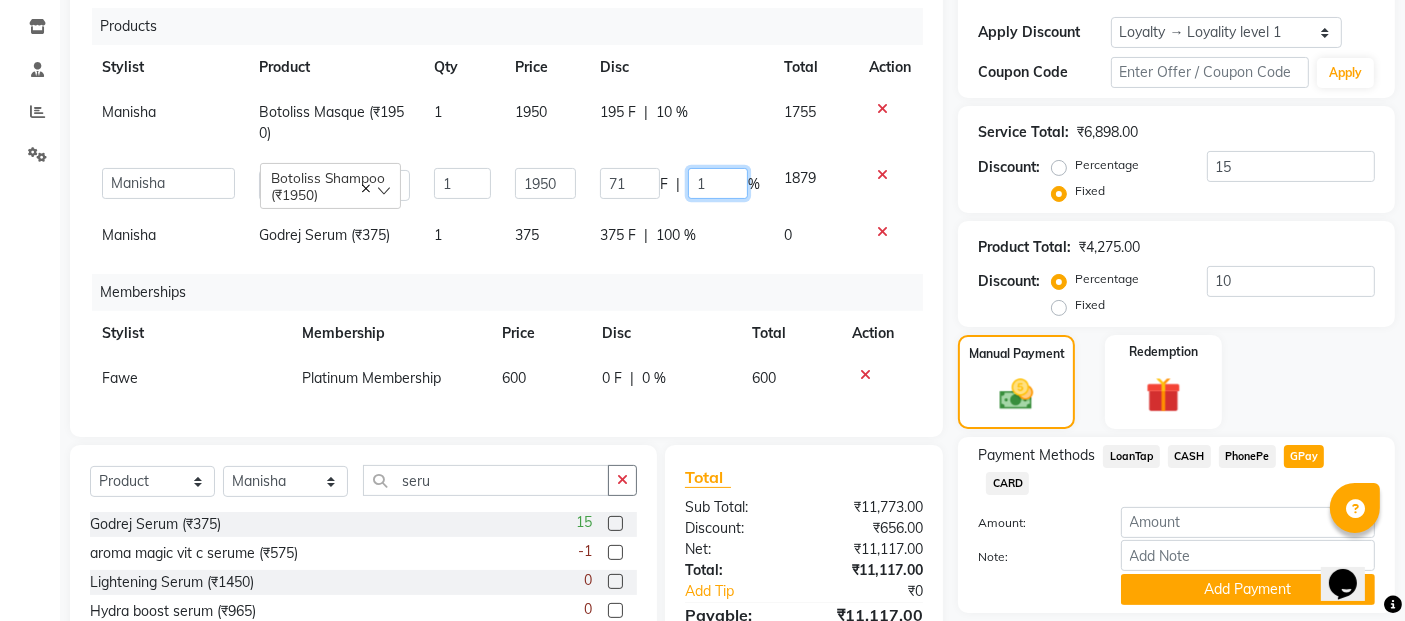 type on "10" 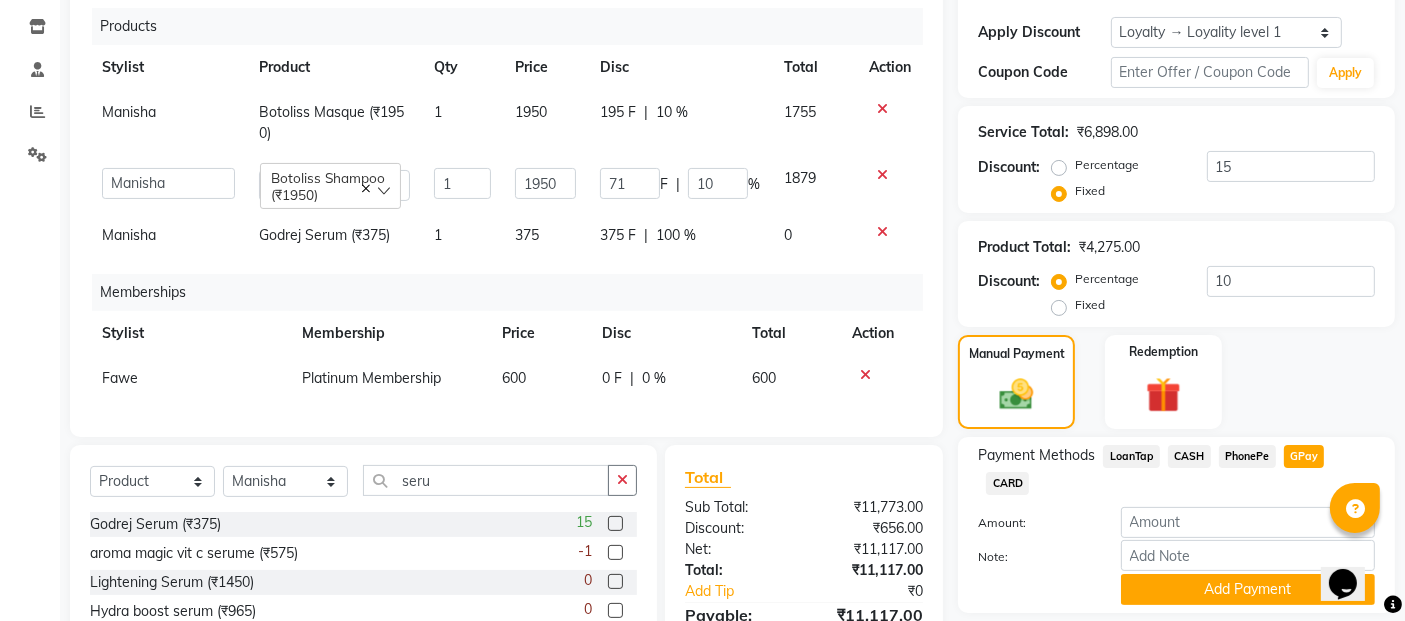 click on "195 F | 10 %" 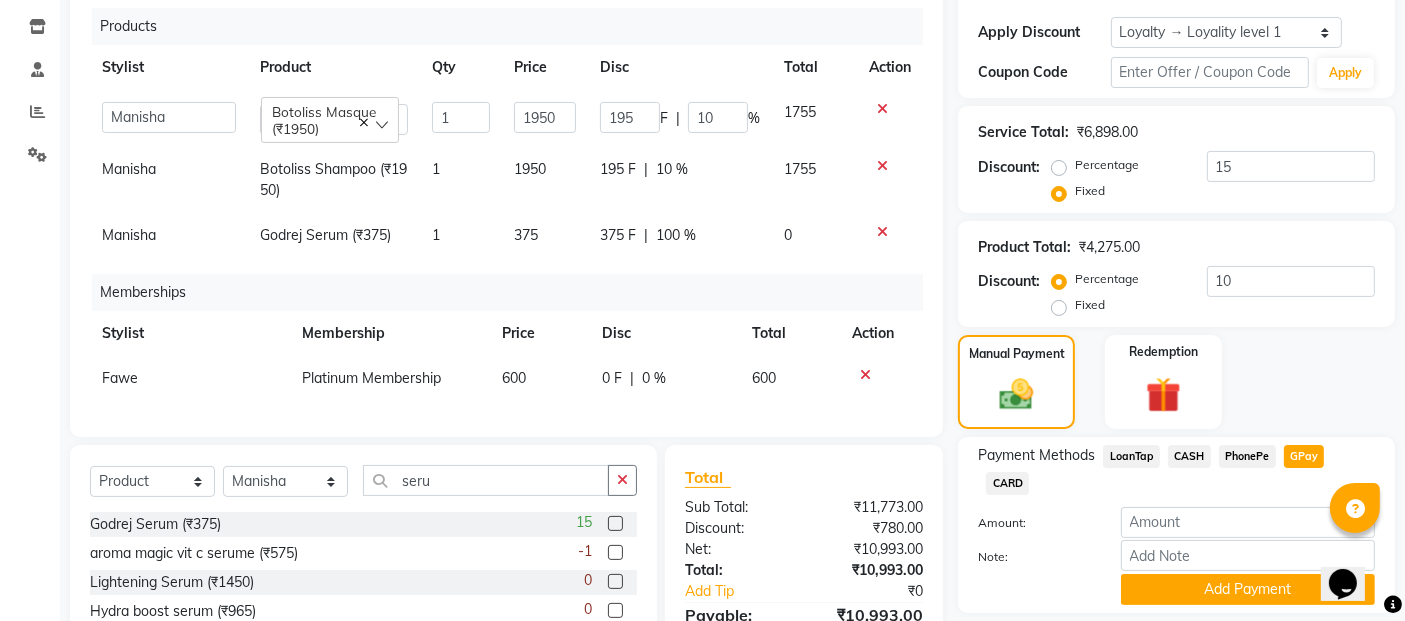 scroll, scrollTop: 479, scrollLeft: 0, axis: vertical 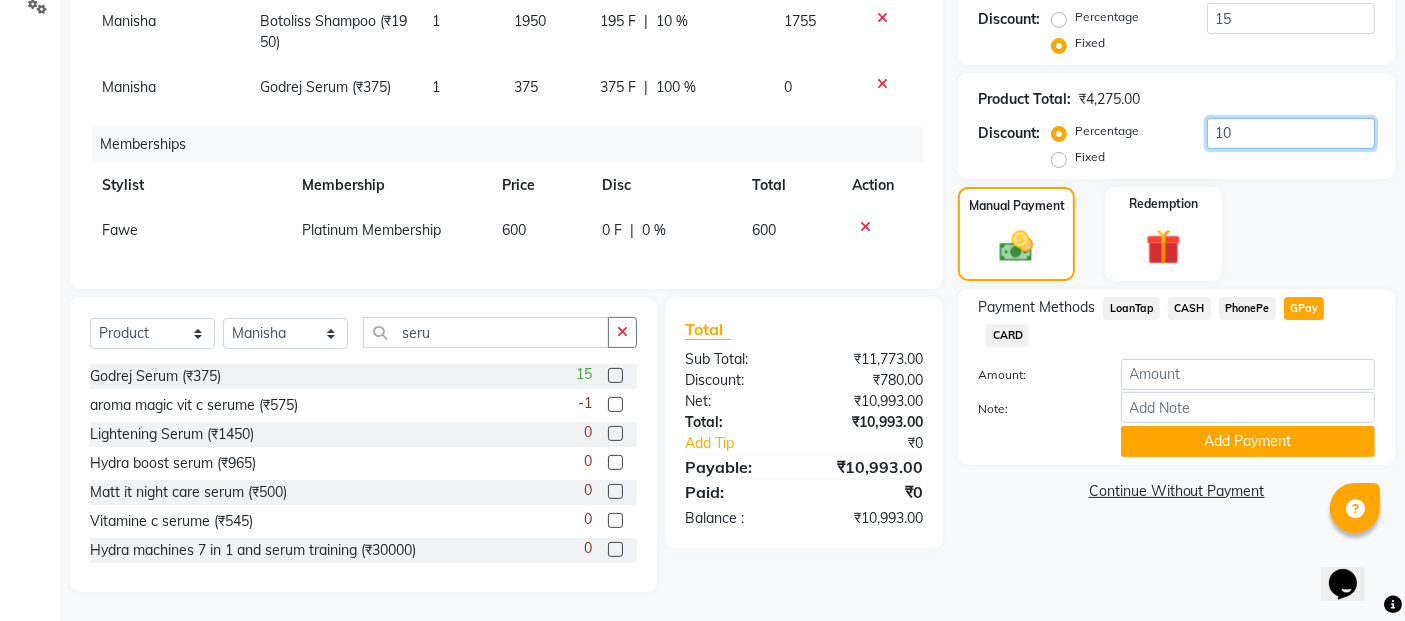 click on "10" 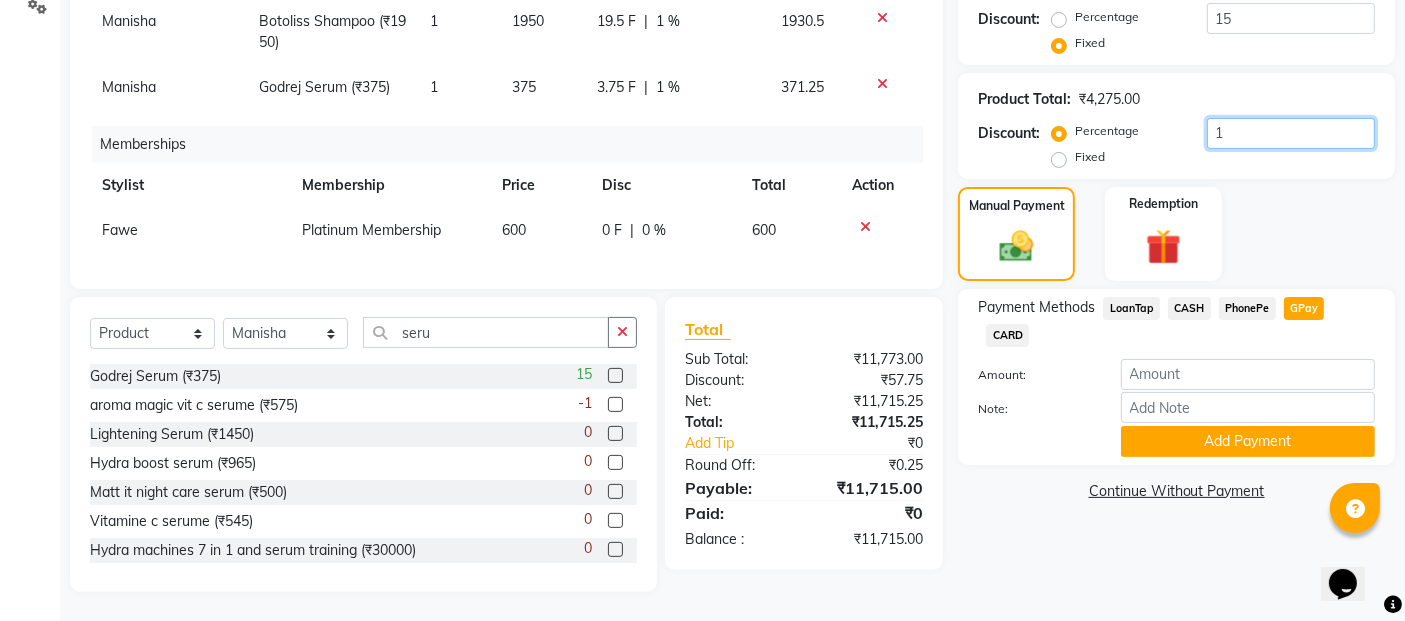 type 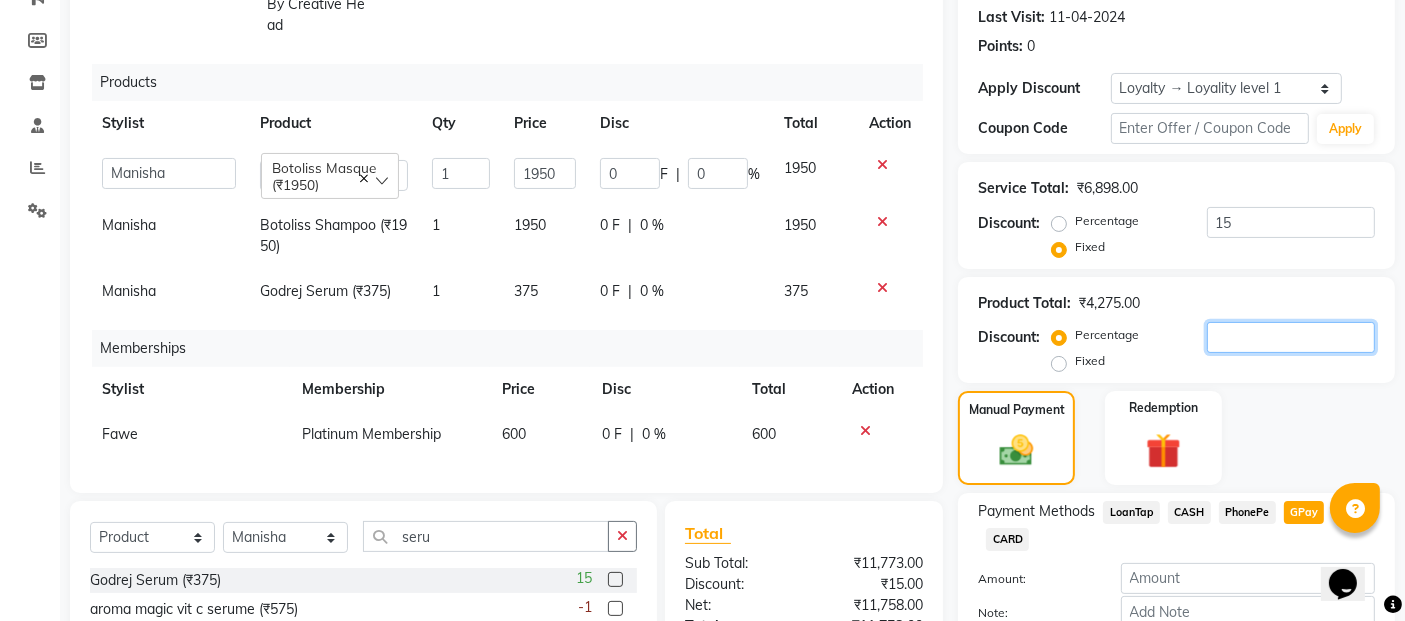 scroll, scrollTop: 405, scrollLeft: 0, axis: vertical 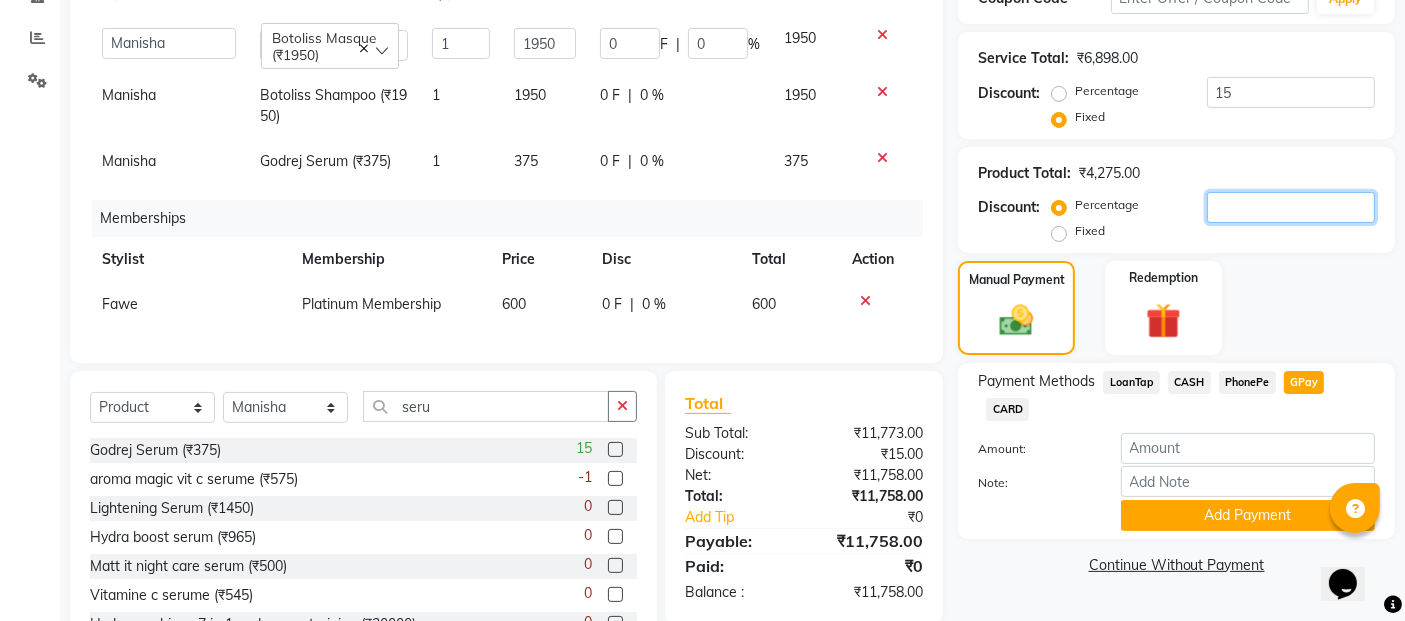 type on "1" 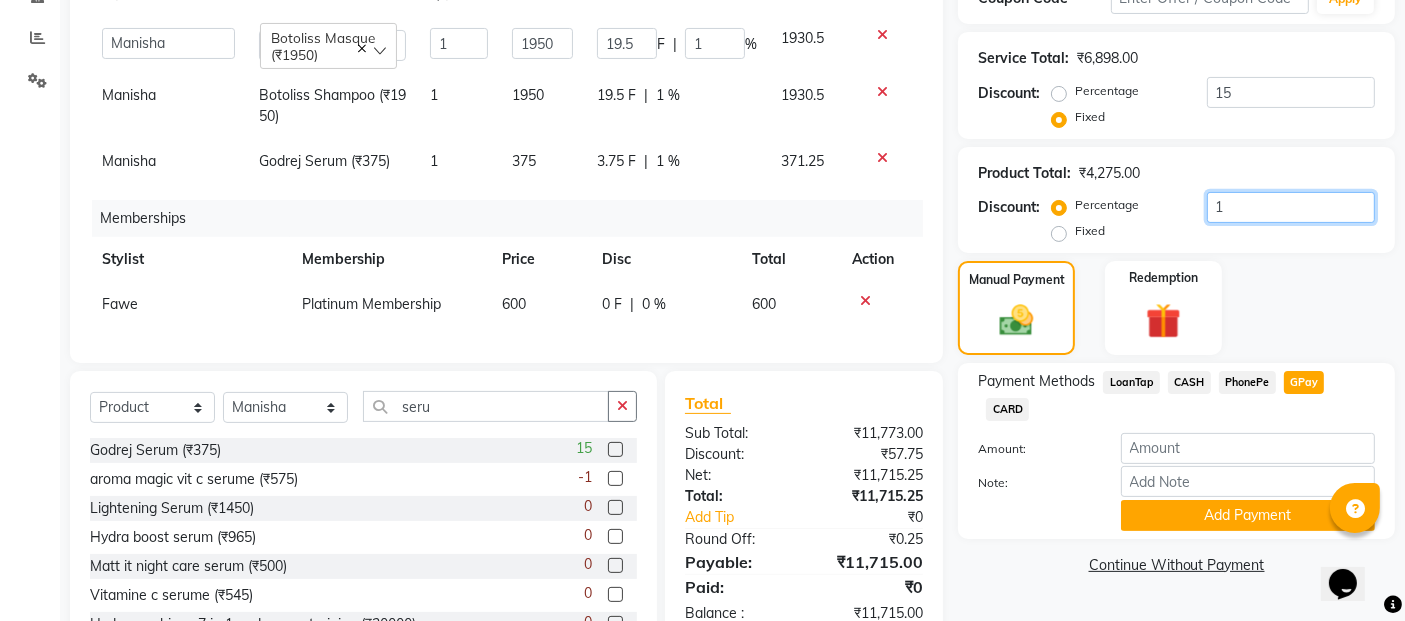 type on "10" 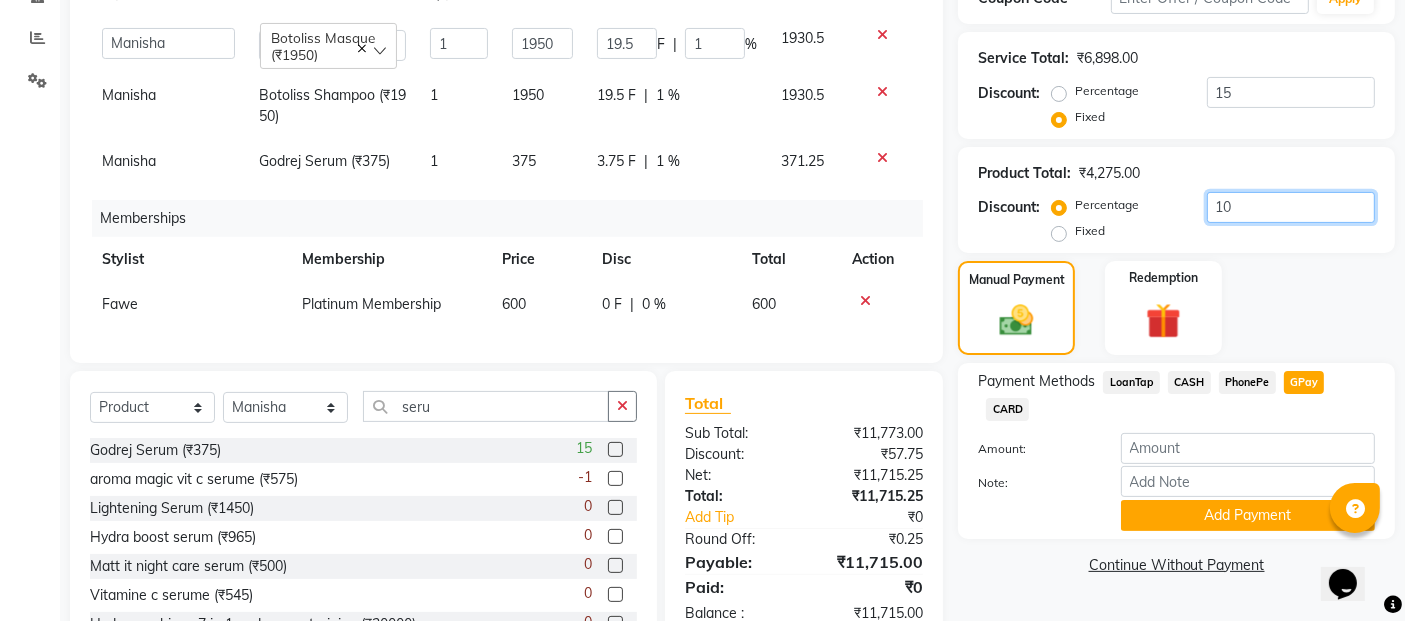 type on "195" 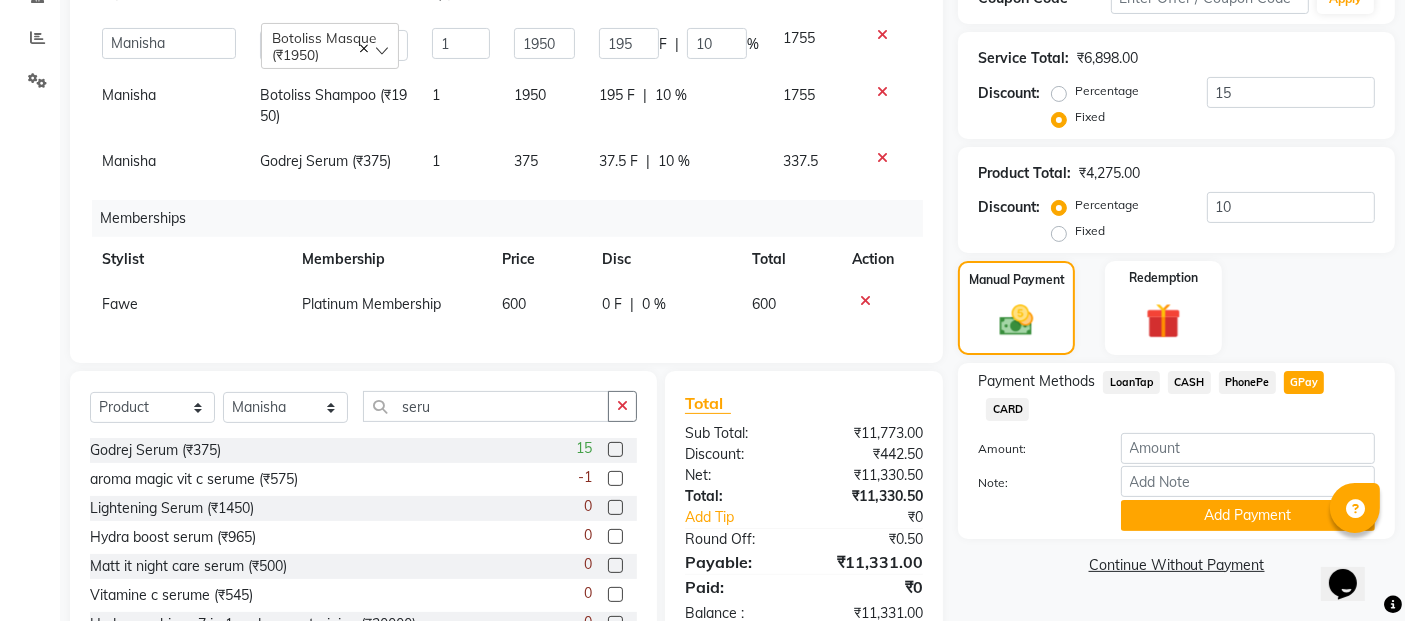 click on "Percentage   Fixed  15" 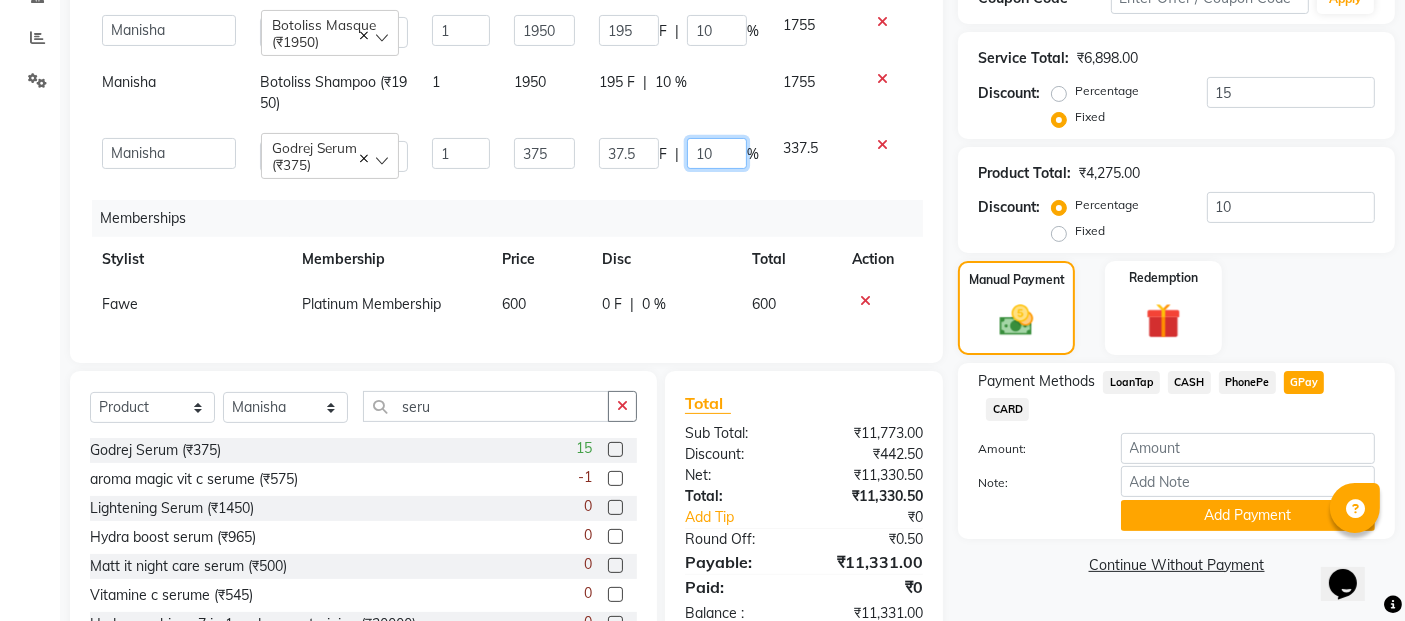 click on "10" 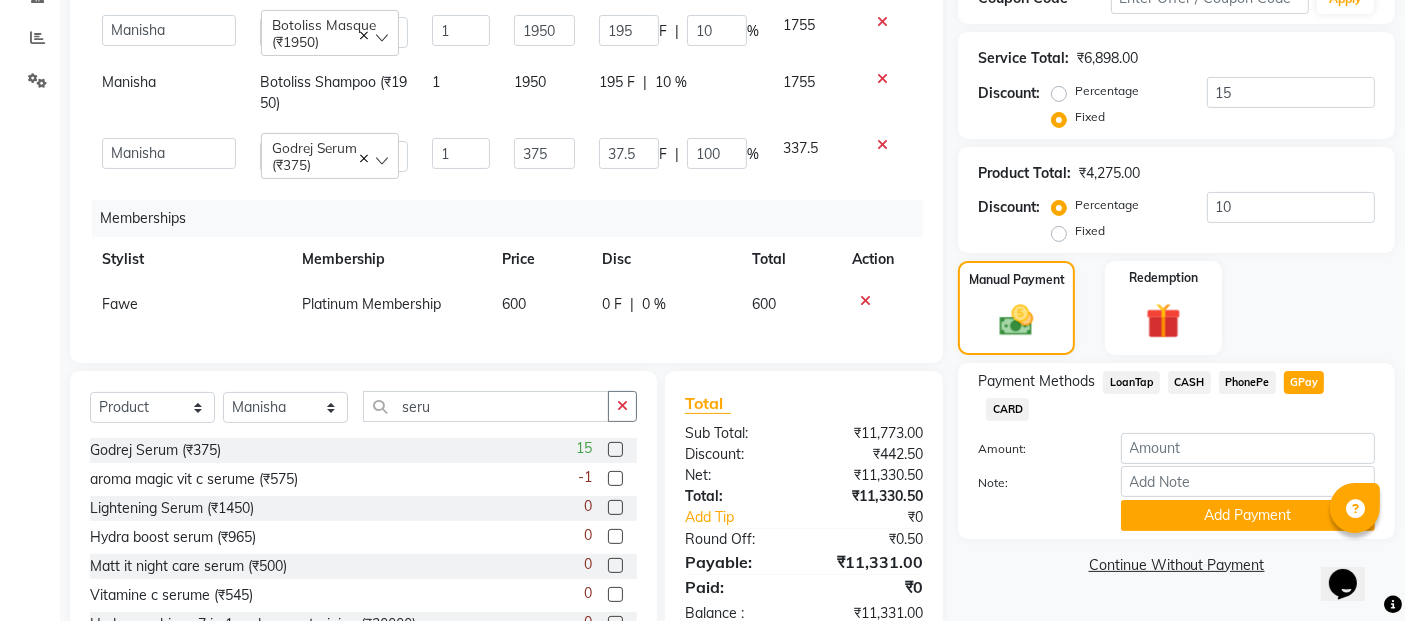 click on "Services Stylist Service Qty Price Disc Total Action [FIRST] Hair - Shine Straight Below Shoulders 1 5999 13.05 F | 0.22 % 5985.95 [FIRST] Haircut Female By Creative Head 1 899 1.95 F | 0.22 % 897.05 Products Stylist Product Qty Price Disc Total Action Akshata Fawe Manisha Manisha Shah Mauli Mayuresh Botoliss Masque (₹1950) 1 1950 195 F | 10 % 1755 Manisha Botoliss Shampoo (₹1950) 1 1950 195 F | 10 % 1755 Akshata Fawe Manisha Manisha Shah Mauli Mayuresh Godrej Serum (₹375) 1 375 37.5 F | 100 % 337.5 Memberships Stylist Membership Price Disc Total Action Fawe Platinum Membership 600 0 F | 0 % 600" 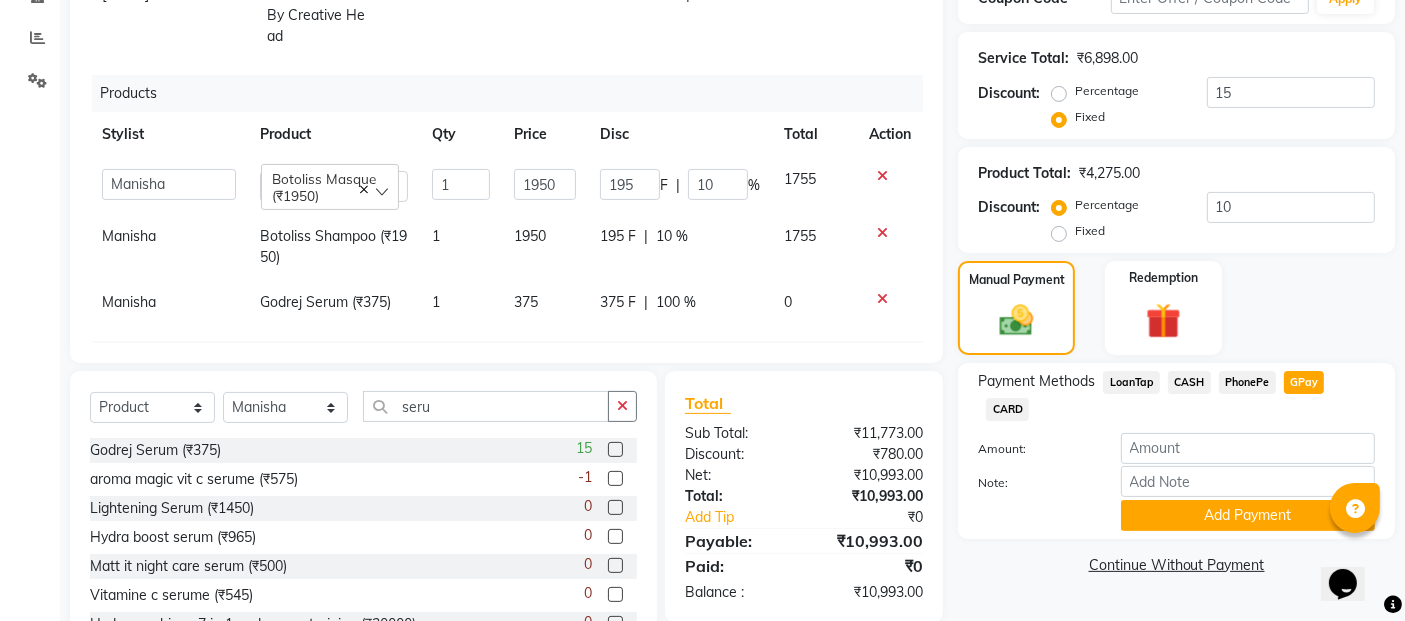 scroll, scrollTop: 0, scrollLeft: 0, axis: both 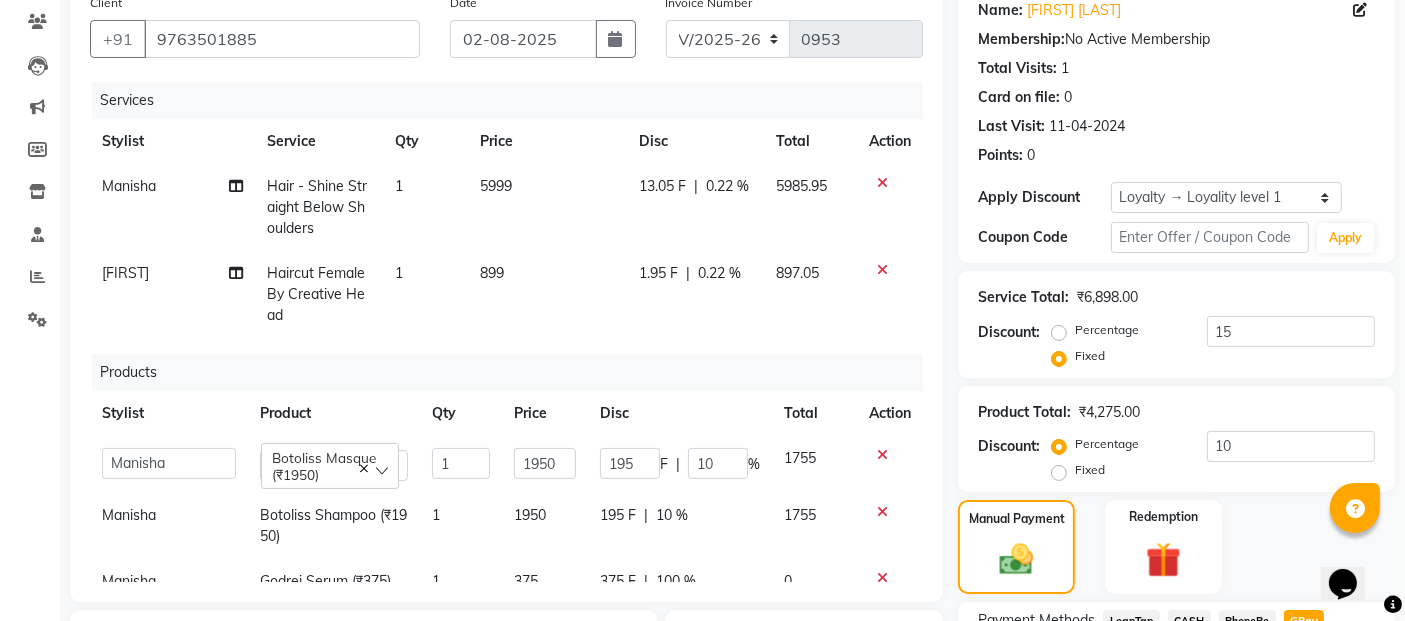 click on "Percentage" 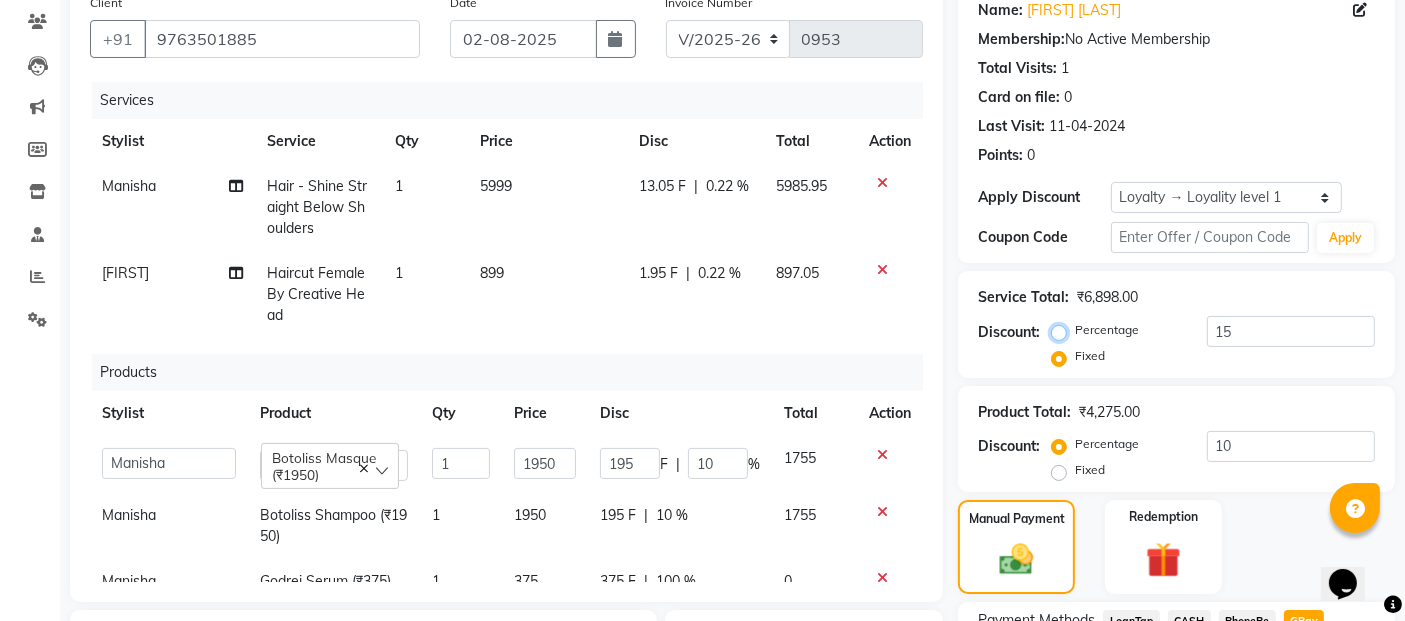 click on "Percentage" at bounding box center [1063, 330] 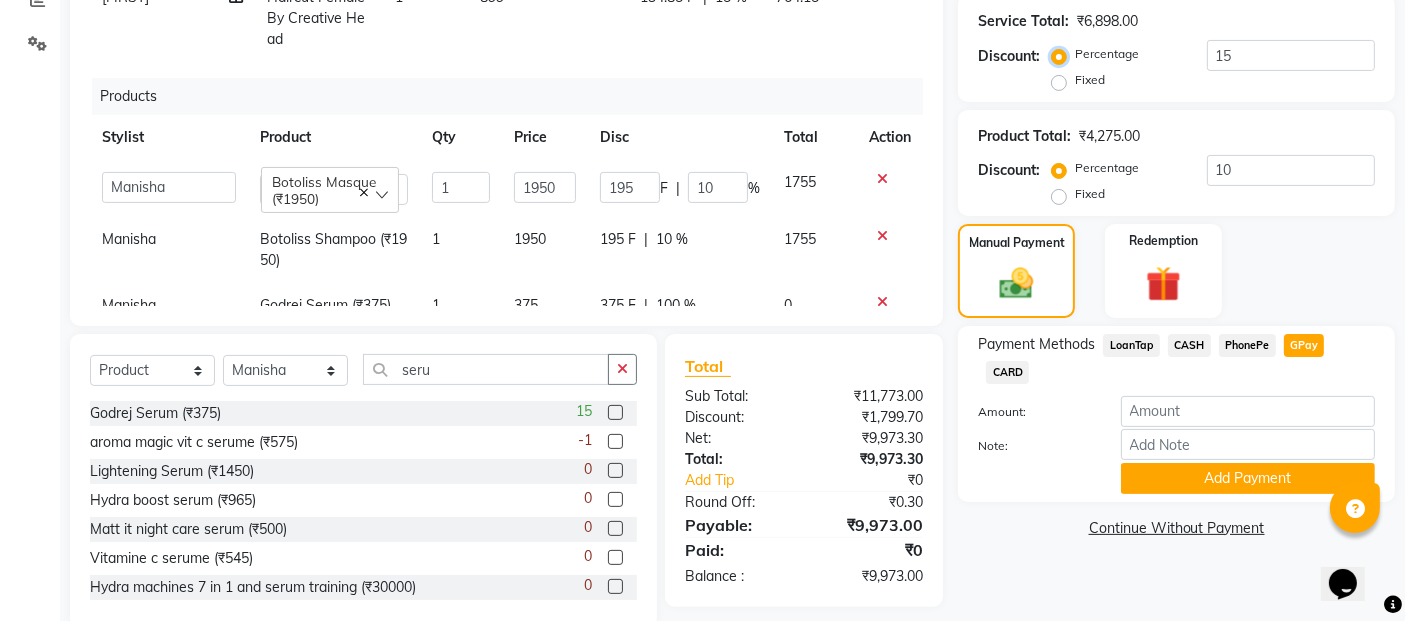 scroll, scrollTop: 368, scrollLeft: 0, axis: vertical 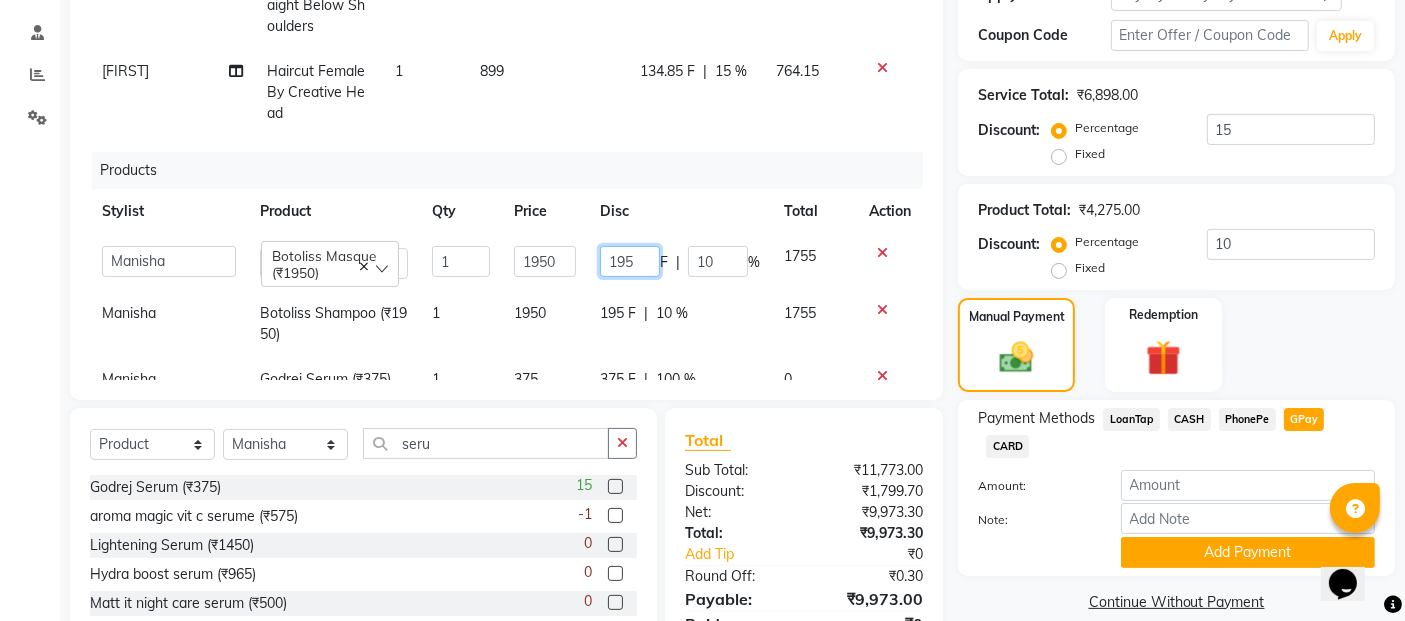 click on "195" 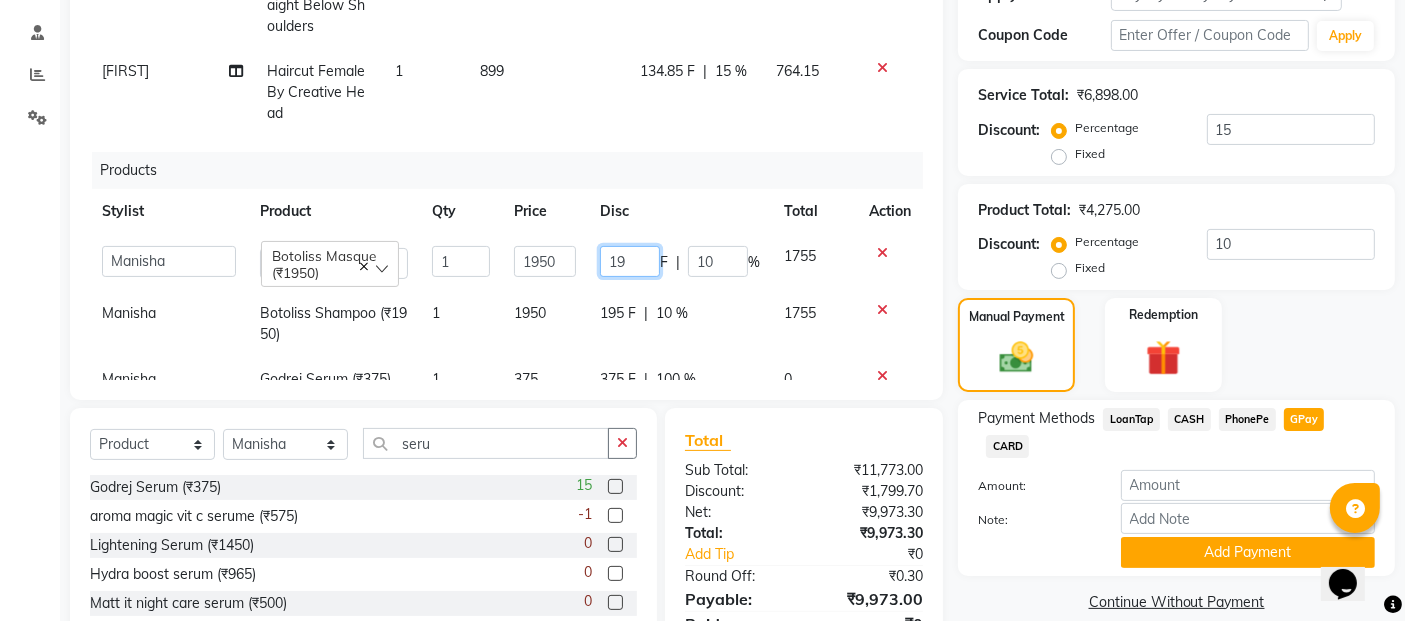 type on "1" 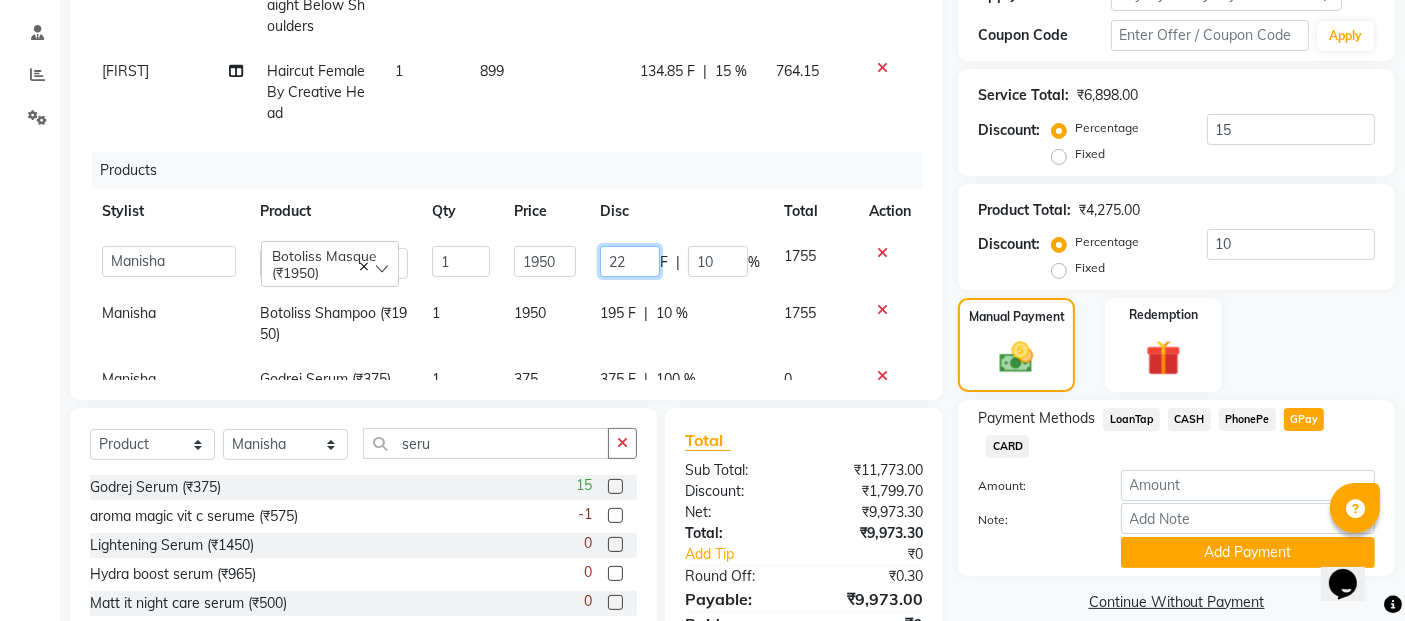 type on "220" 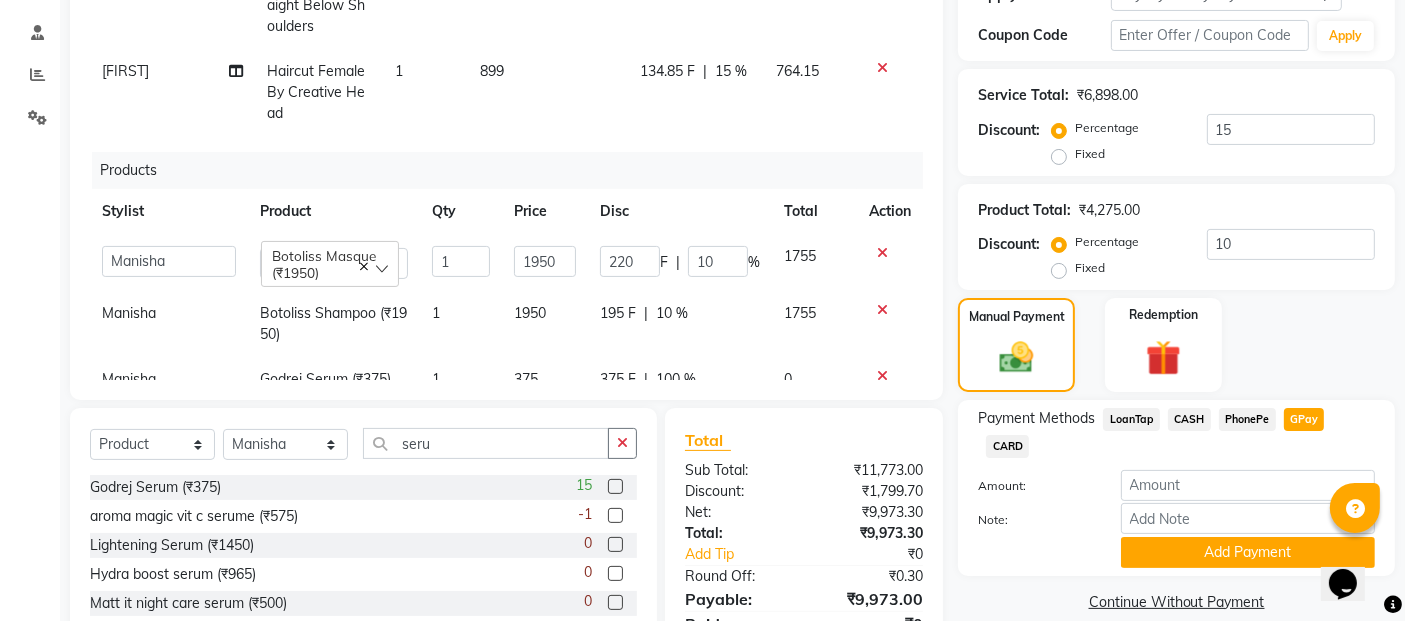 click 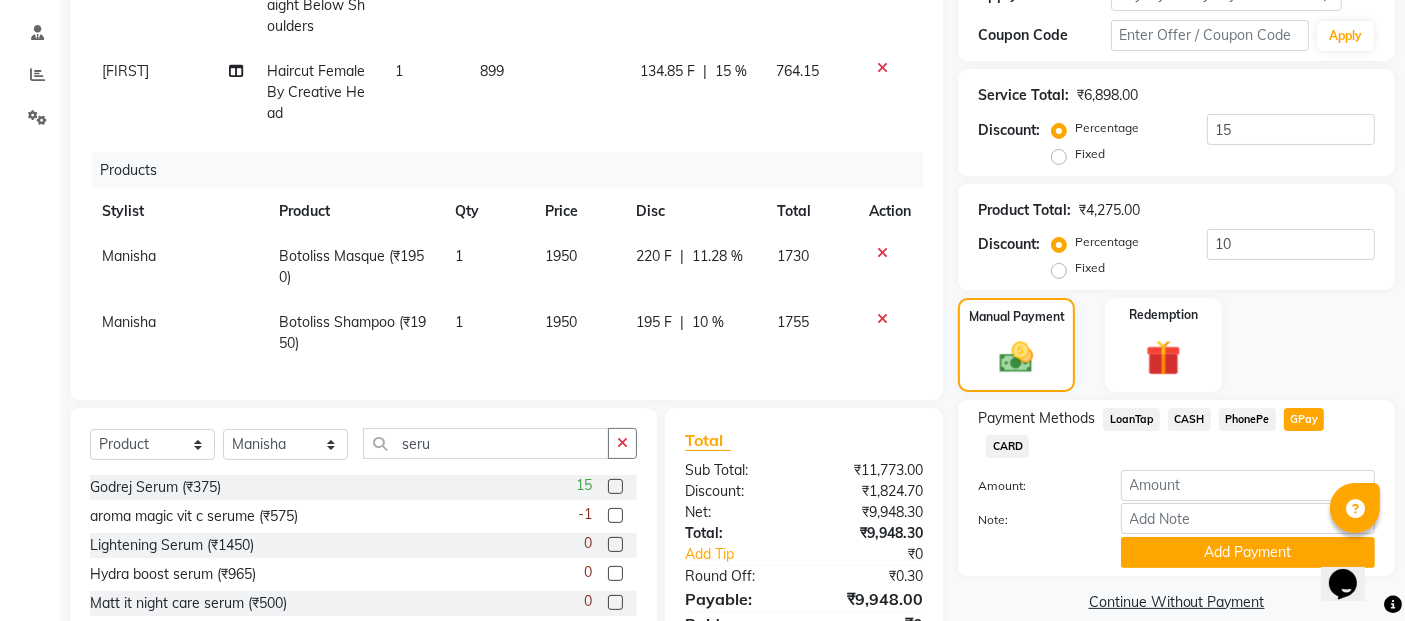 scroll, scrollTop: 479, scrollLeft: 0, axis: vertical 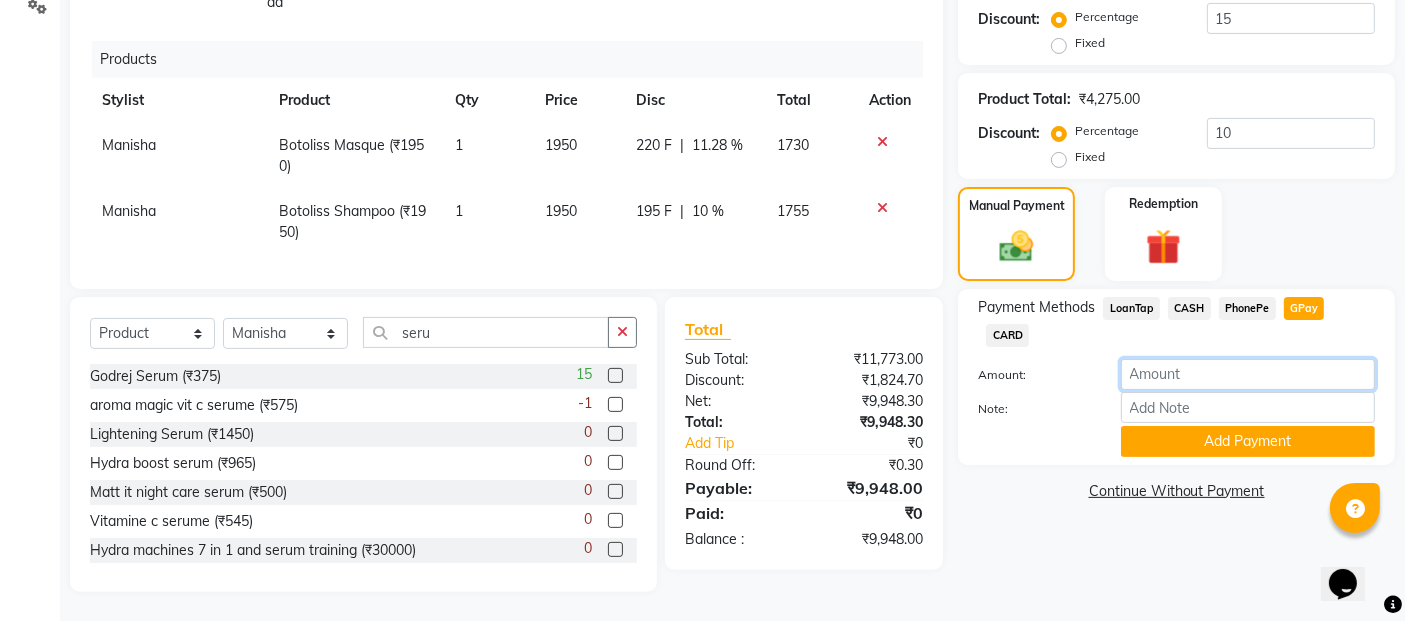 click 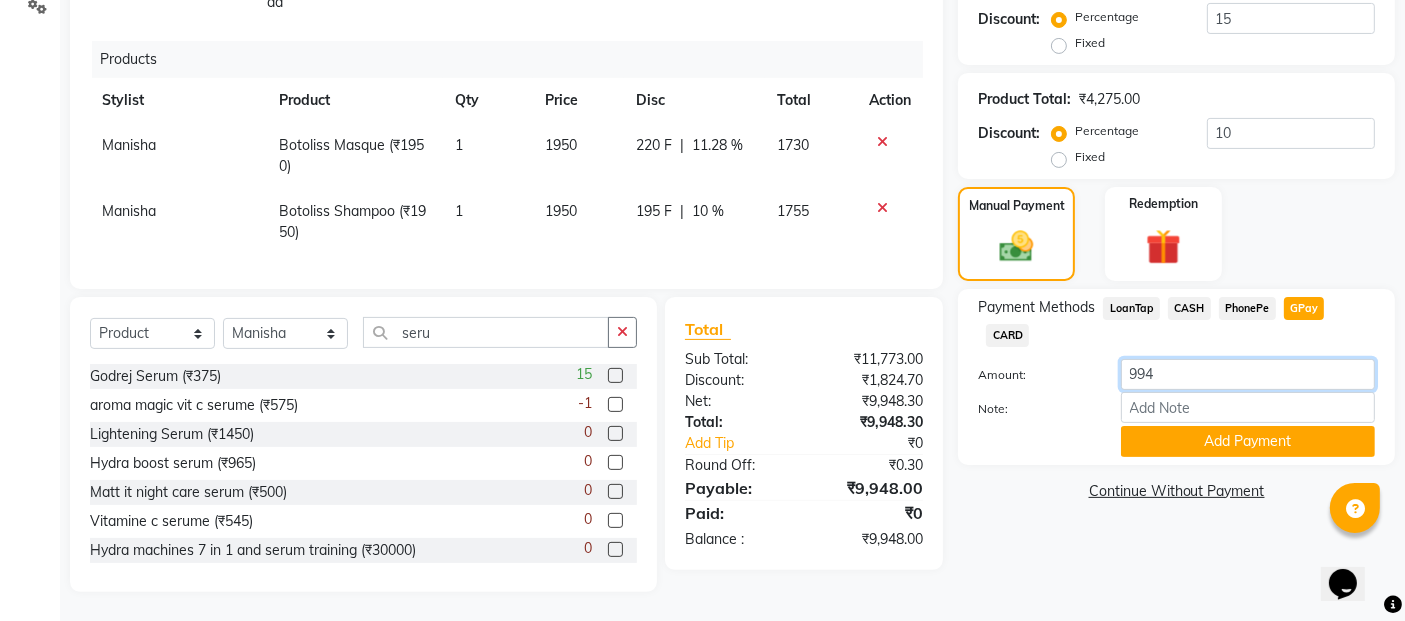 type on "9948" 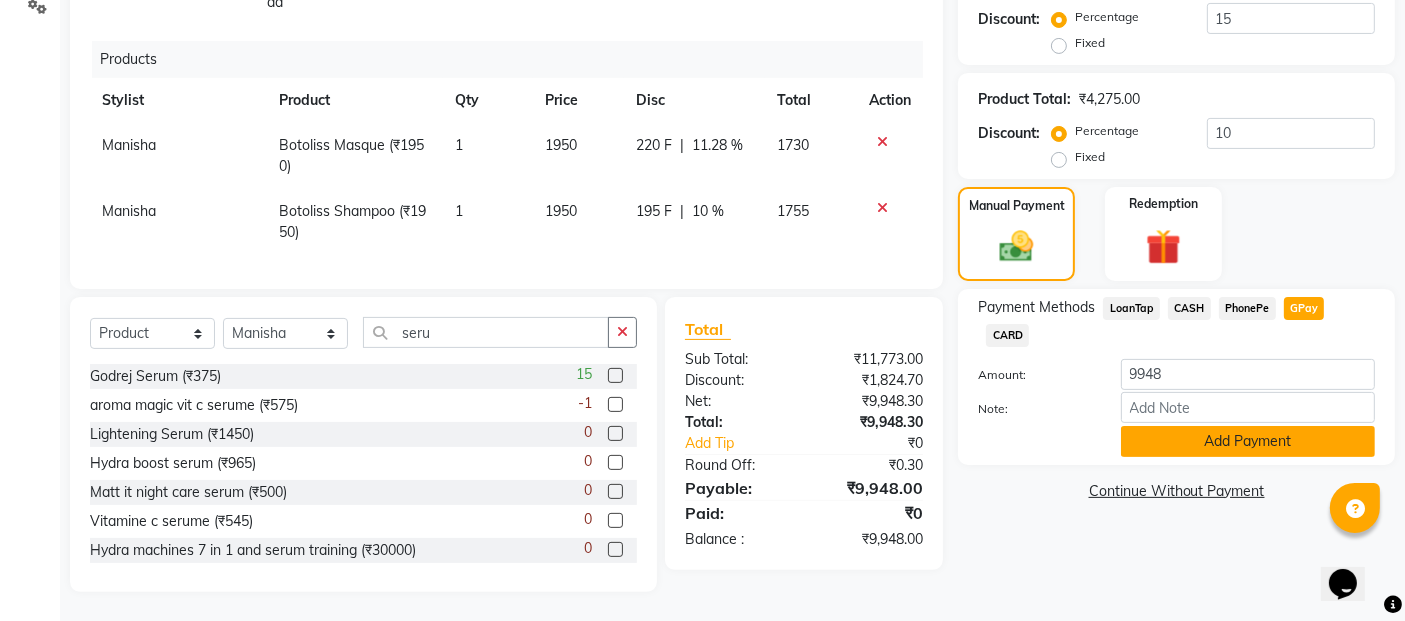 click on "Add Payment" 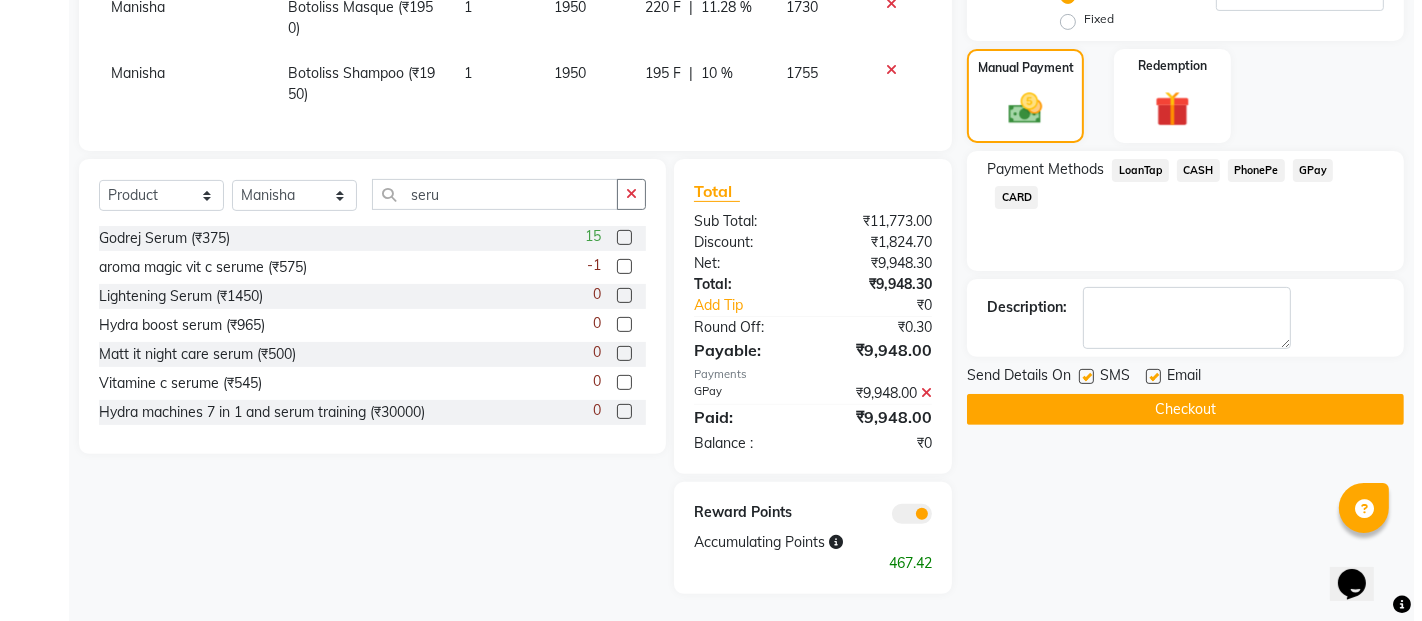 scroll, scrollTop: 618, scrollLeft: 0, axis: vertical 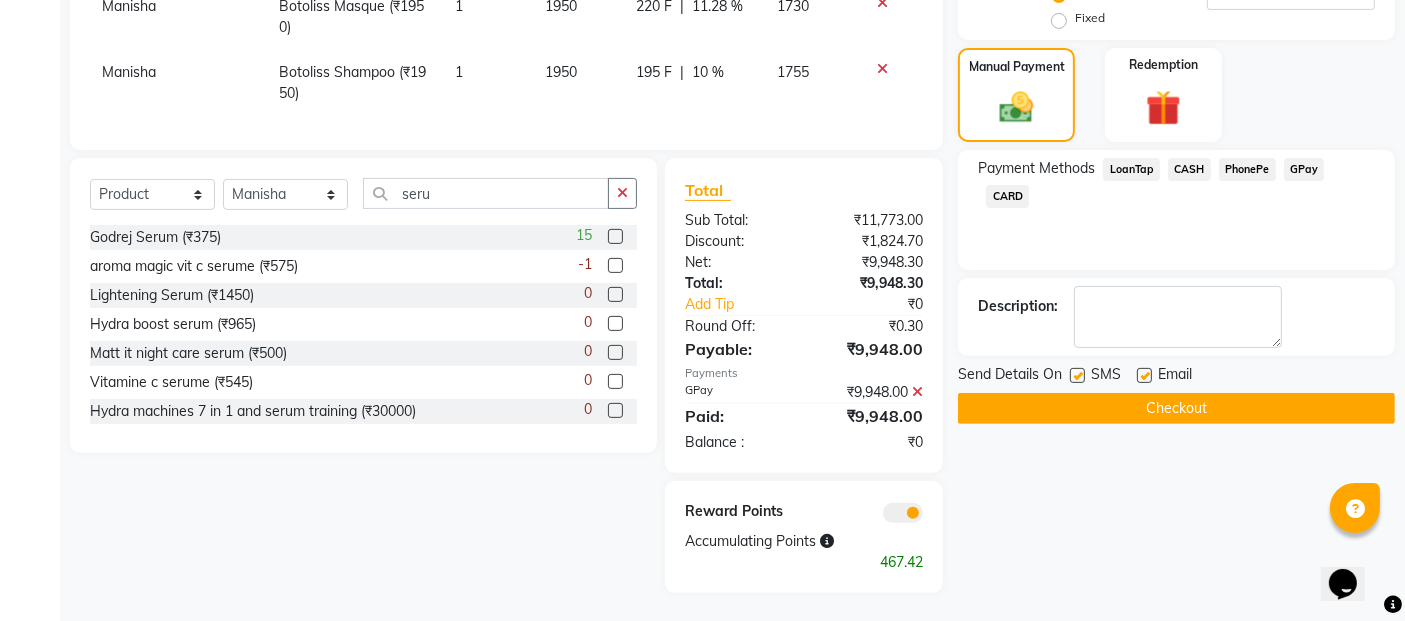 click 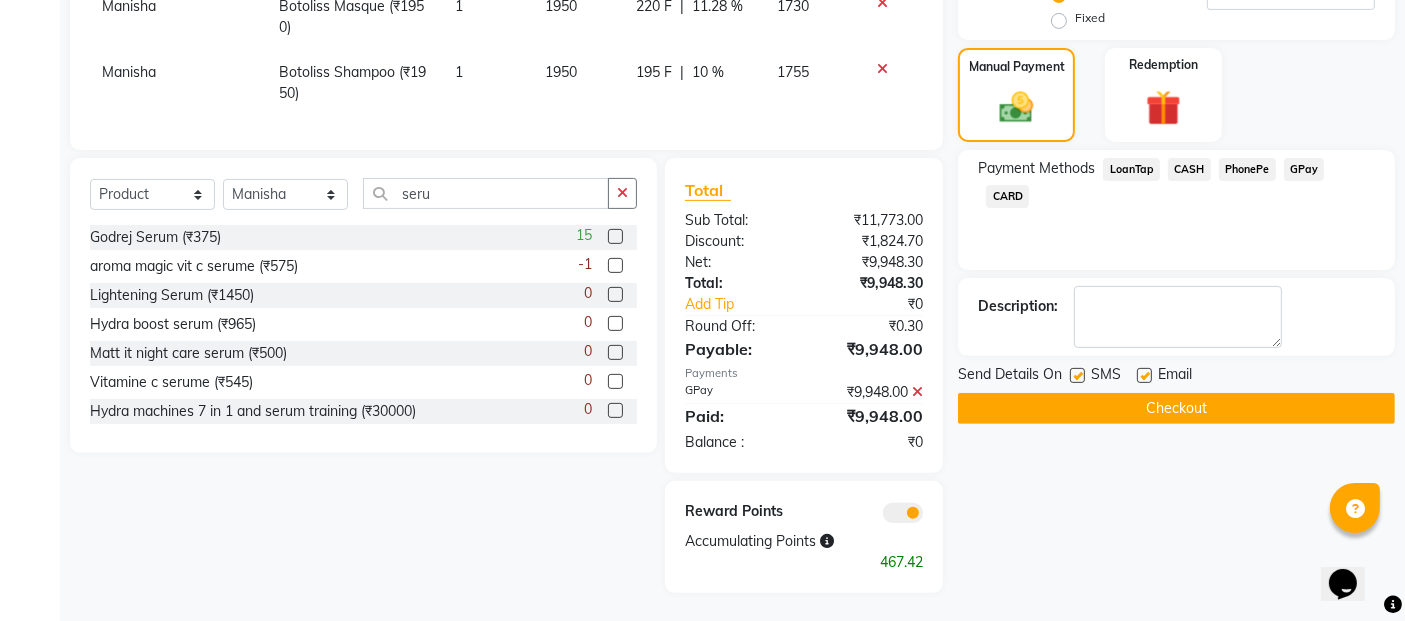 click 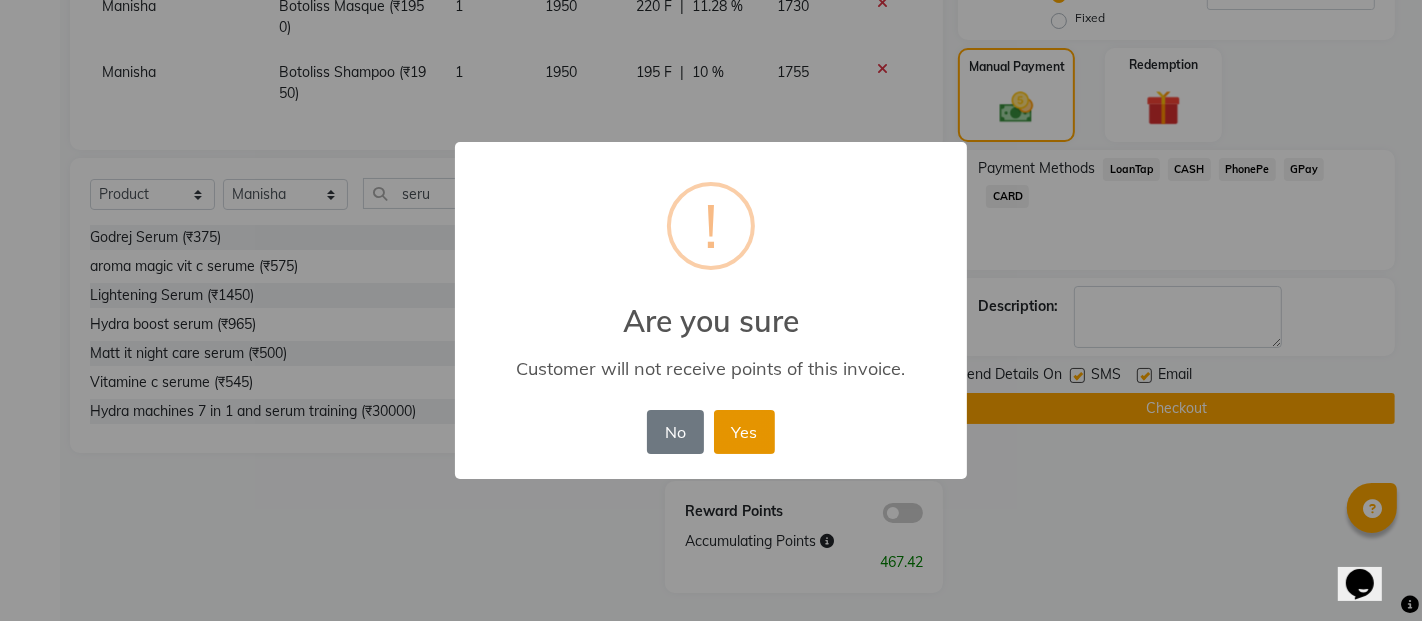 click on "Yes" at bounding box center (744, 432) 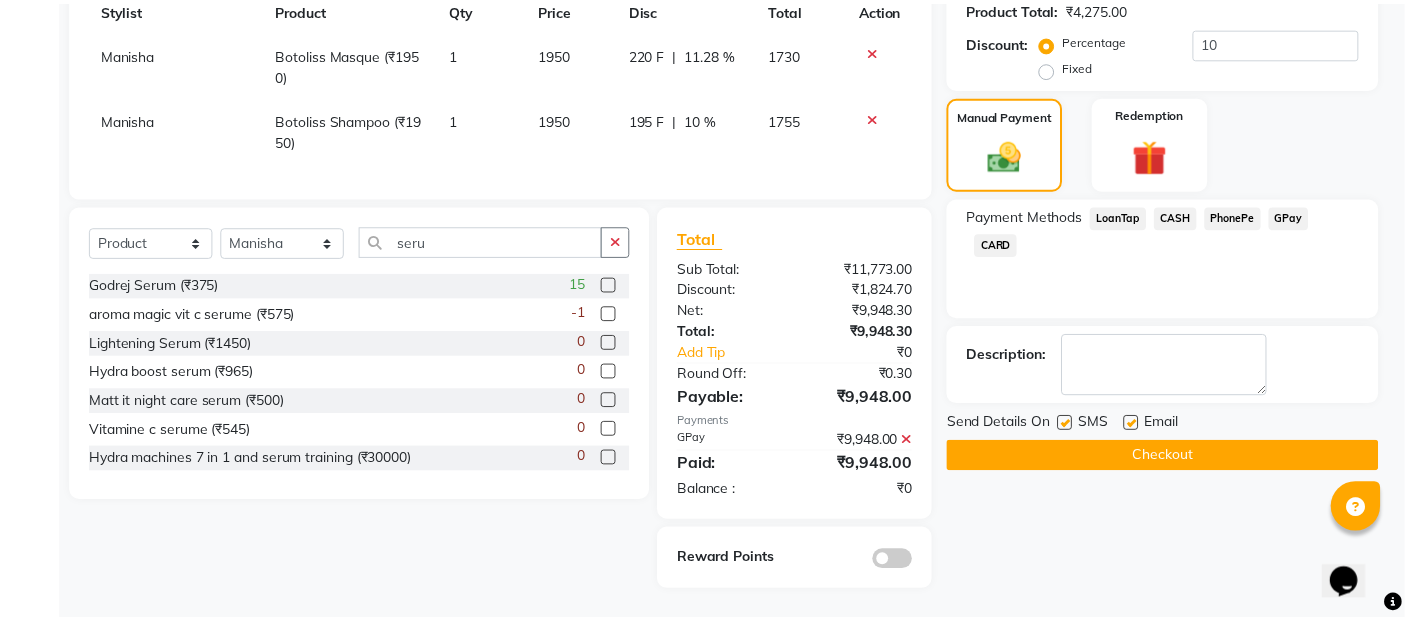 scroll, scrollTop: 568, scrollLeft: 0, axis: vertical 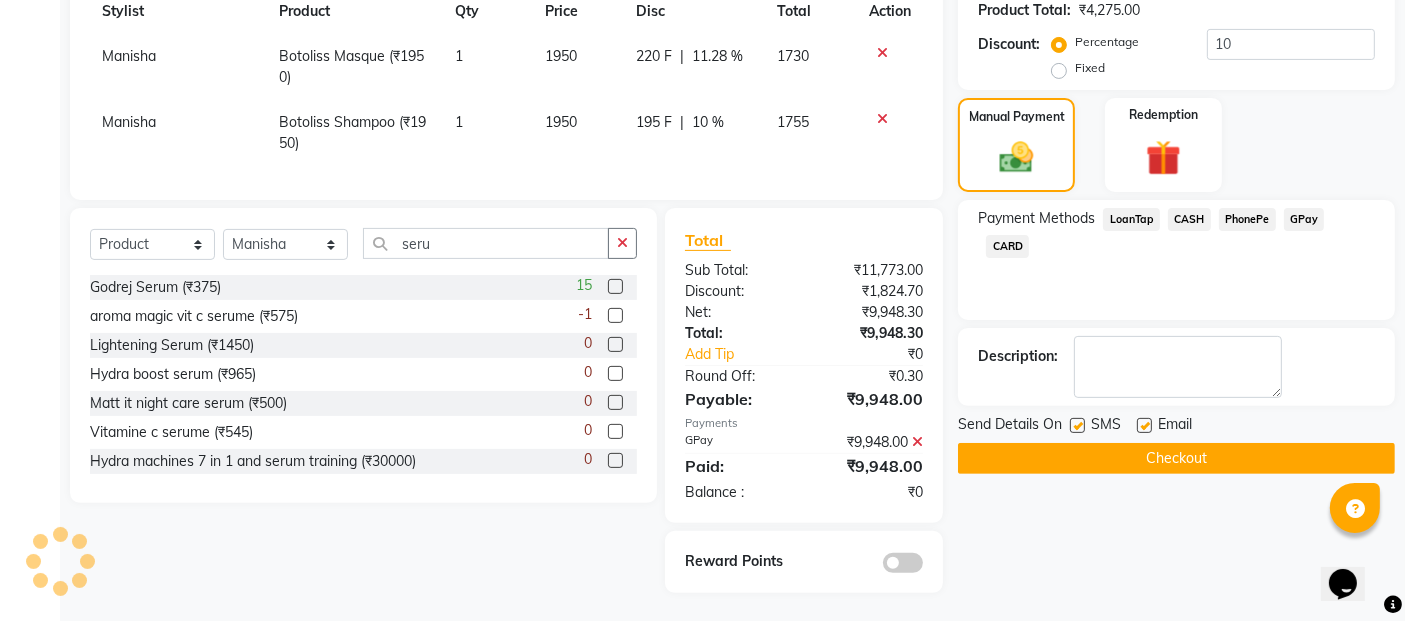 click on "Checkout" 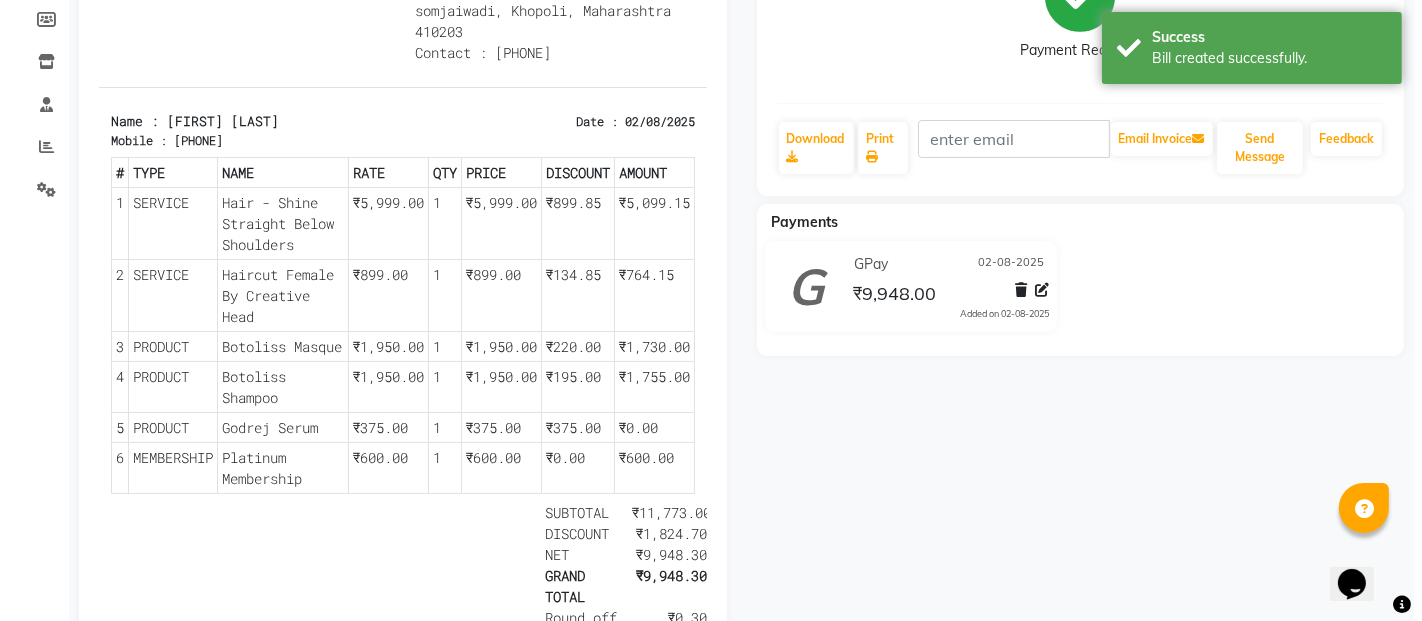 scroll, scrollTop: 0, scrollLeft: 0, axis: both 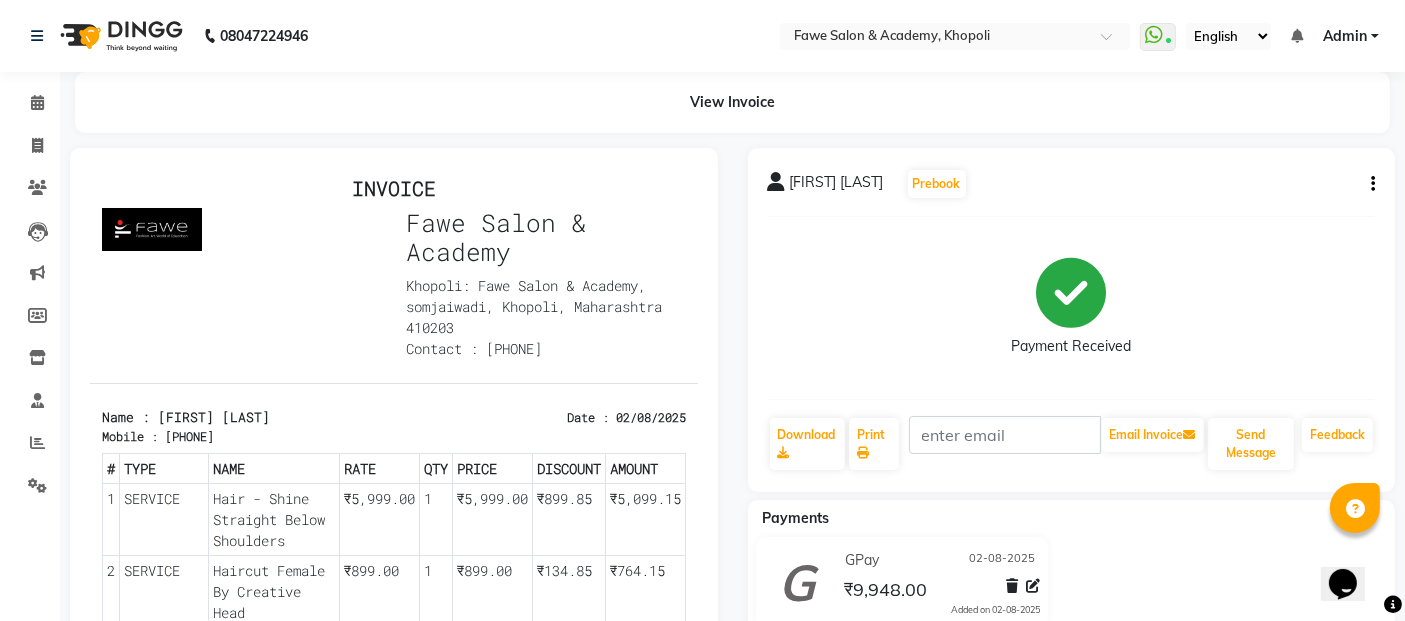 click 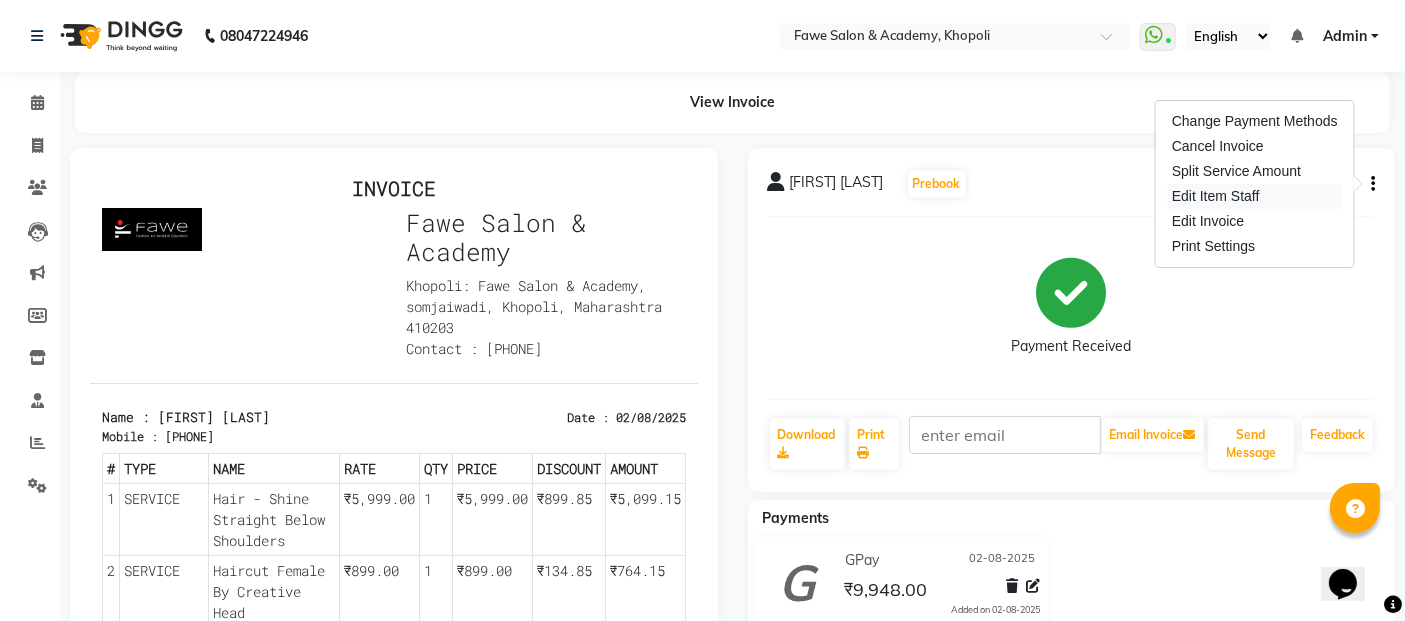 click on "Edit Item Staff" at bounding box center (1255, 196) 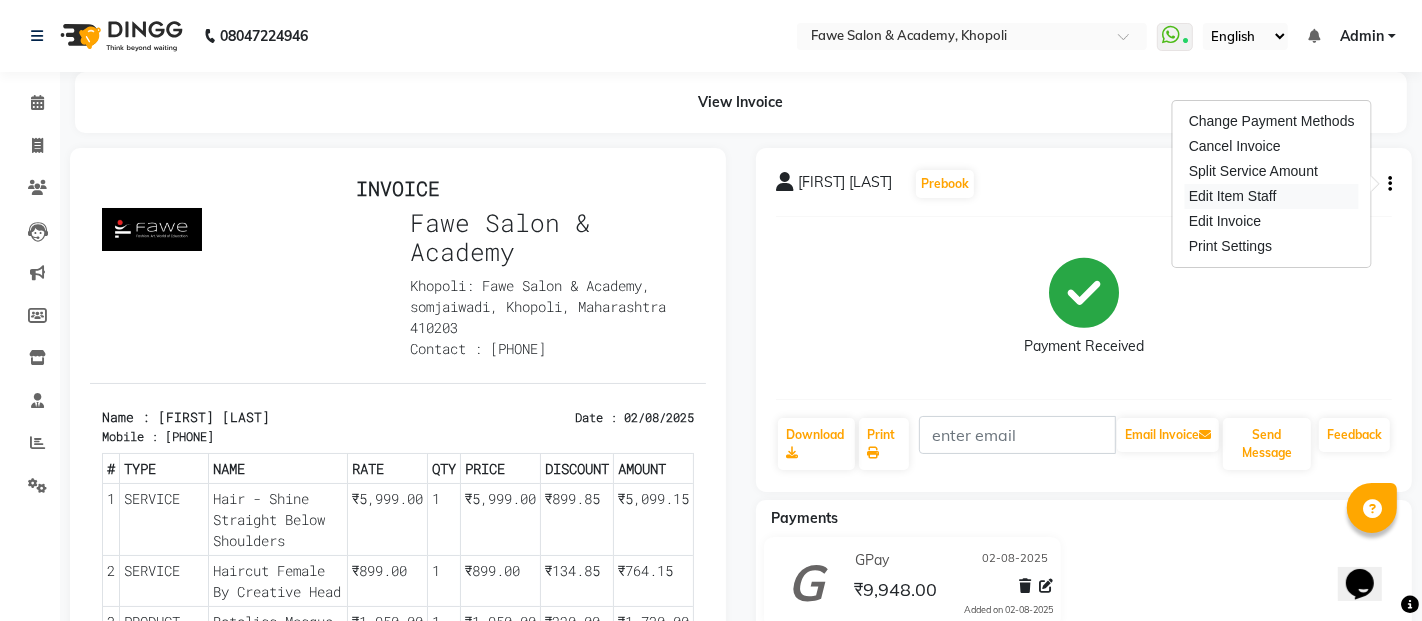 select on "14304" 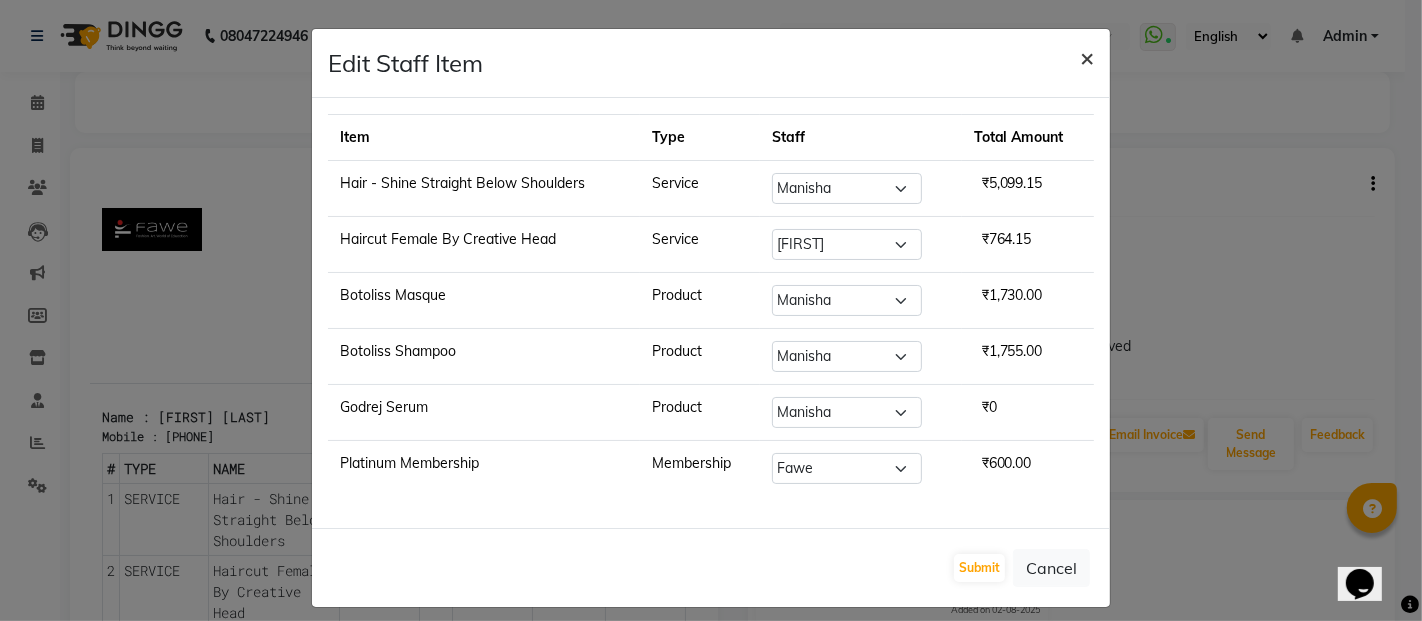 click on "×" 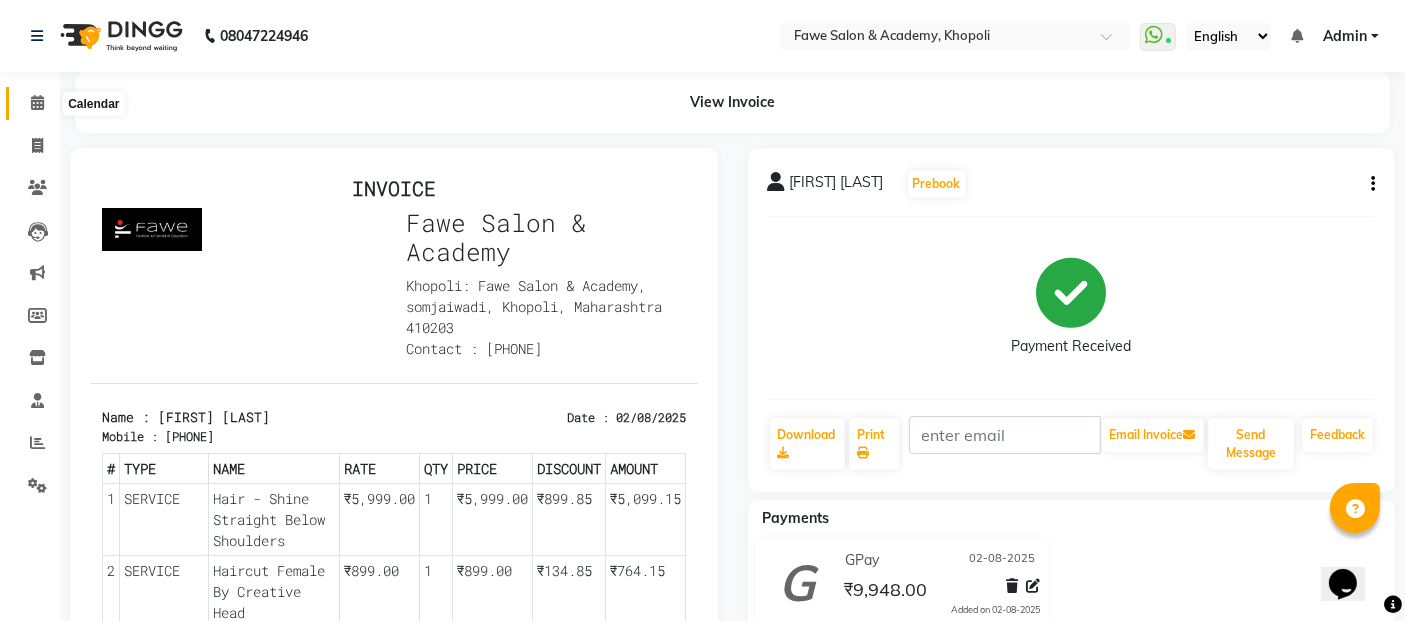 click 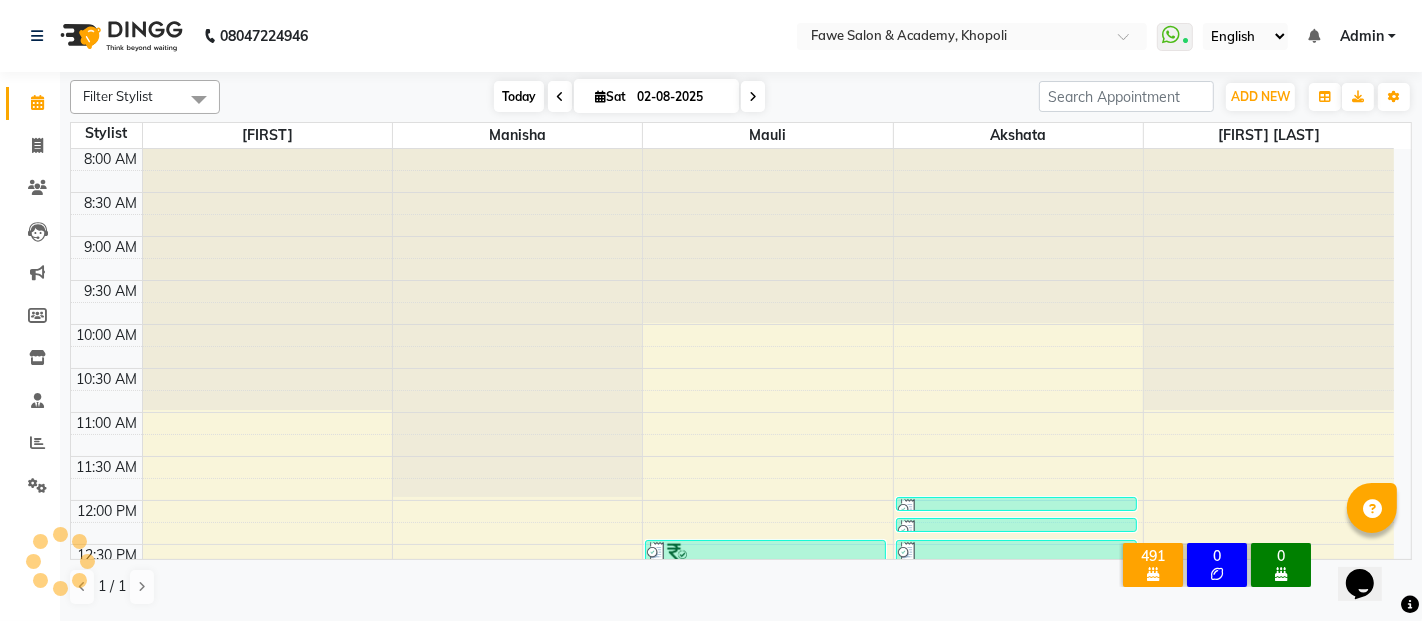 scroll, scrollTop: 0, scrollLeft: 0, axis: both 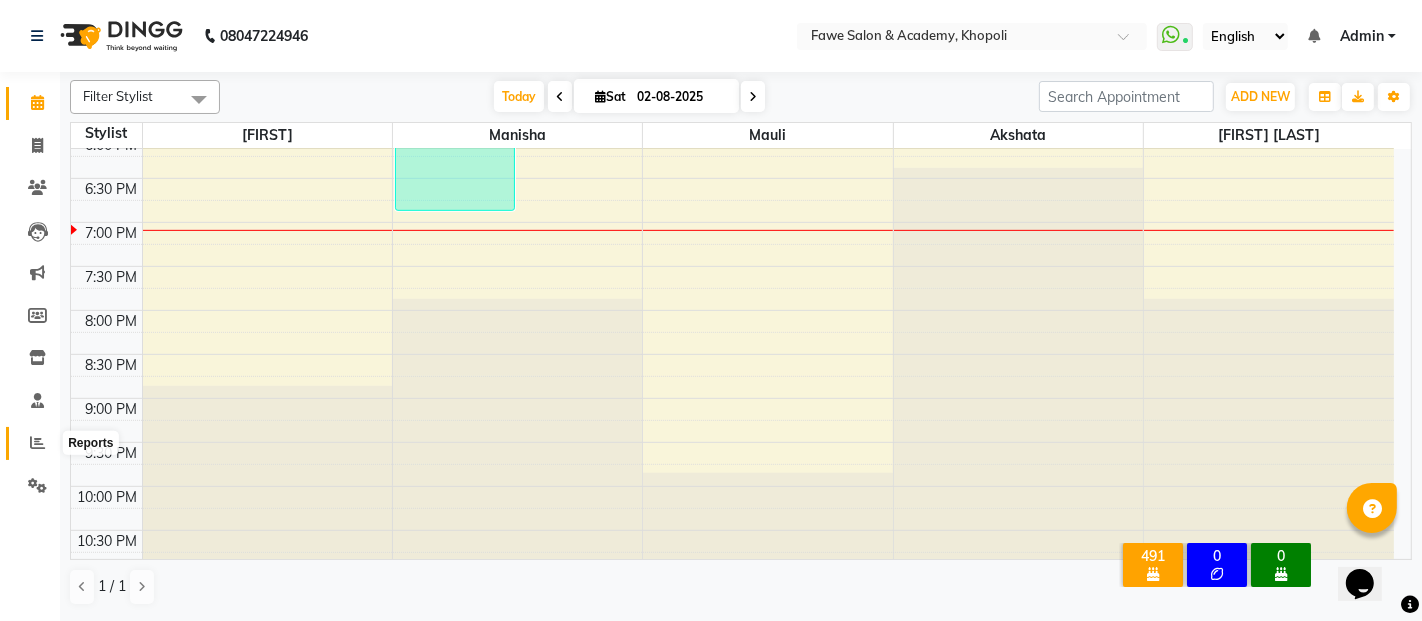 click 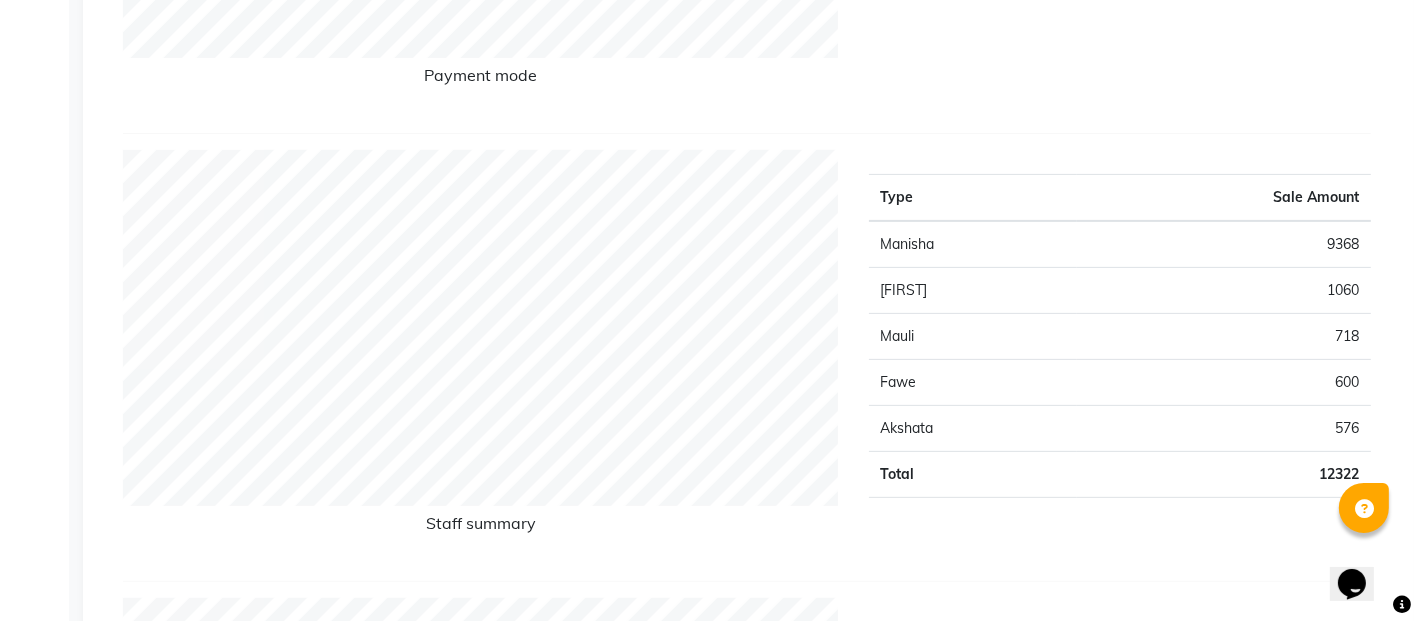 scroll, scrollTop: 0, scrollLeft: 0, axis: both 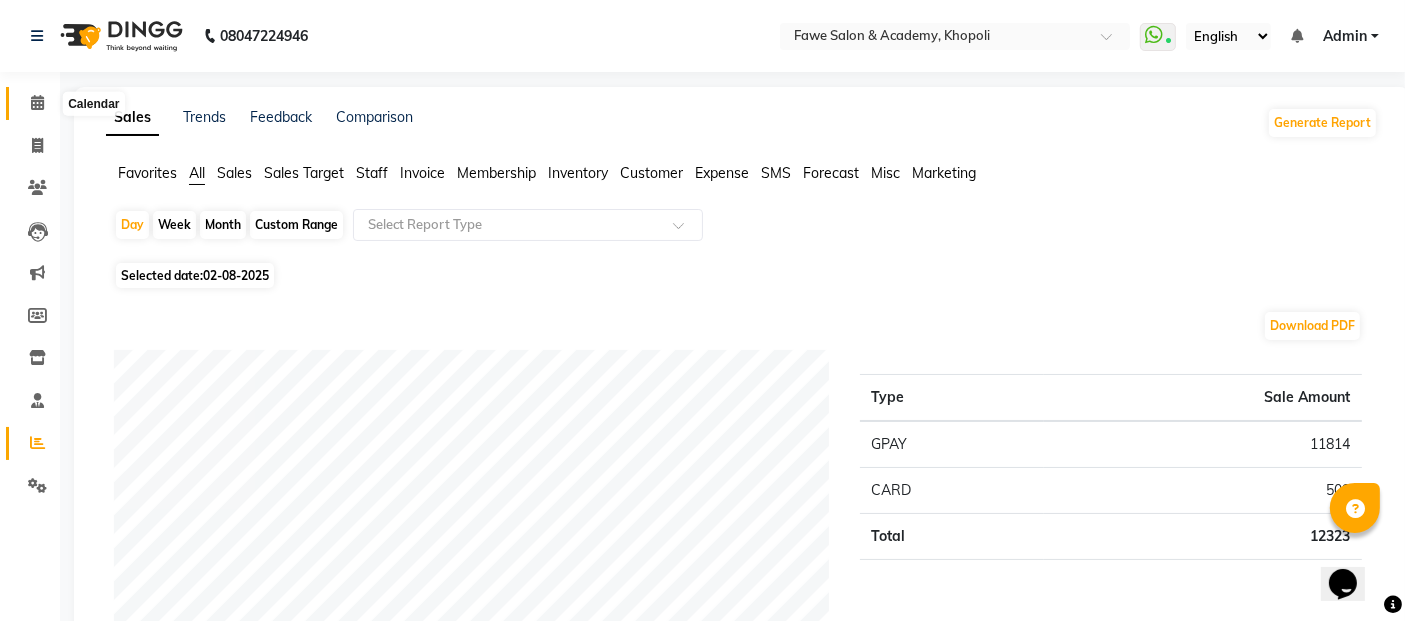 click 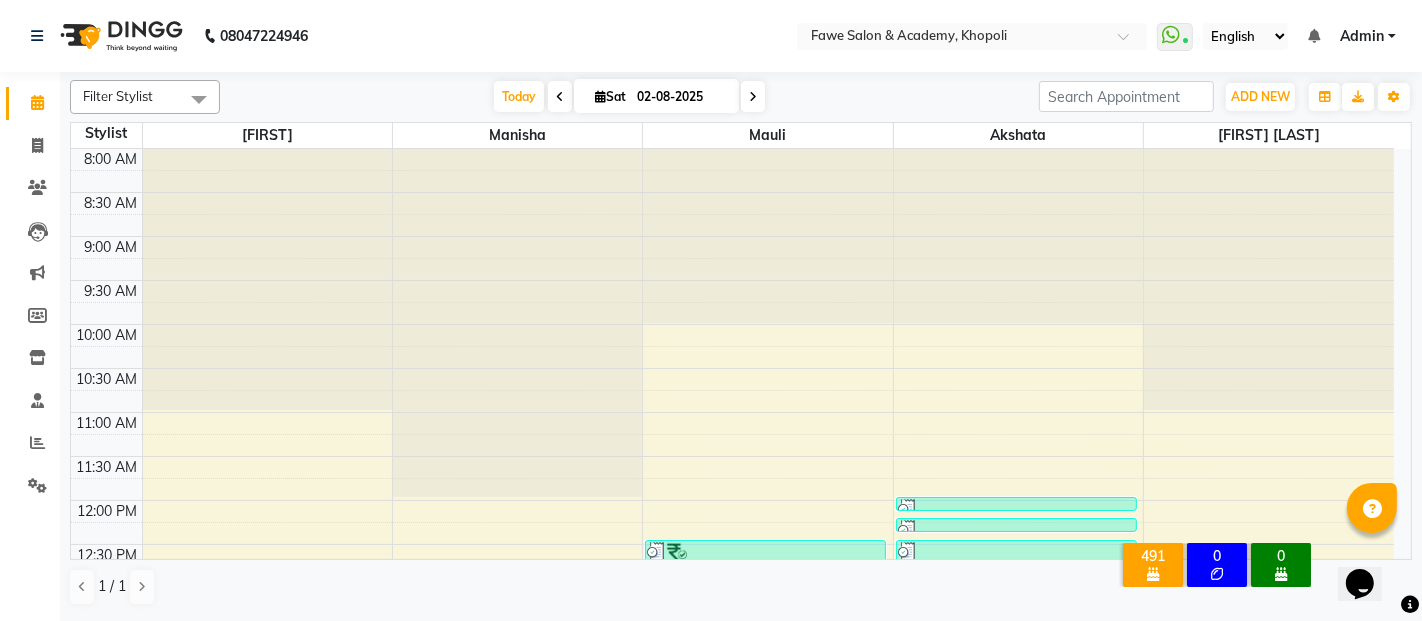 click at bounding box center [753, 96] 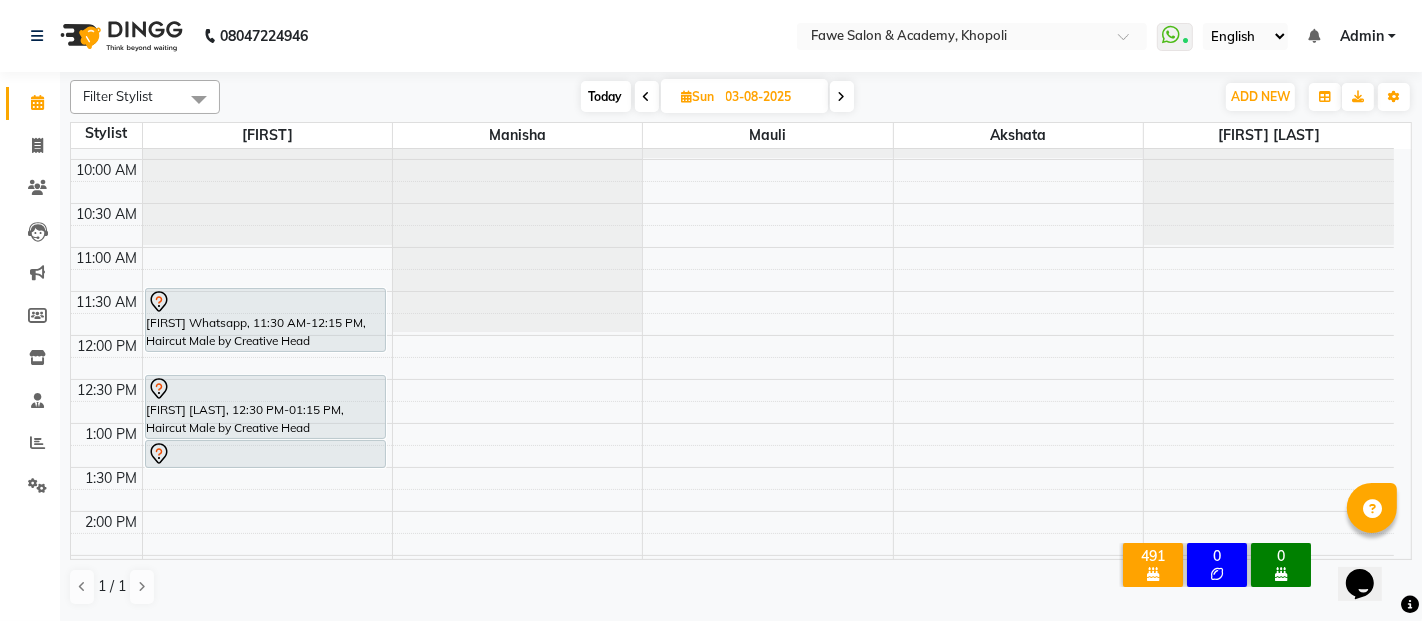scroll, scrollTop: 166, scrollLeft: 0, axis: vertical 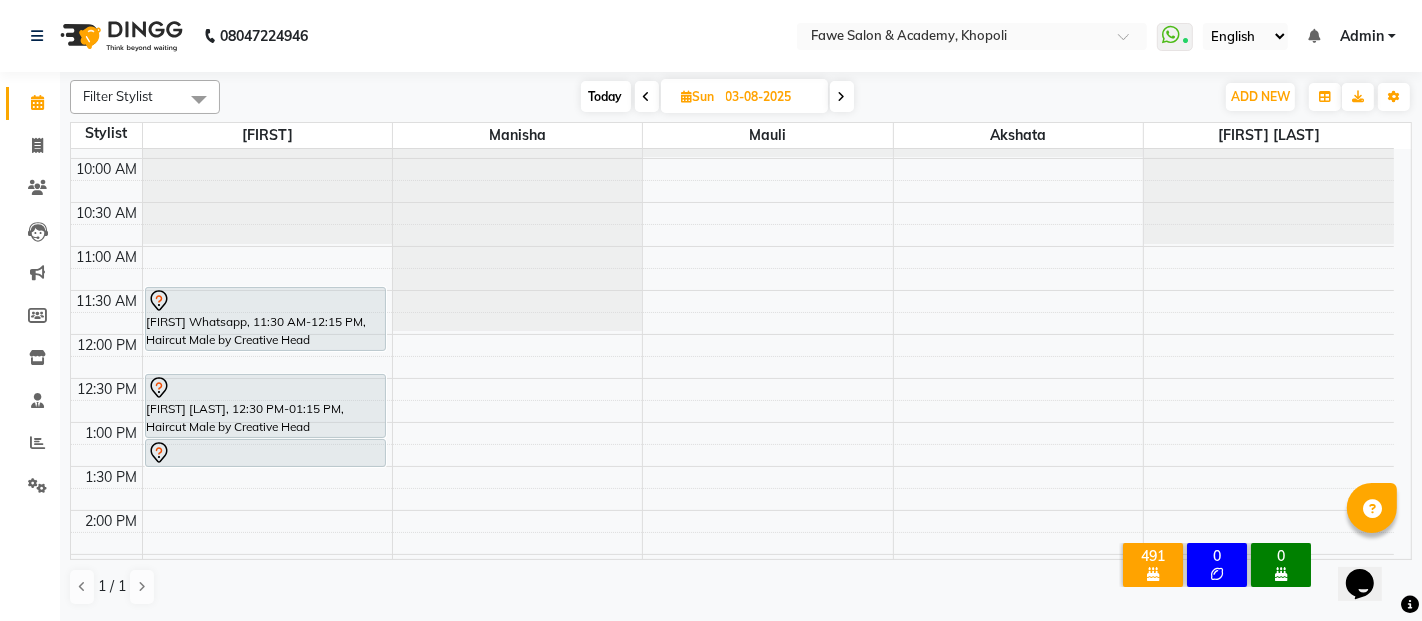 click on "Today" at bounding box center [606, 96] 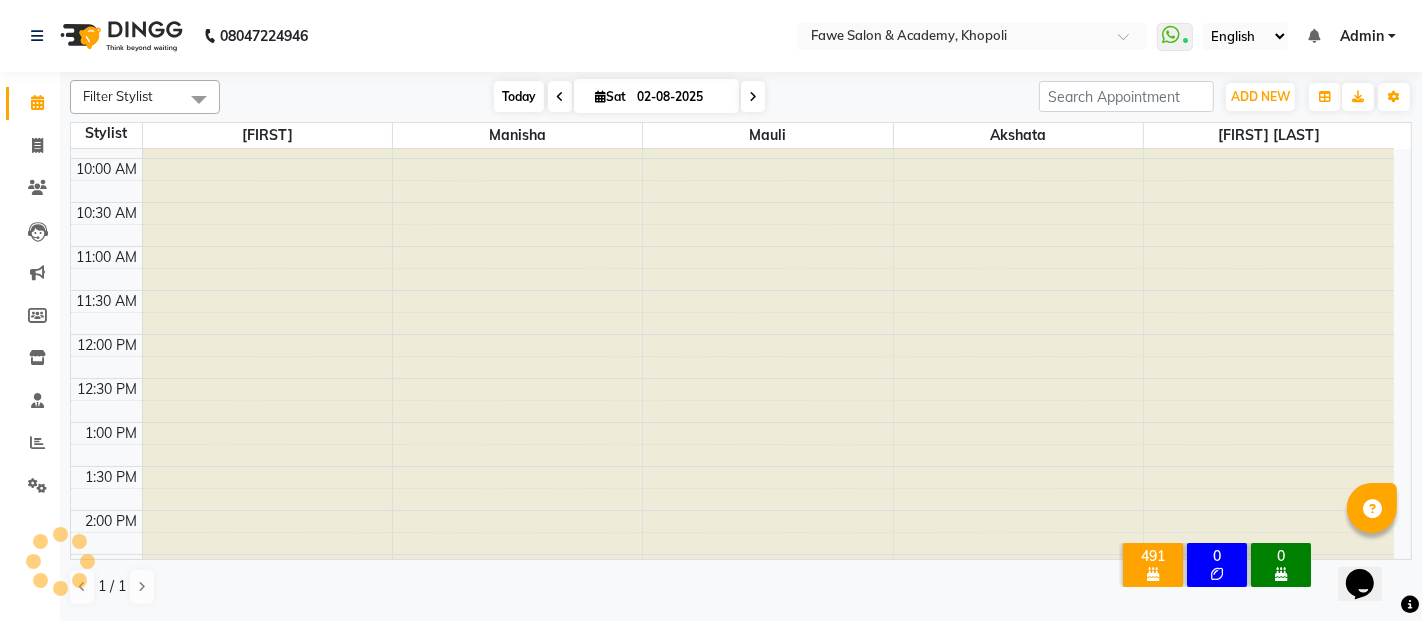 scroll, scrollTop: 894, scrollLeft: 0, axis: vertical 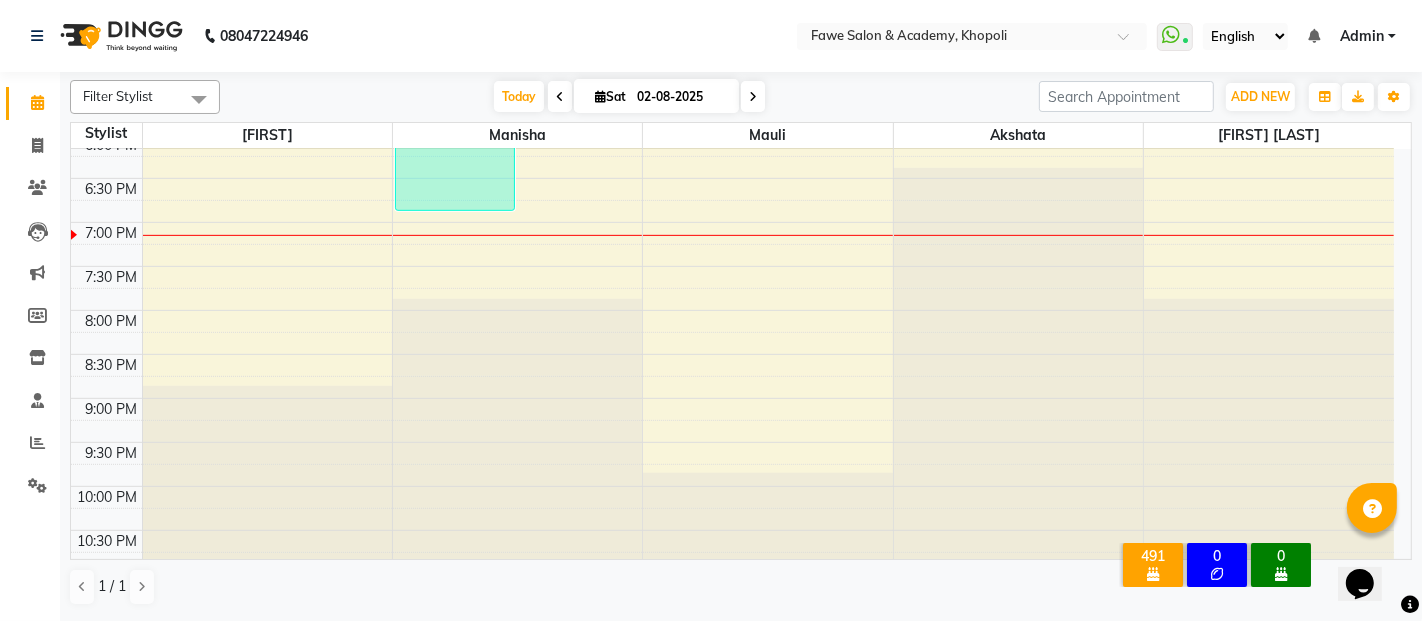 click at bounding box center (753, 96) 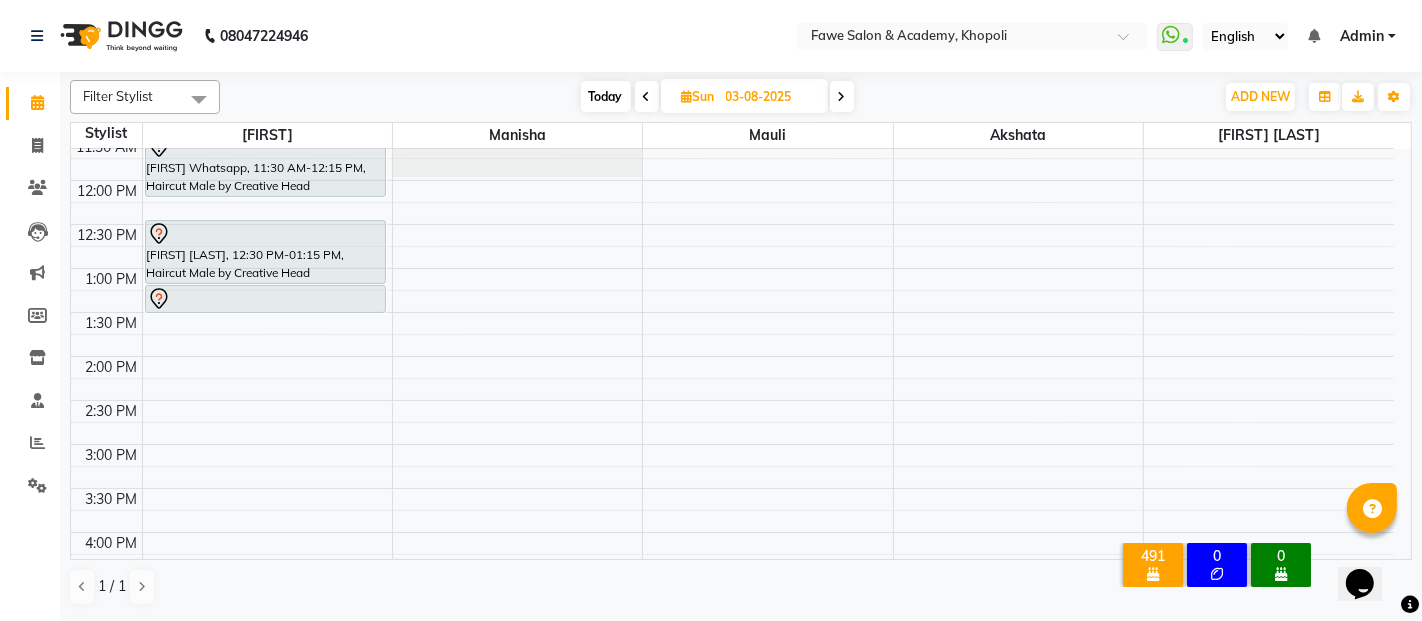 scroll, scrollTop: 320, scrollLeft: 0, axis: vertical 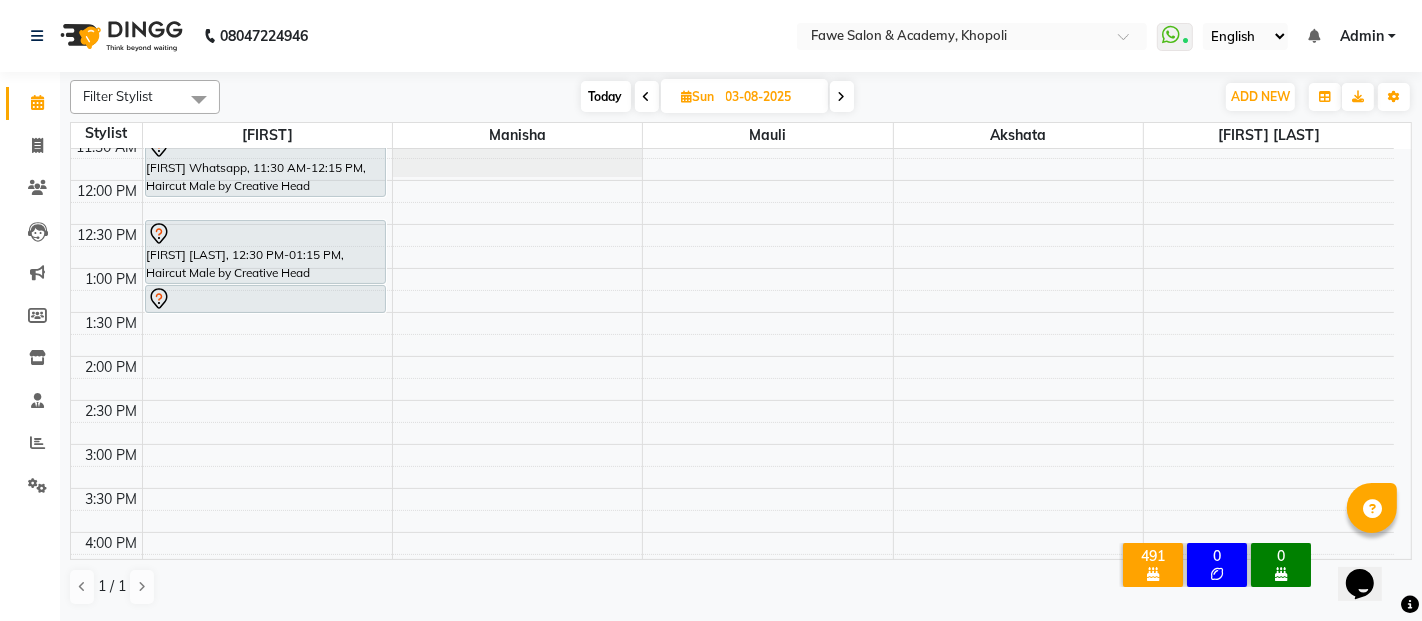 click on "8:00 AM 8:30 AM 9:00 AM 9:30 AM 10:00 AM 10:30 AM 11:00 AM 11:30 AM 12:00 PM 12:30 PM 1:00 PM 1:30 PM 2:00 PM 2:30 PM 3:00 PM 3:30 PM 4:00 PM 4:30 PM 5:00 PM 5:30 PM 6:00 PM 6:30 PM 7:00 PM 7:30 PM 8:00 PM 8:30 PM 9:00 PM 9:30 PM 10:00 PM 10:30 PM [FIRST] [LAST], 11:30 AM-12:15 PM, Haircut Male by Creative Head [FIRST] [LAST], 12:30 PM-01:15 PM, Haircut Male by Creative Head [FIRST] [LAST], 01:15 PM-01:35 PM, Beard by Creative Head" at bounding box center (732, 488) 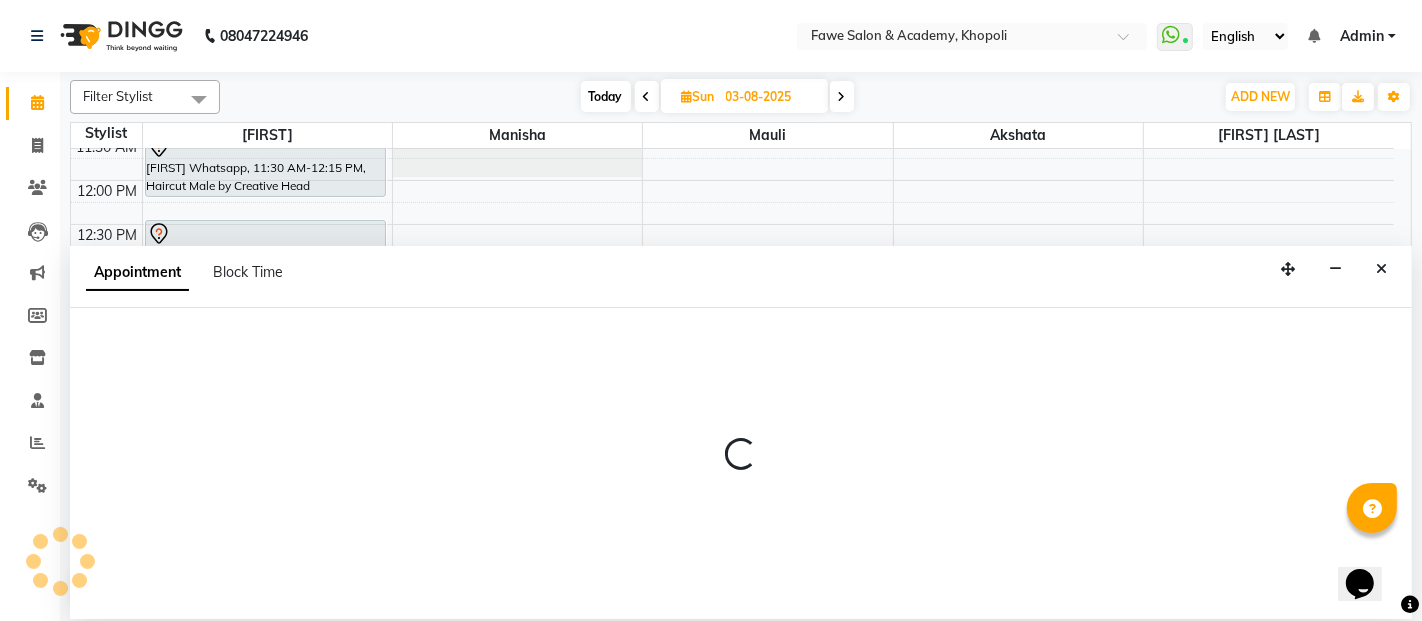 select on "14303" 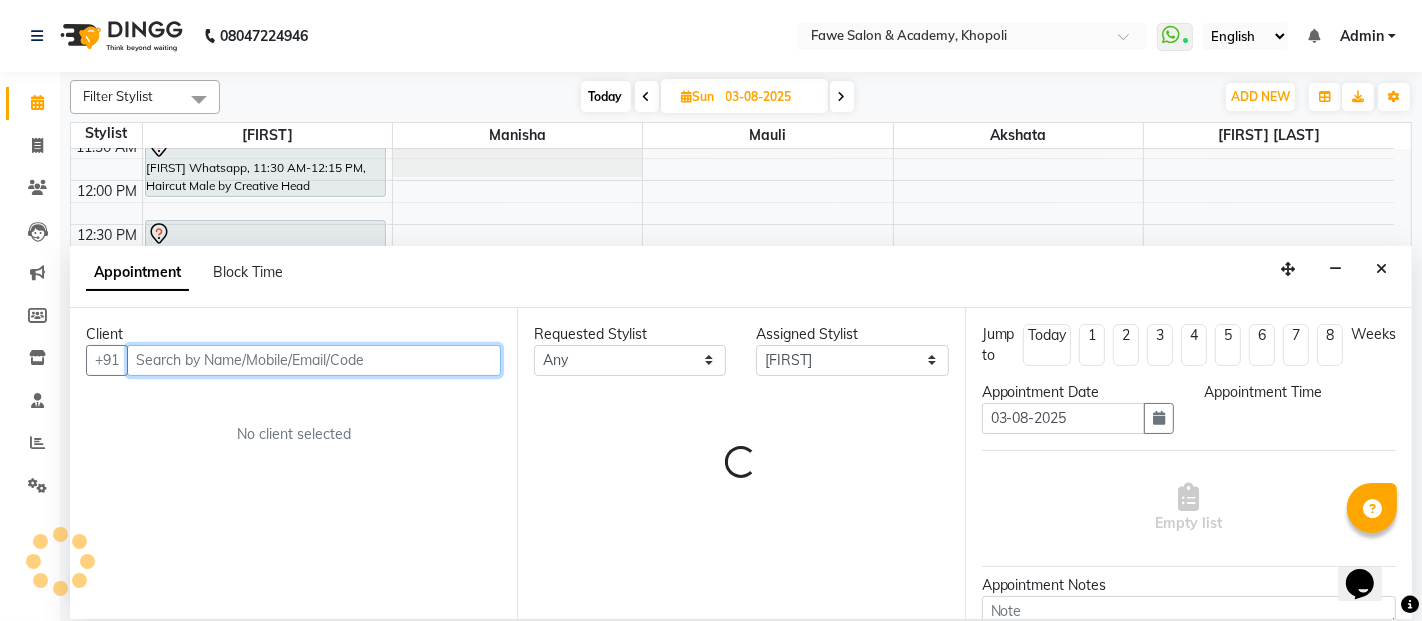 select on "840" 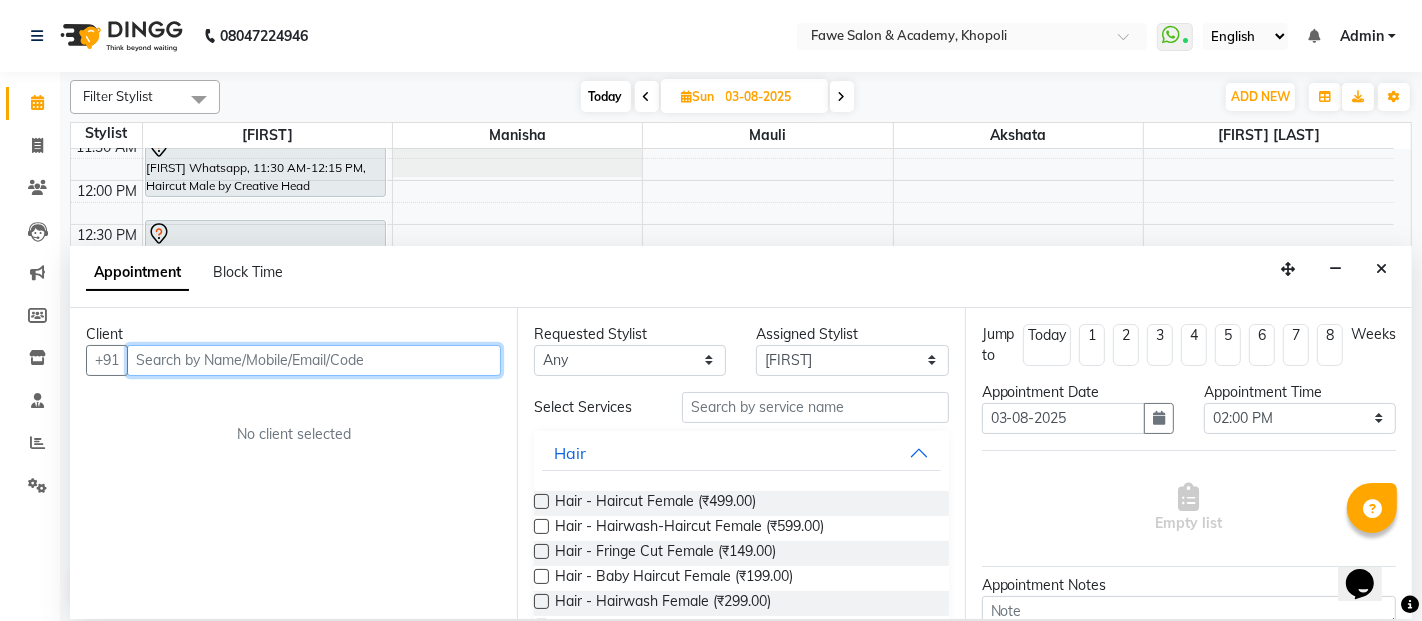 click at bounding box center (314, 360) 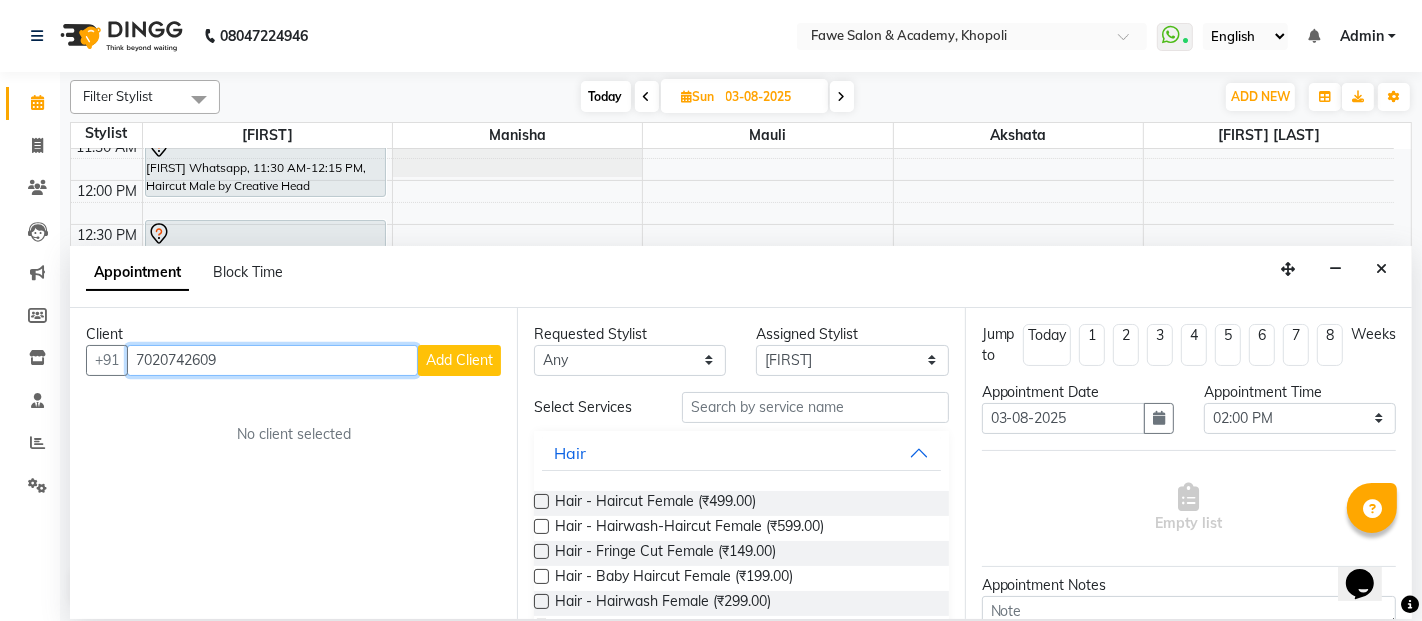 type on "7020742609" 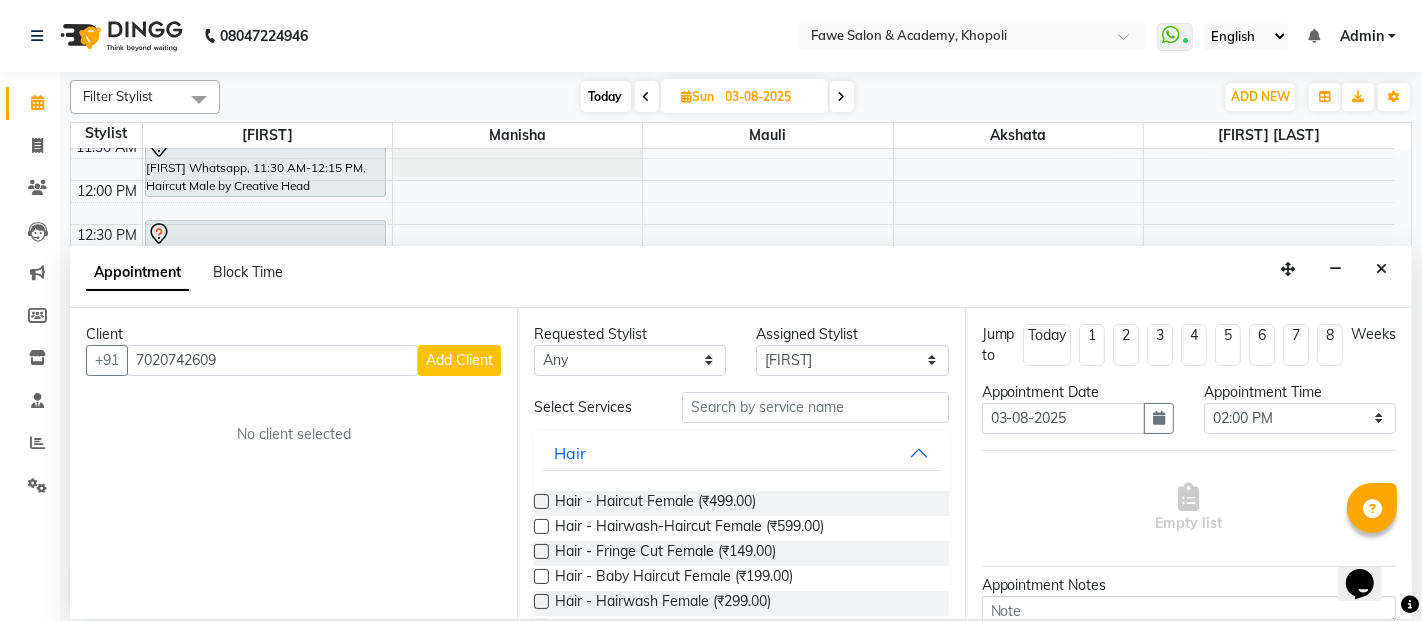 click on "Add Client" at bounding box center [459, 360] 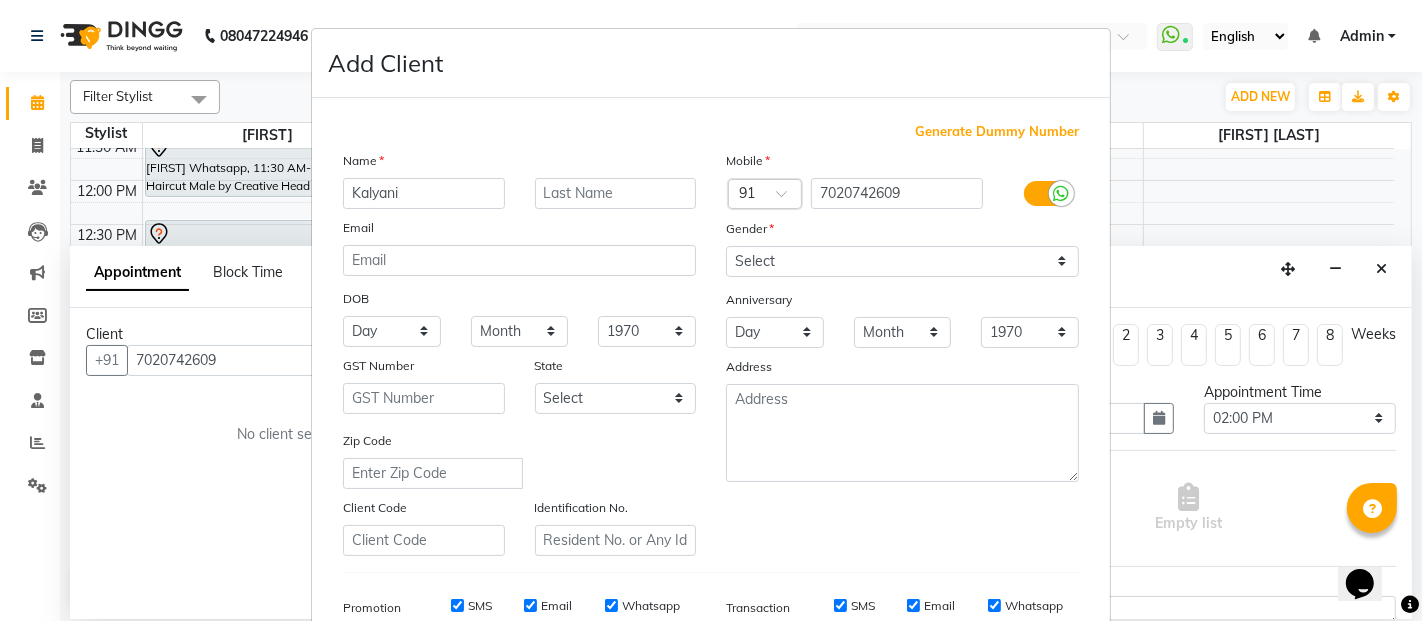 type on "Kalyani" 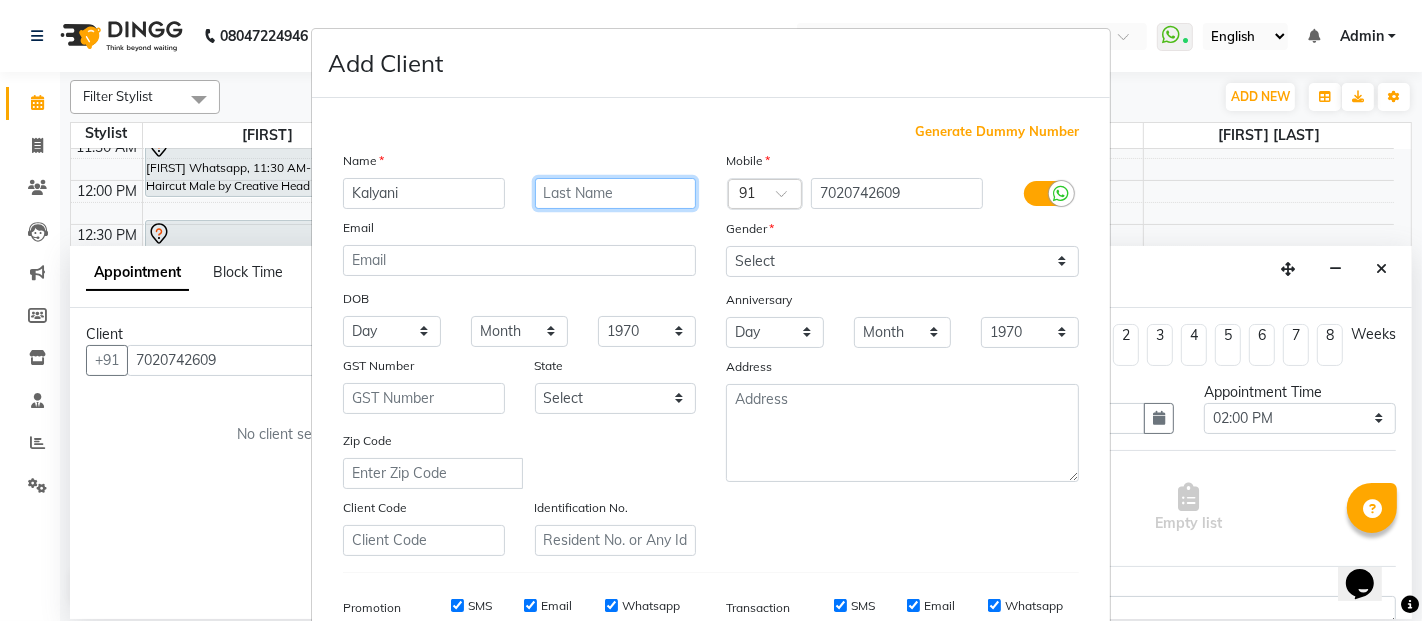 click at bounding box center [616, 193] 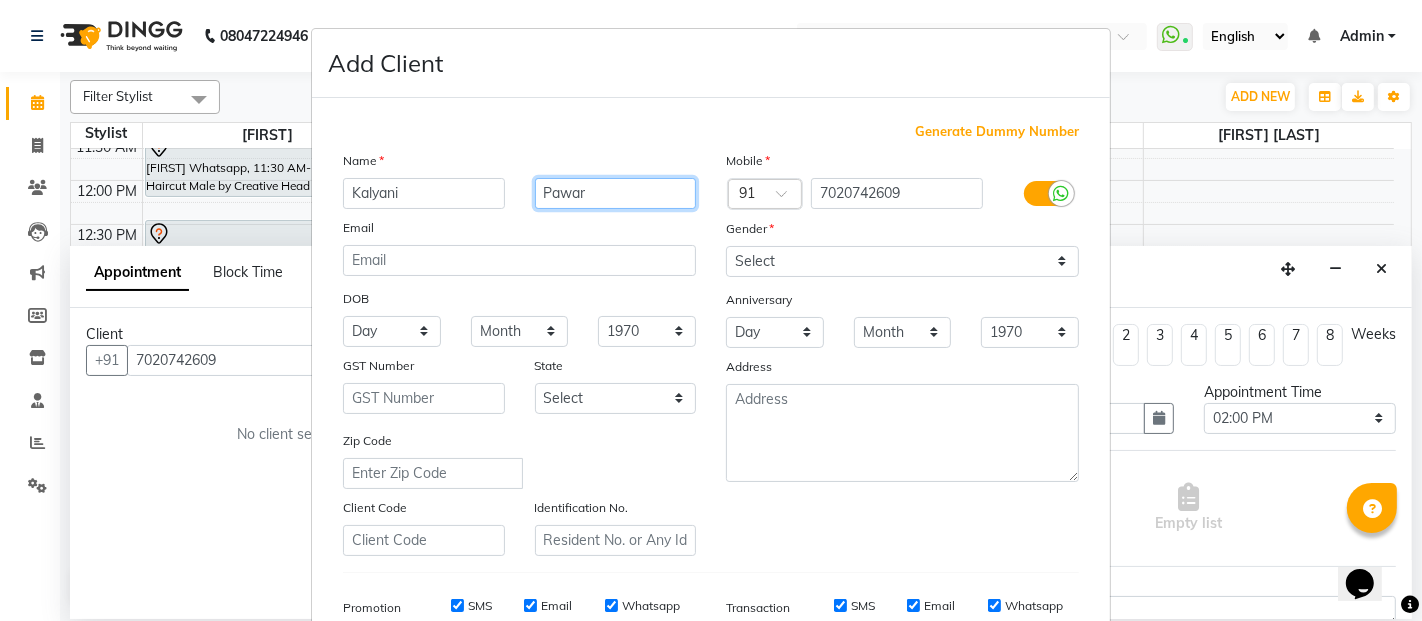 type on "Pawar" 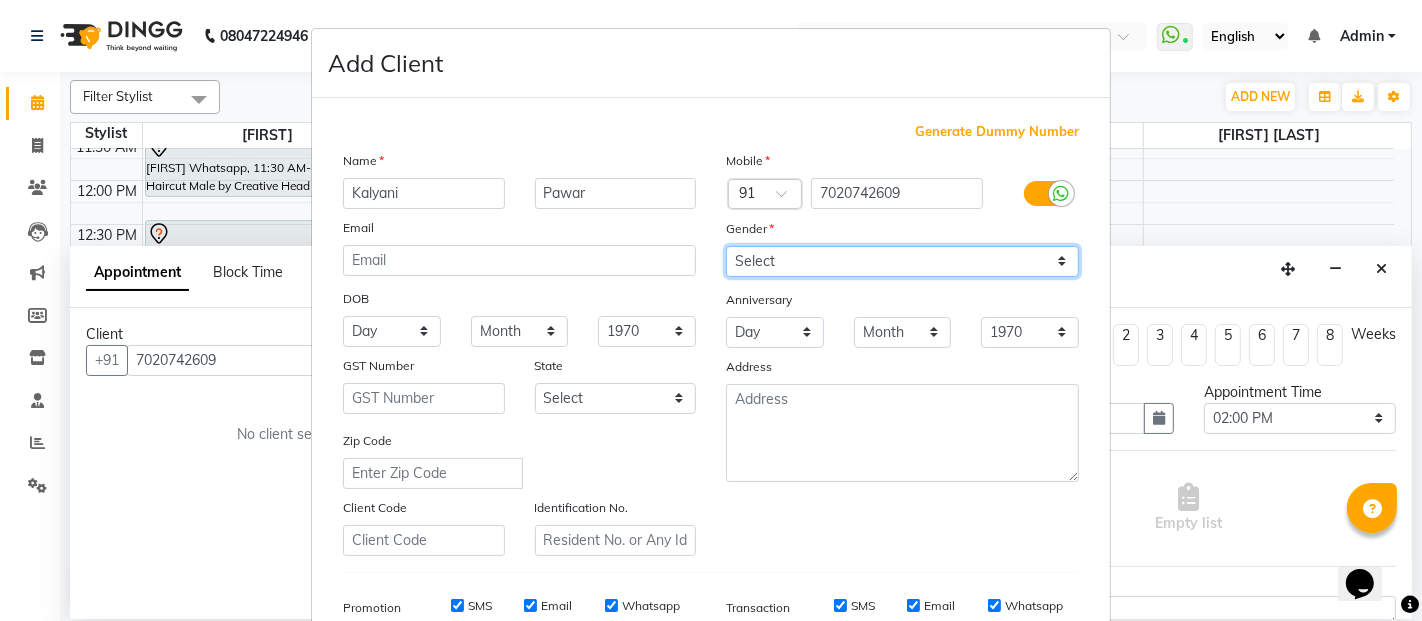 click on "Select Male Female Other Prefer Not To Say" at bounding box center [902, 261] 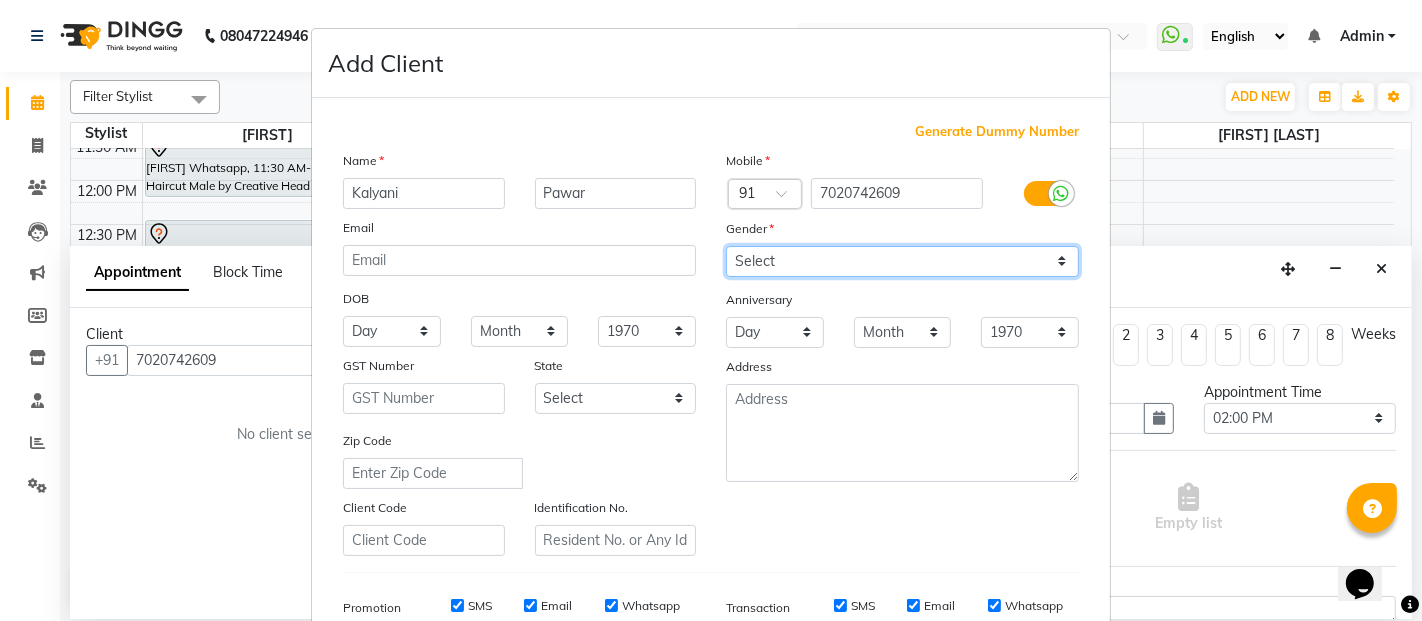 select on "female" 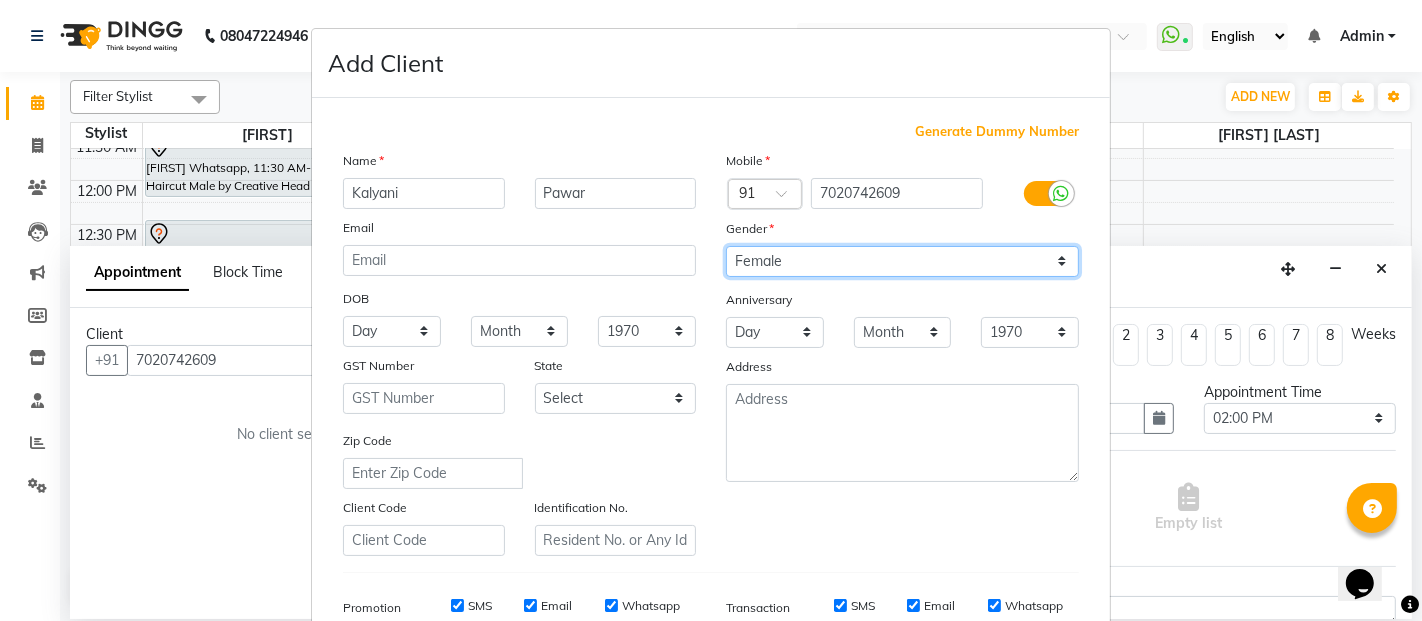 click on "Select Male Female Other Prefer Not To Say" at bounding box center (902, 261) 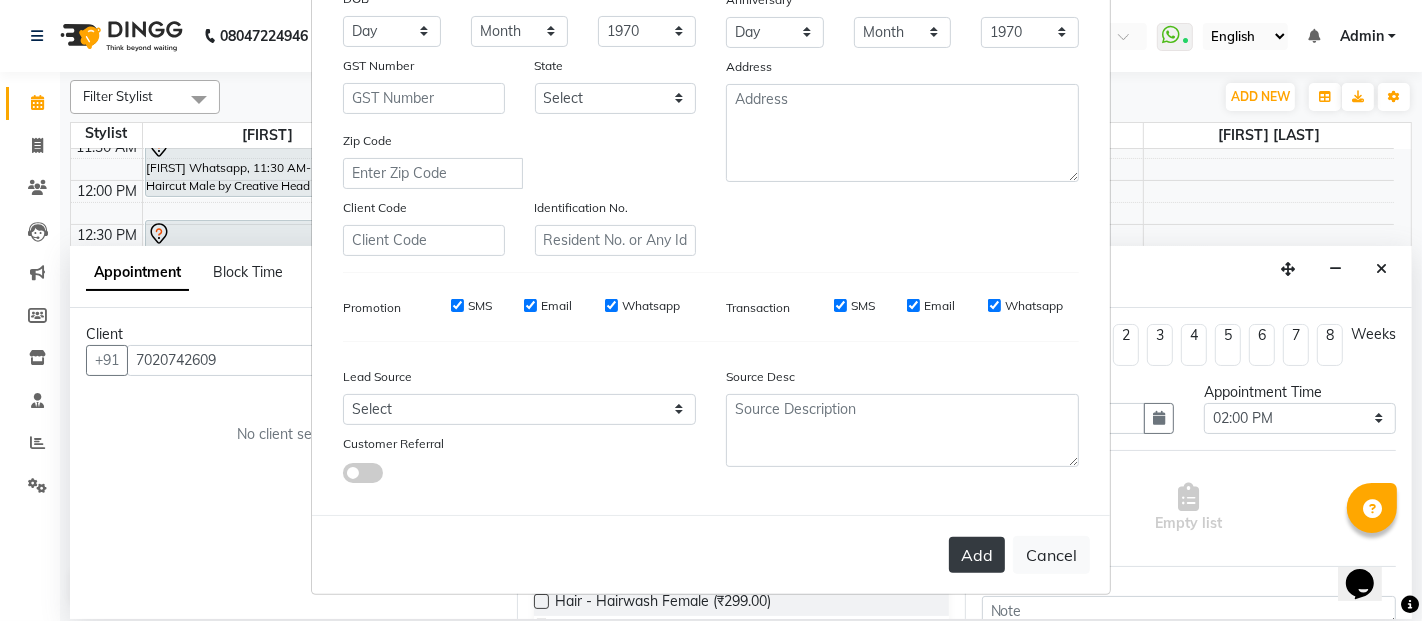 click on "Add" at bounding box center (977, 555) 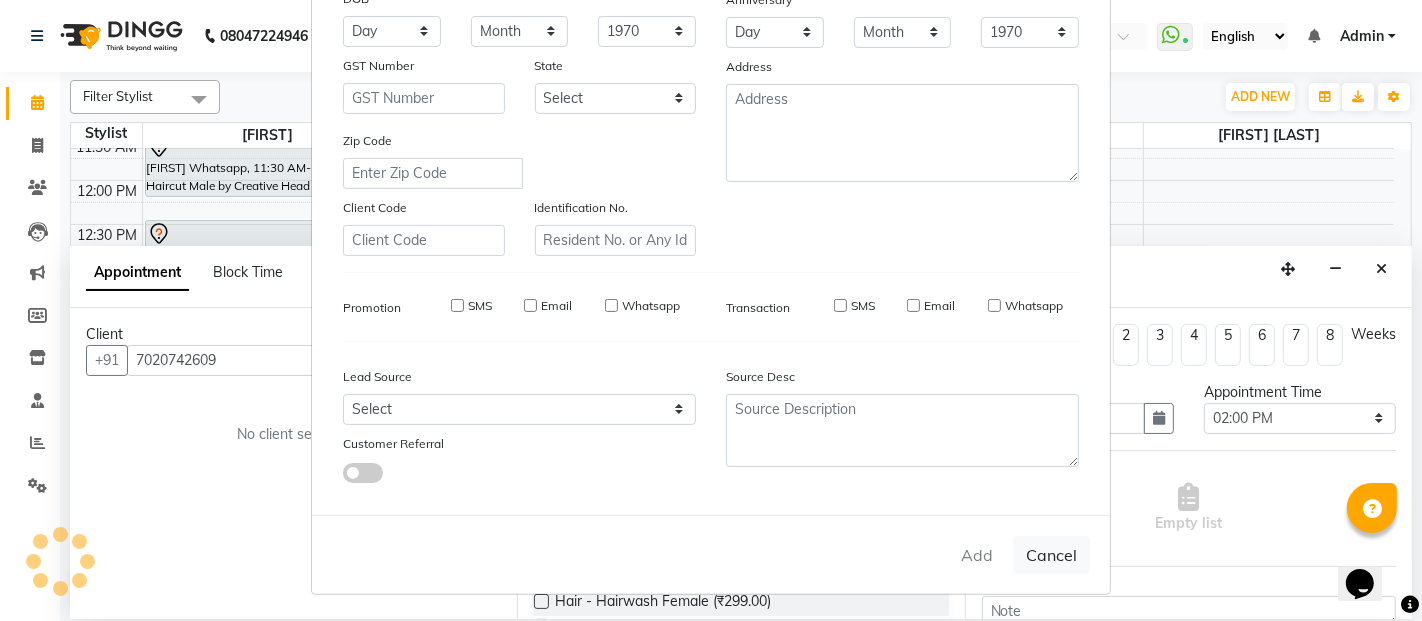 type 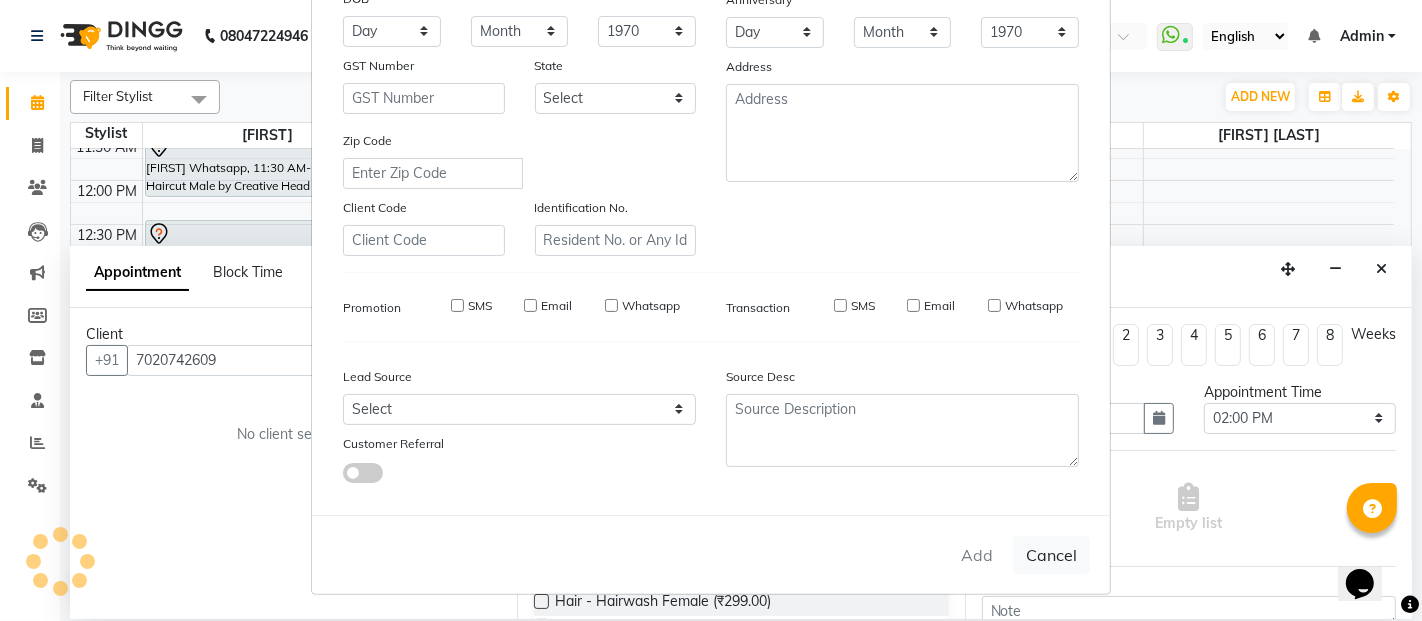 type 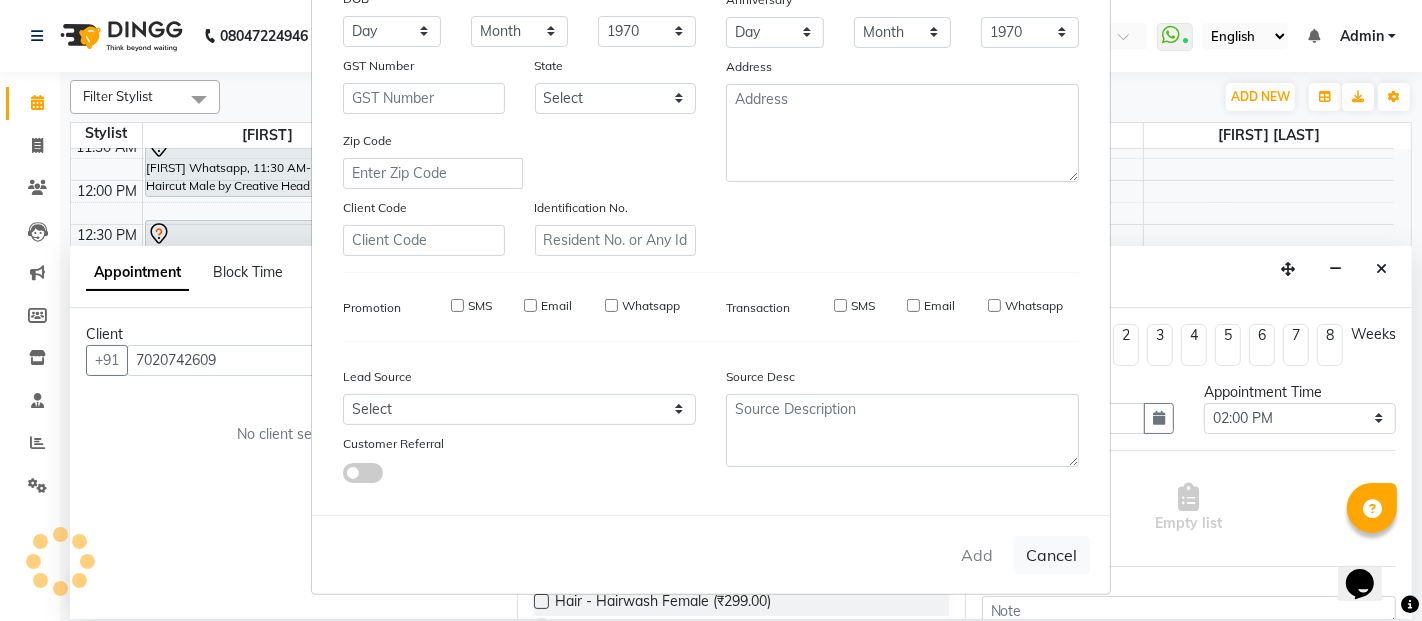 select 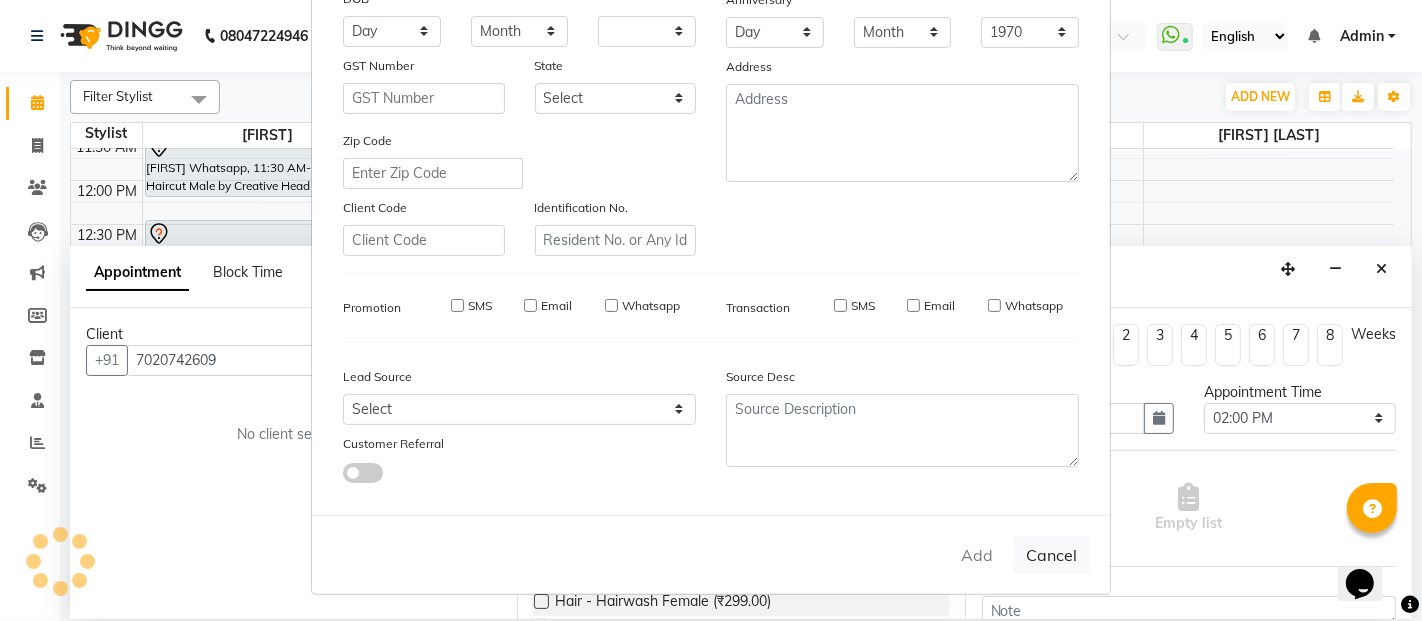 select 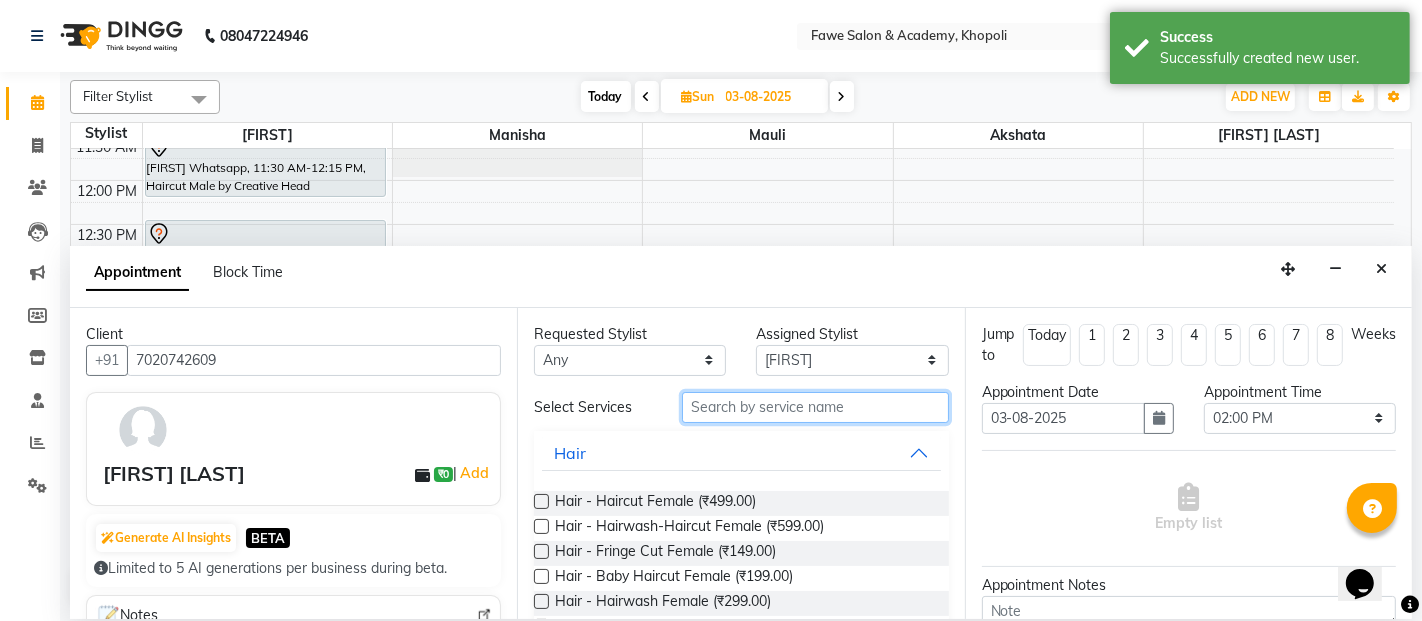 click at bounding box center [815, 407] 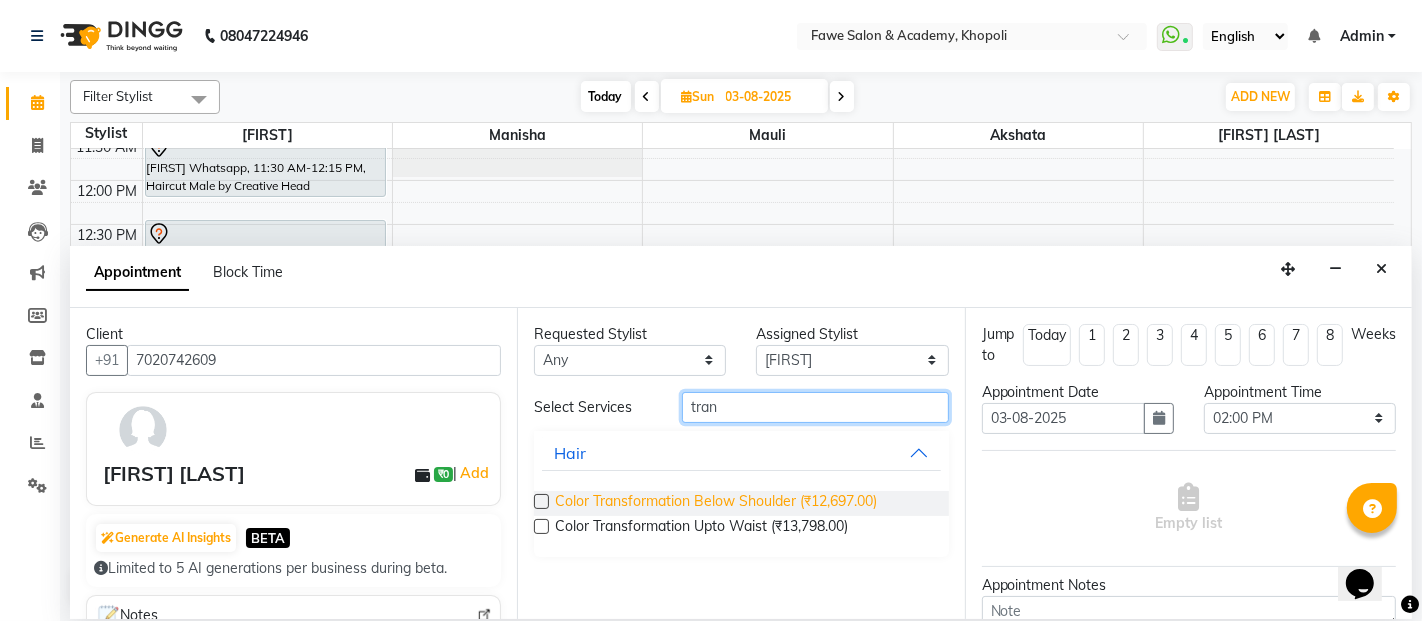 type on "tran" 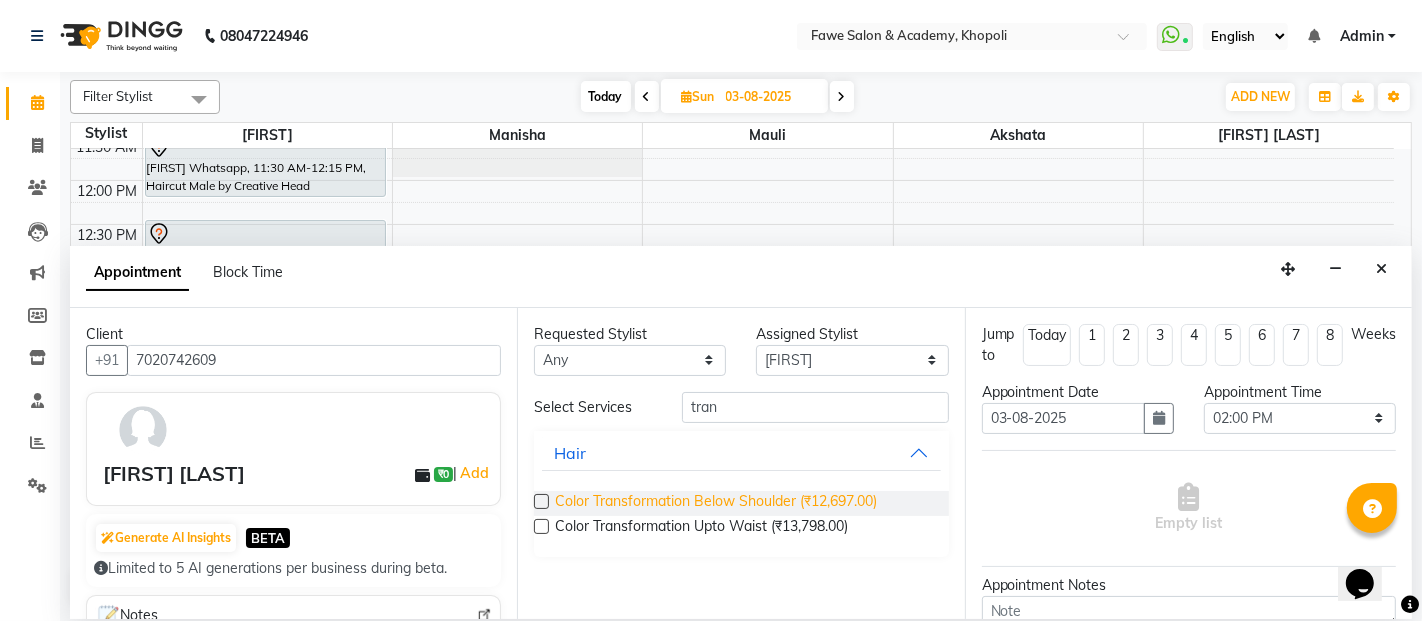 click on "Color Transformation Below Shoulder (₹12,697.00)" at bounding box center [716, 503] 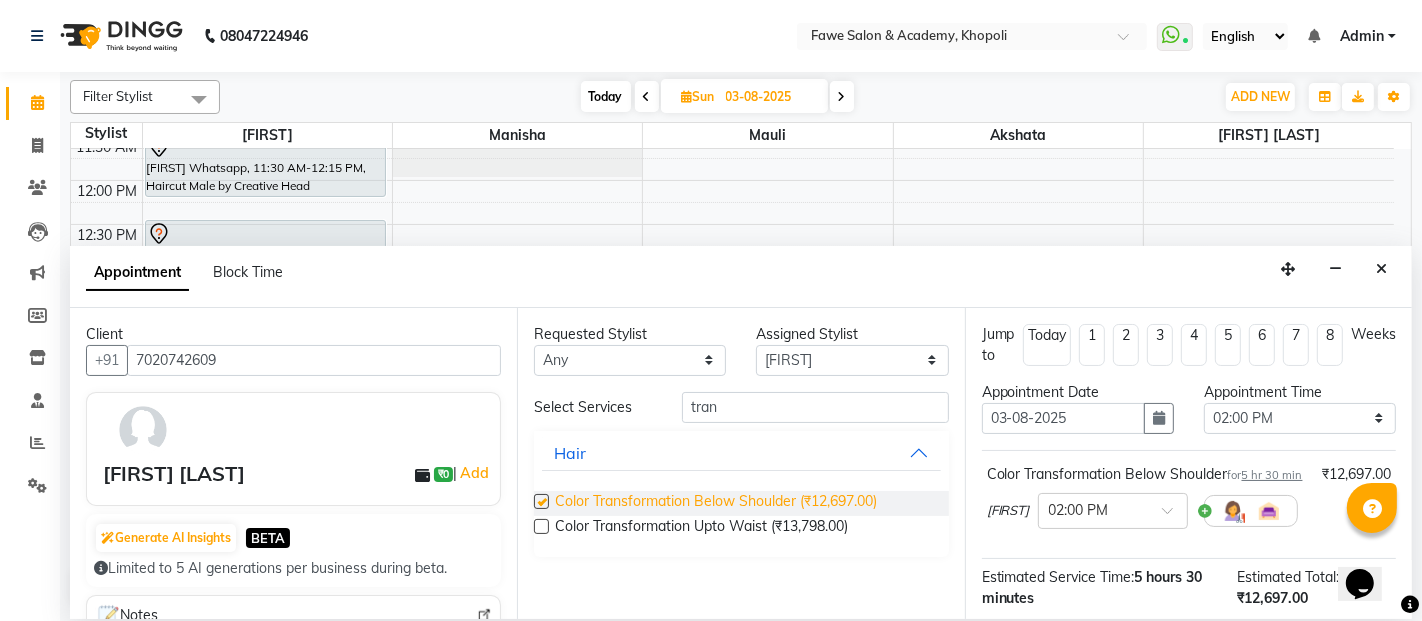 checkbox on "false" 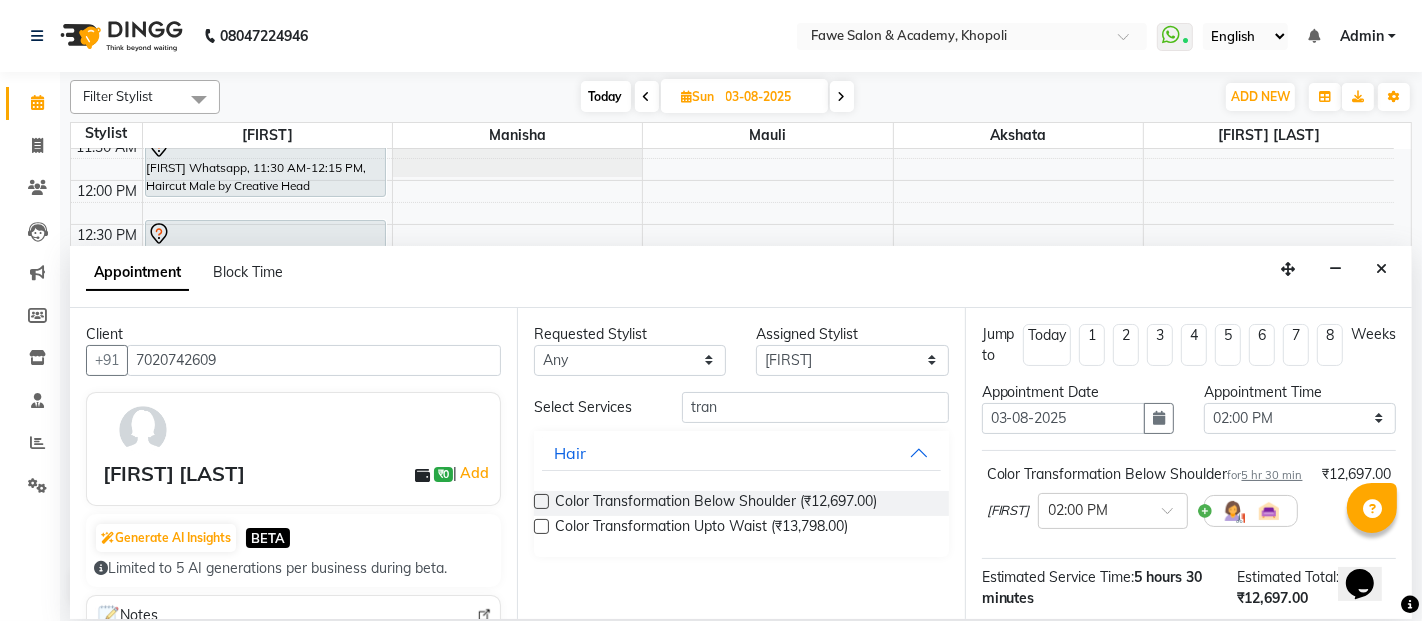 scroll, scrollTop: 256, scrollLeft: 0, axis: vertical 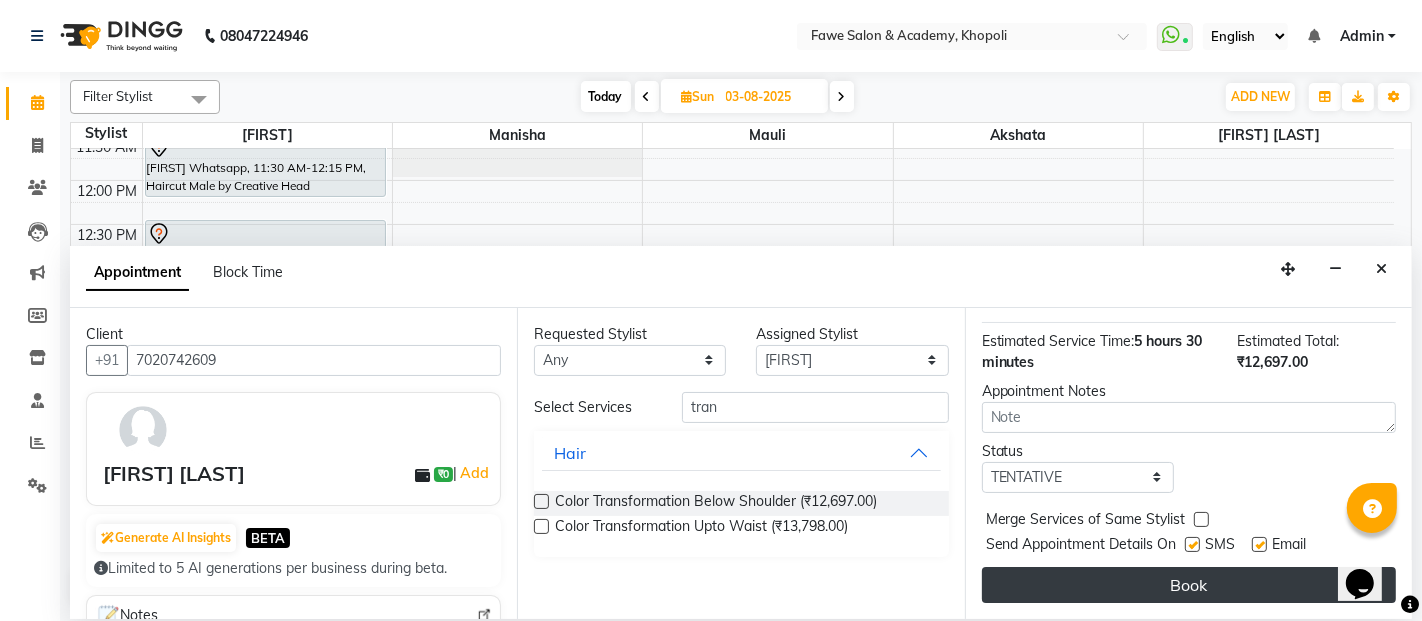 click on "Book" at bounding box center [1189, 585] 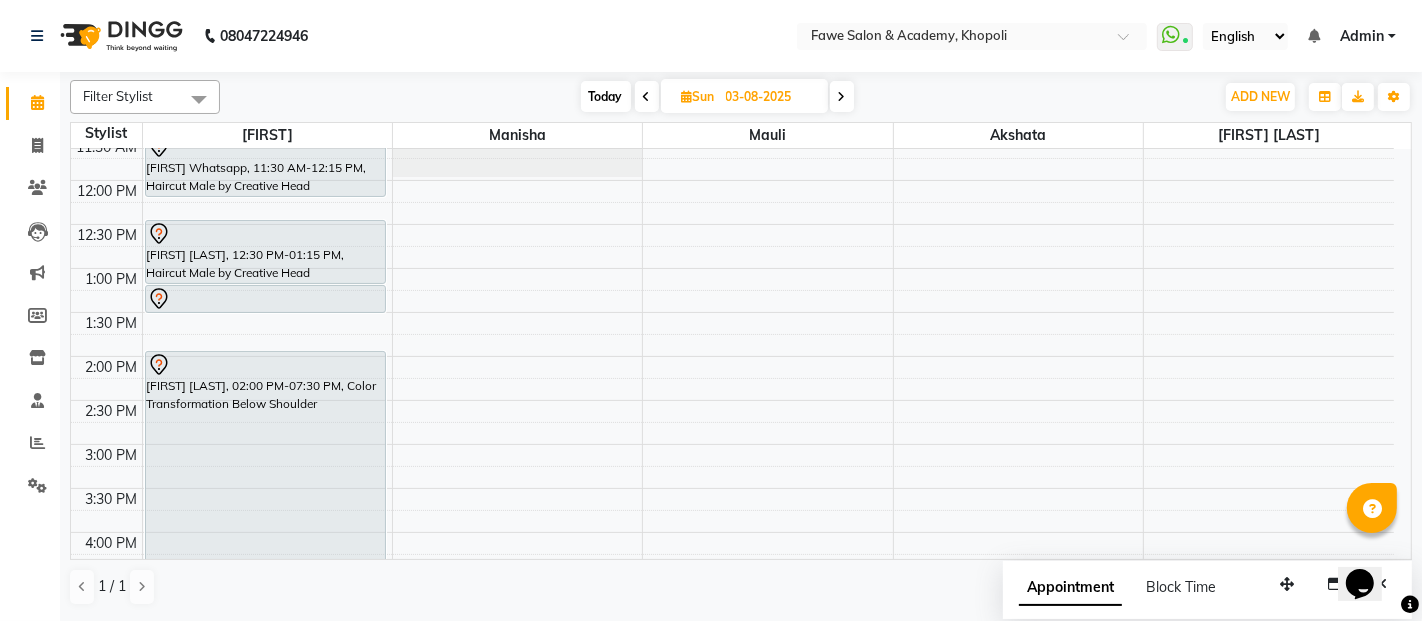 click on "03-08-2025" at bounding box center [770, 97] 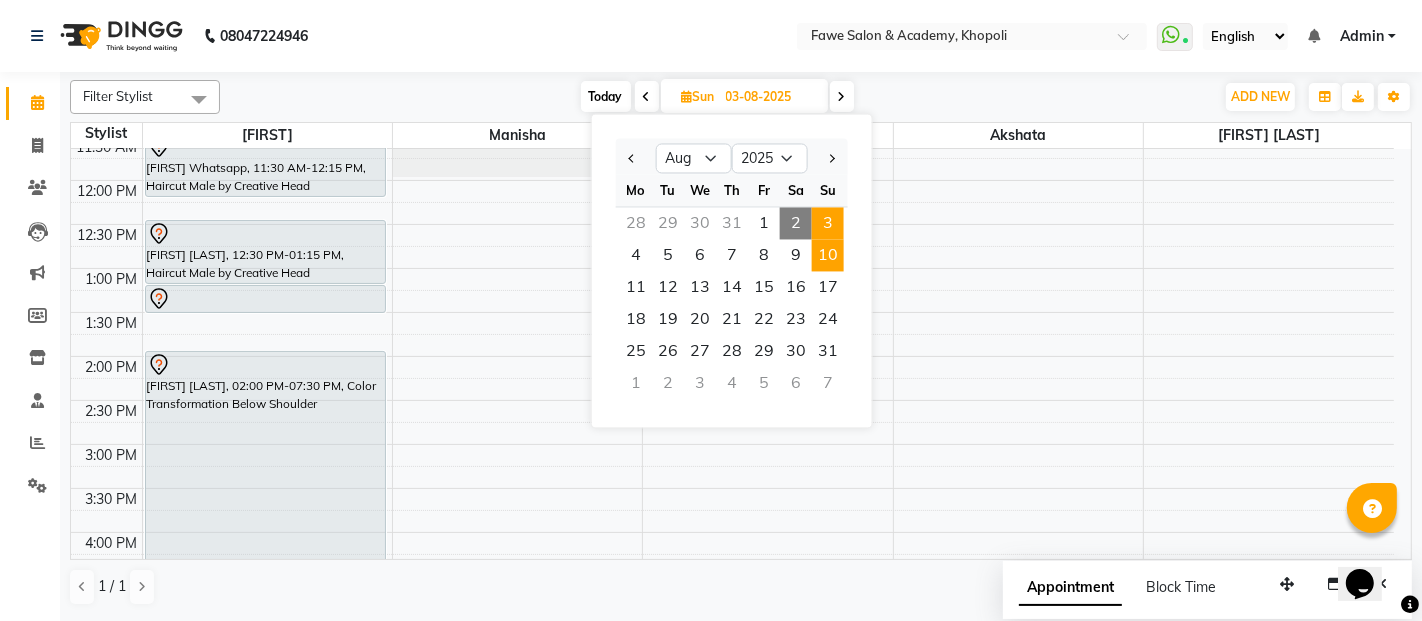 click on "10" at bounding box center (828, 255) 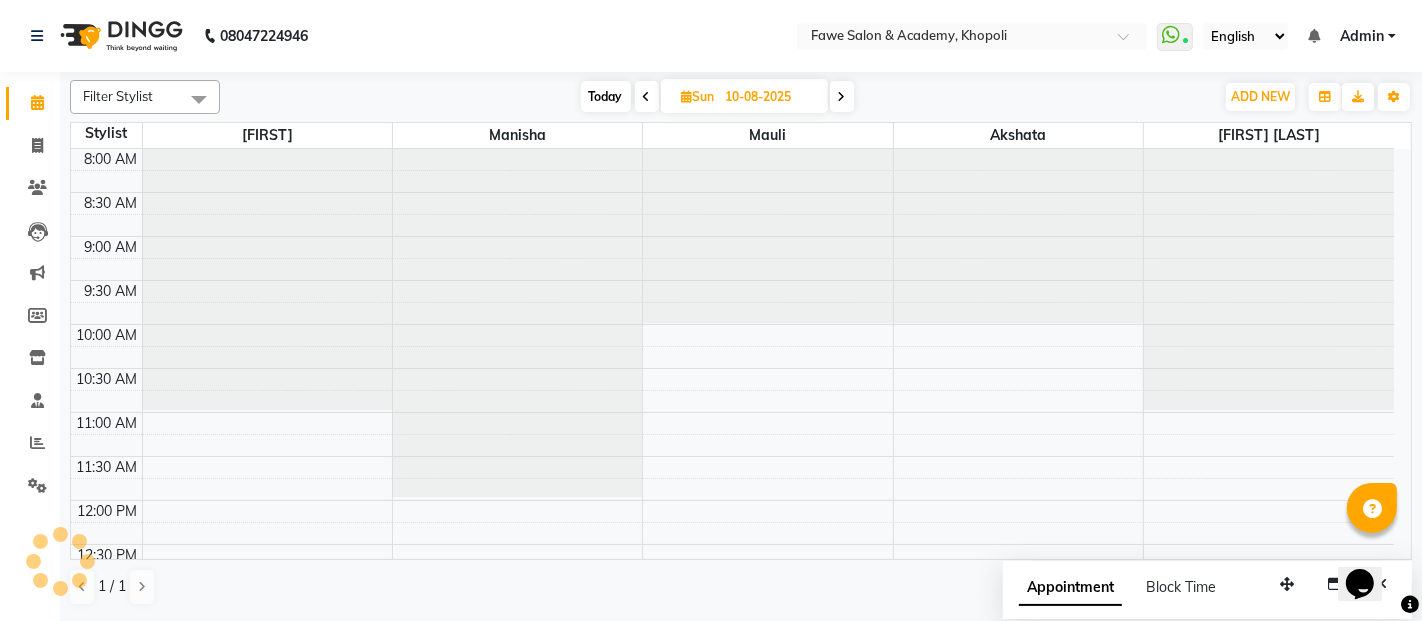 scroll, scrollTop: 894, scrollLeft: 0, axis: vertical 